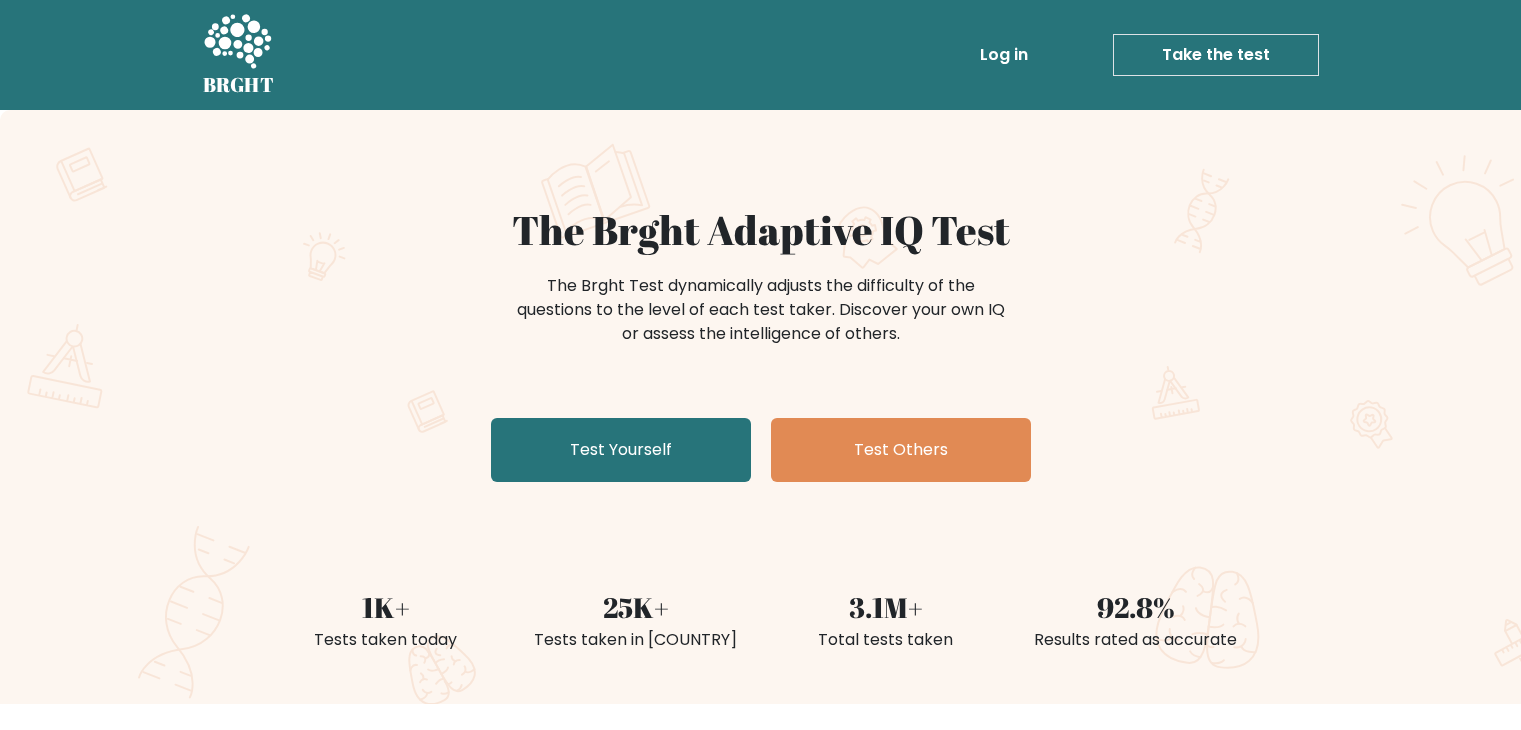 scroll, scrollTop: 0, scrollLeft: 0, axis: both 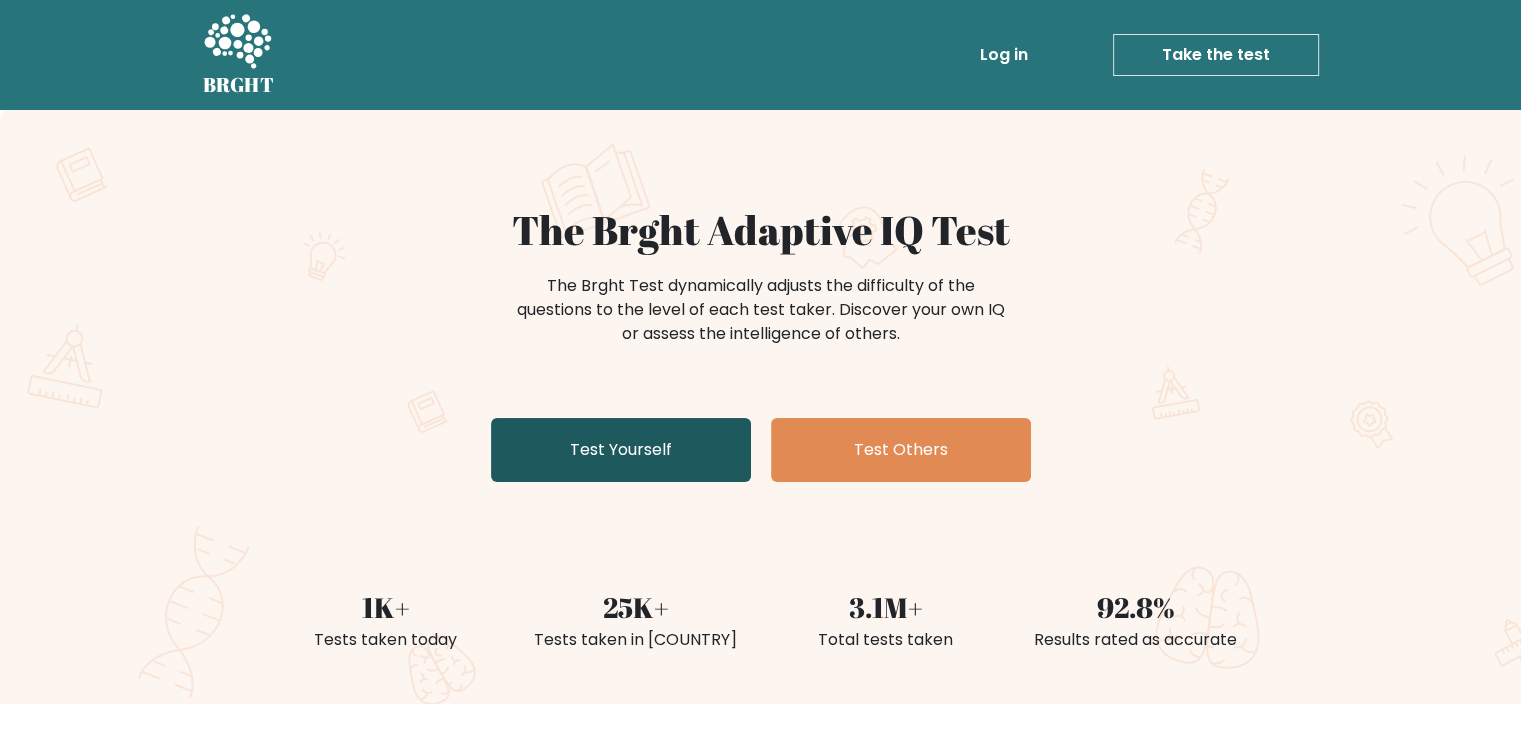 click on "Test Yourself" at bounding box center (621, 450) 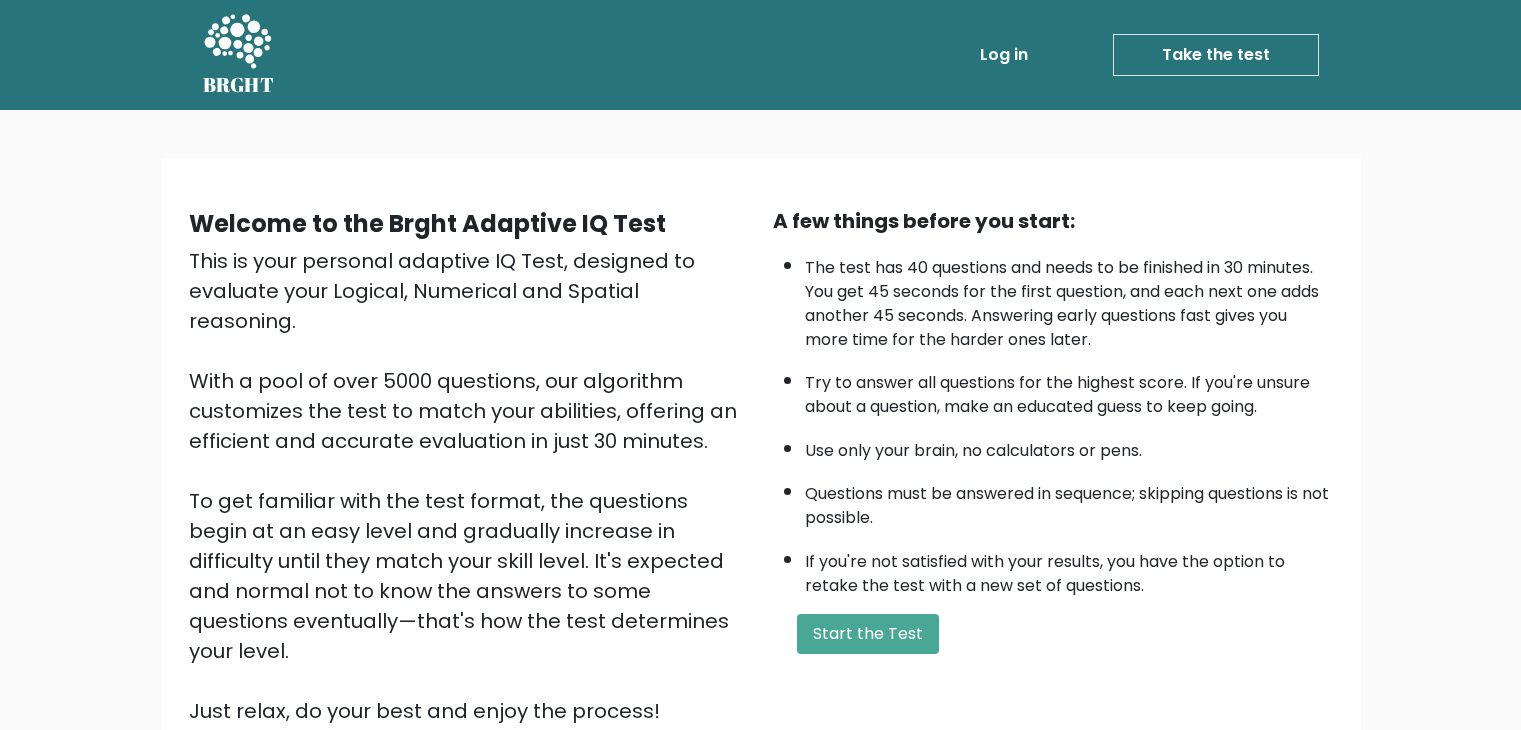 scroll, scrollTop: 0, scrollLeft: 0, axis: both 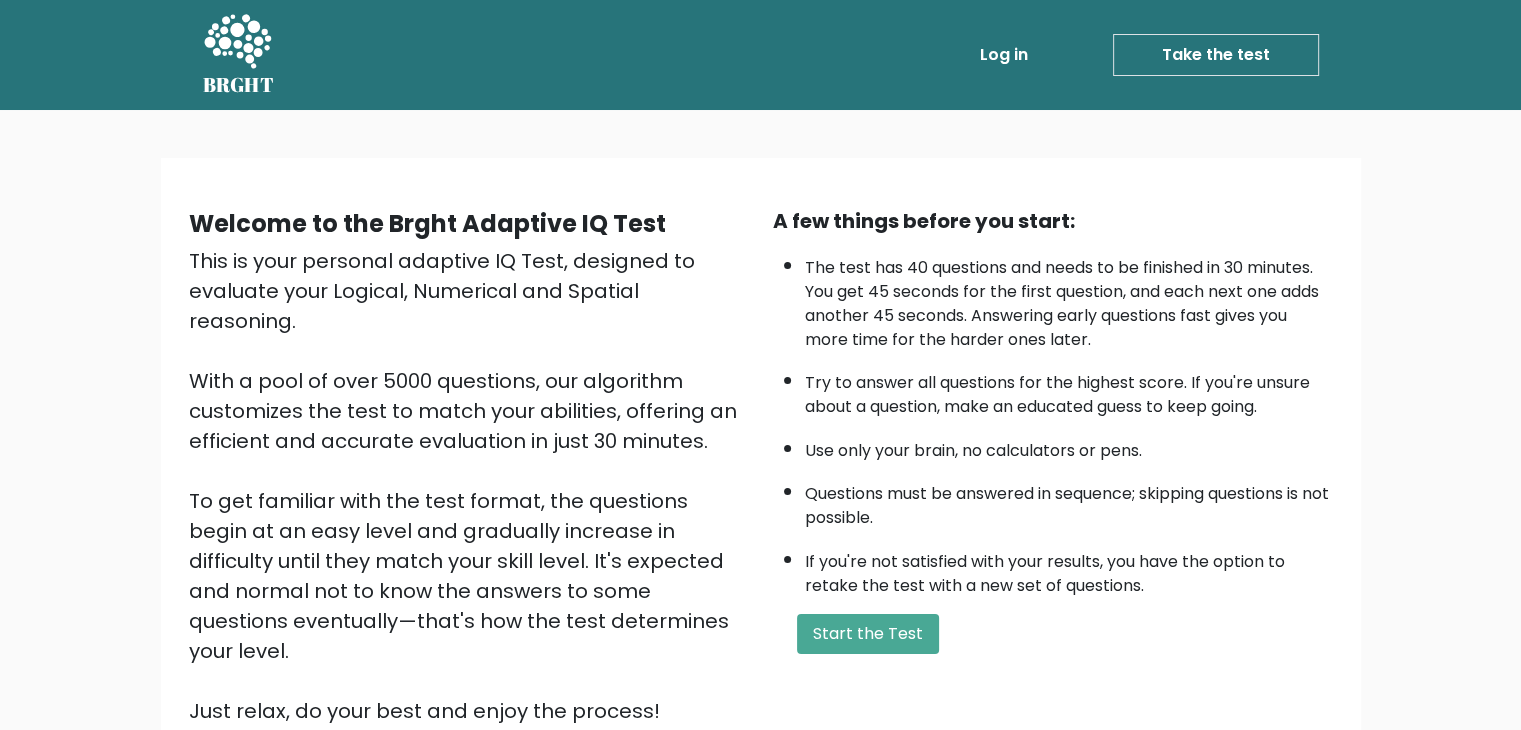 click on "A few things before you start:
The test has 40 questions and needs to be finished in 30 minutes. You get 45 seconds for the first question, and each next one adds another 45 seconds. Answering early questions fast gives you more time for the harder ones later.
Try to answer all questions for the highest score. If you're unsure about a question, make an educated guess to keep going.
Use only your brain, no calculators or pens.
Questions must be answered in sequence; skipping questions is not possible.
If you're not satisfied with your results, you have the option to retake the test with a new set of questions.
Start the Test" at bounding box center (1053, 466) 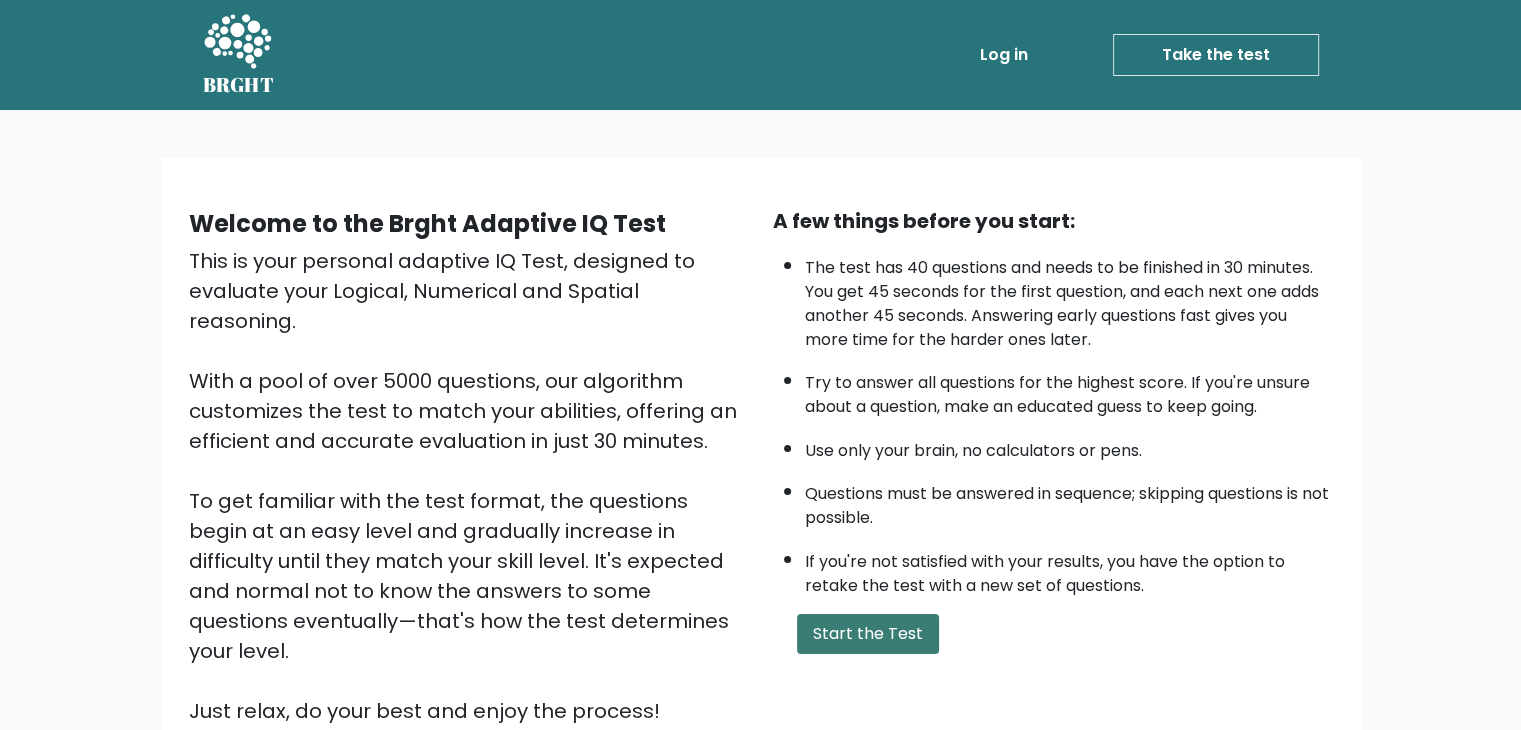 click on "Start the Test" at bounding box center [868, 634] 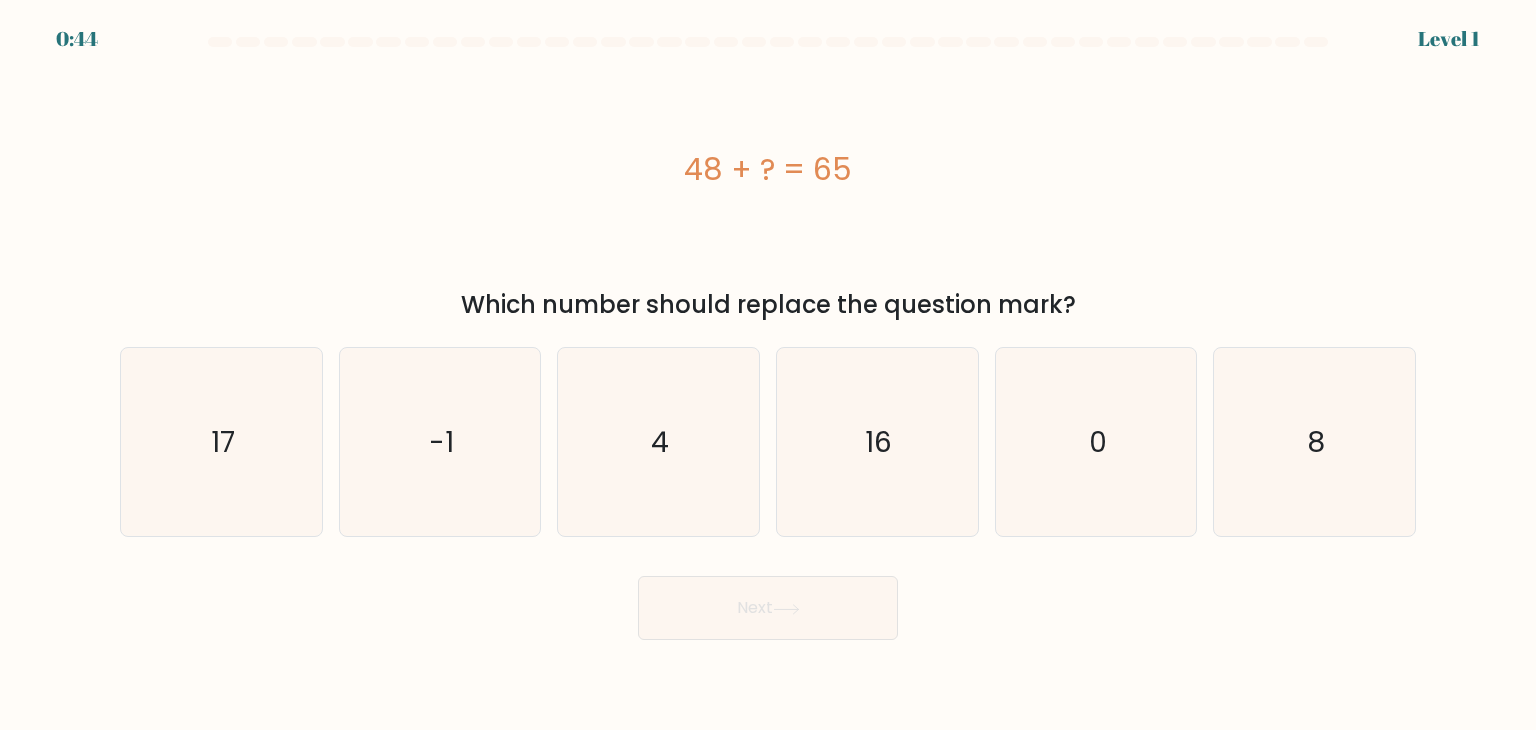 scroll, scrollTop: 0, scrollLeft: 0, axis: both 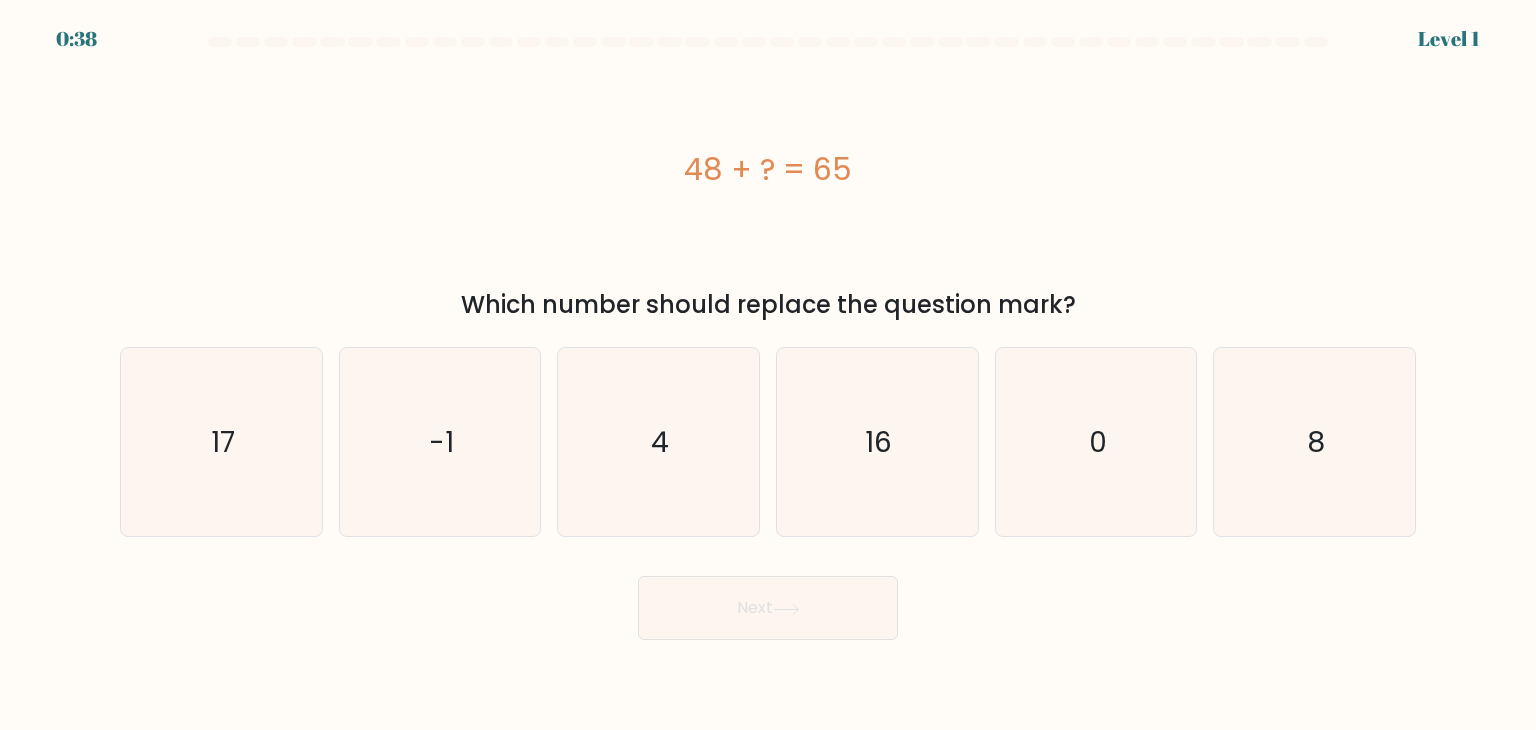 drag, startPoint x: 784, startPoint y: 156, endPoint x: 877, endPoint y: 155, distance: 93.00538 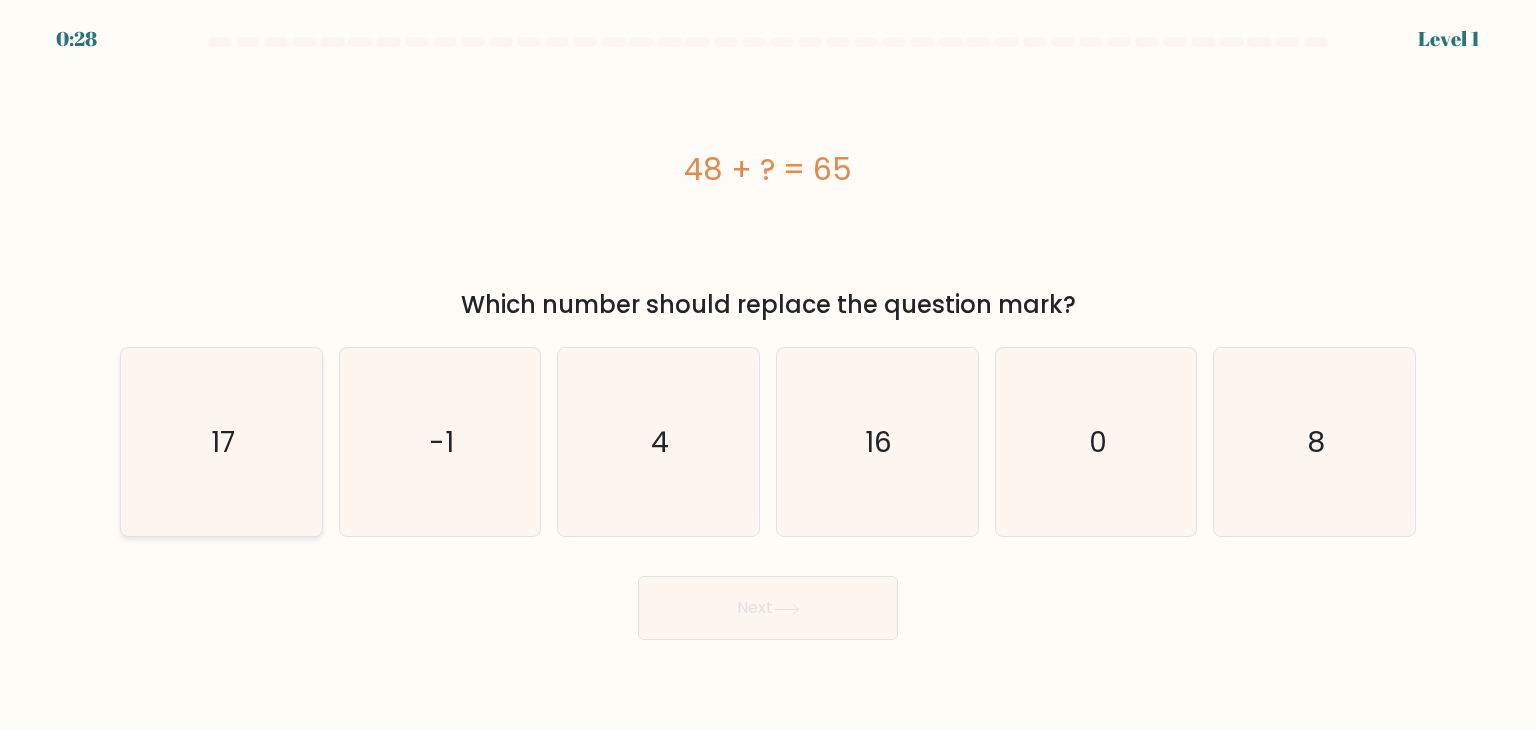 click on "17" 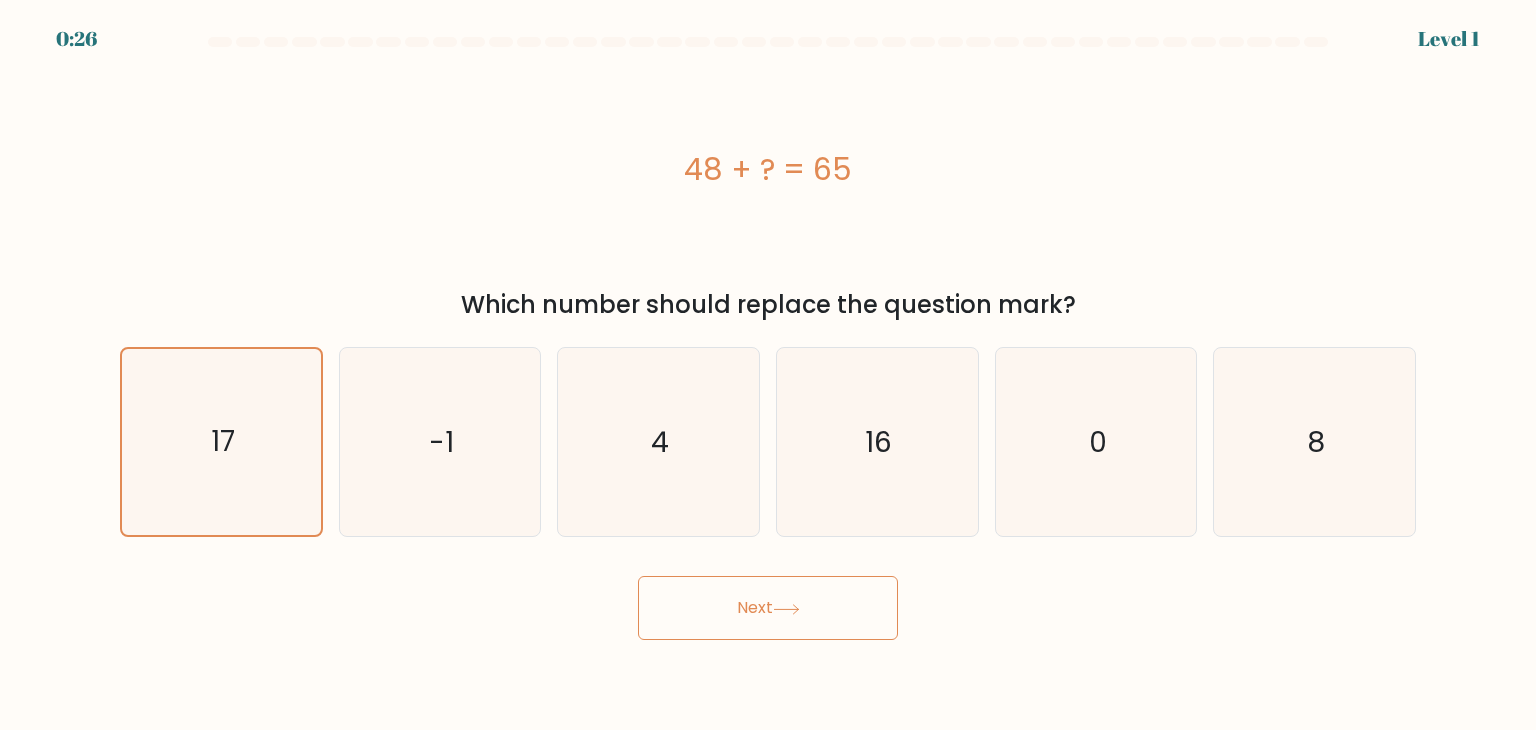 click on "Next" at bounding box center [768, 608] 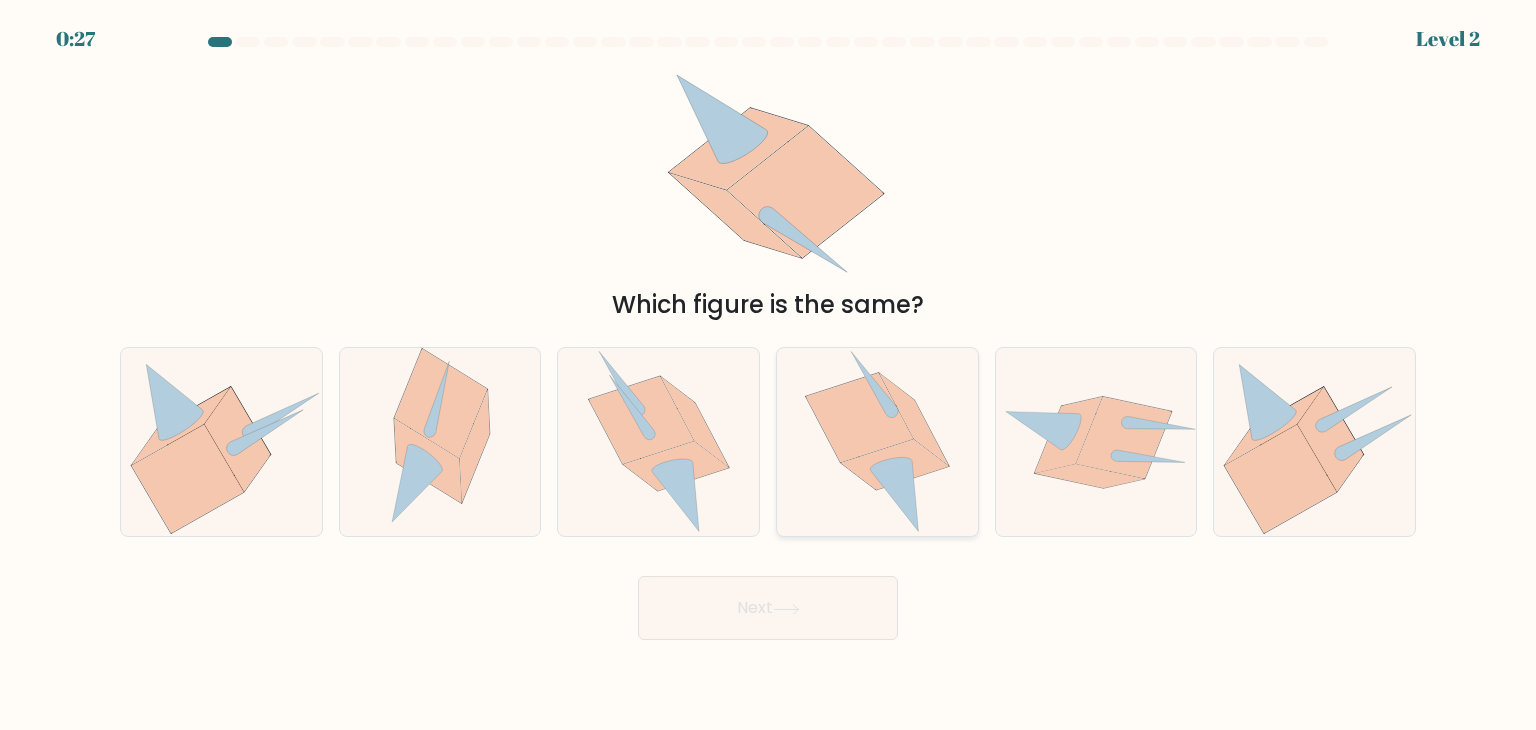 click 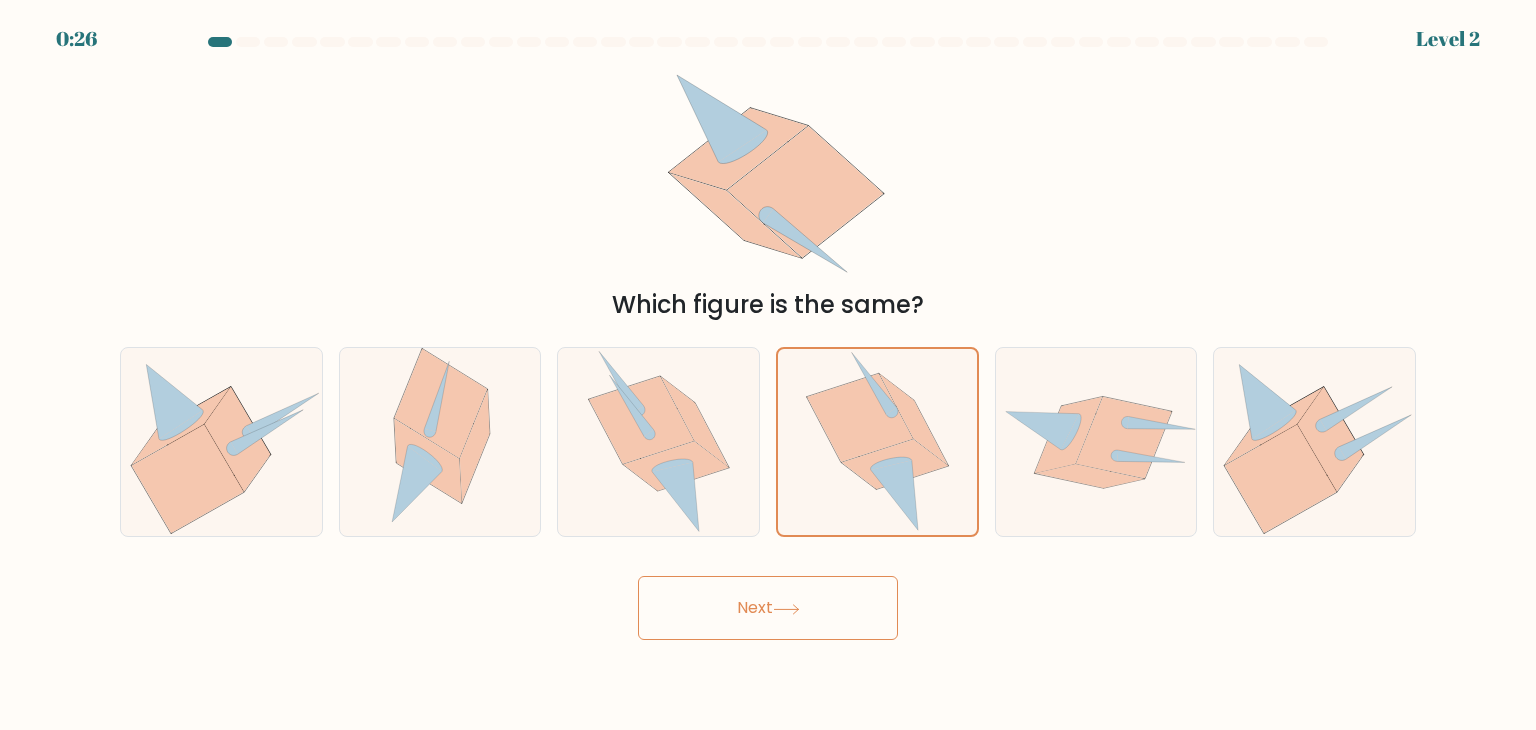 click on "Next" at bounding box center [768, 608] 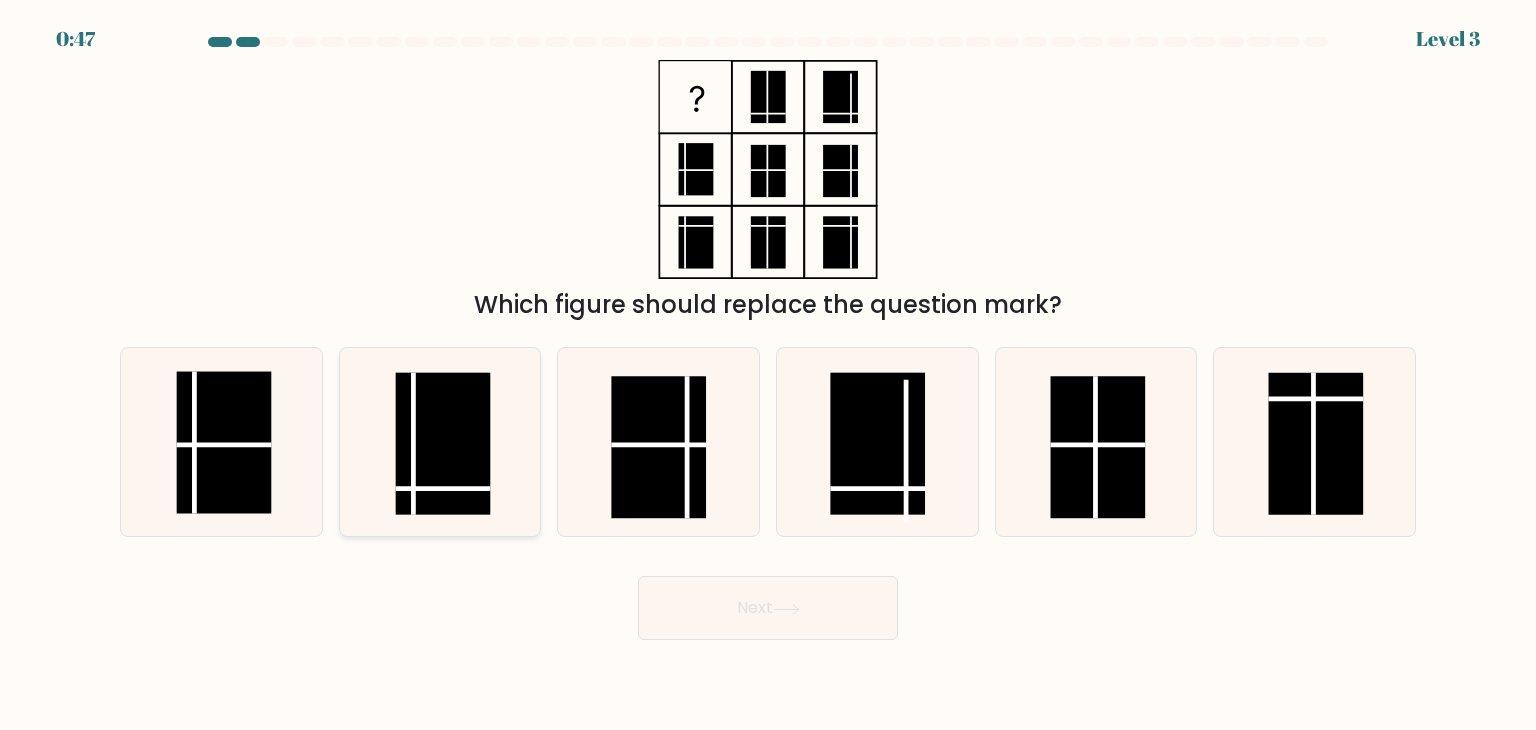 click 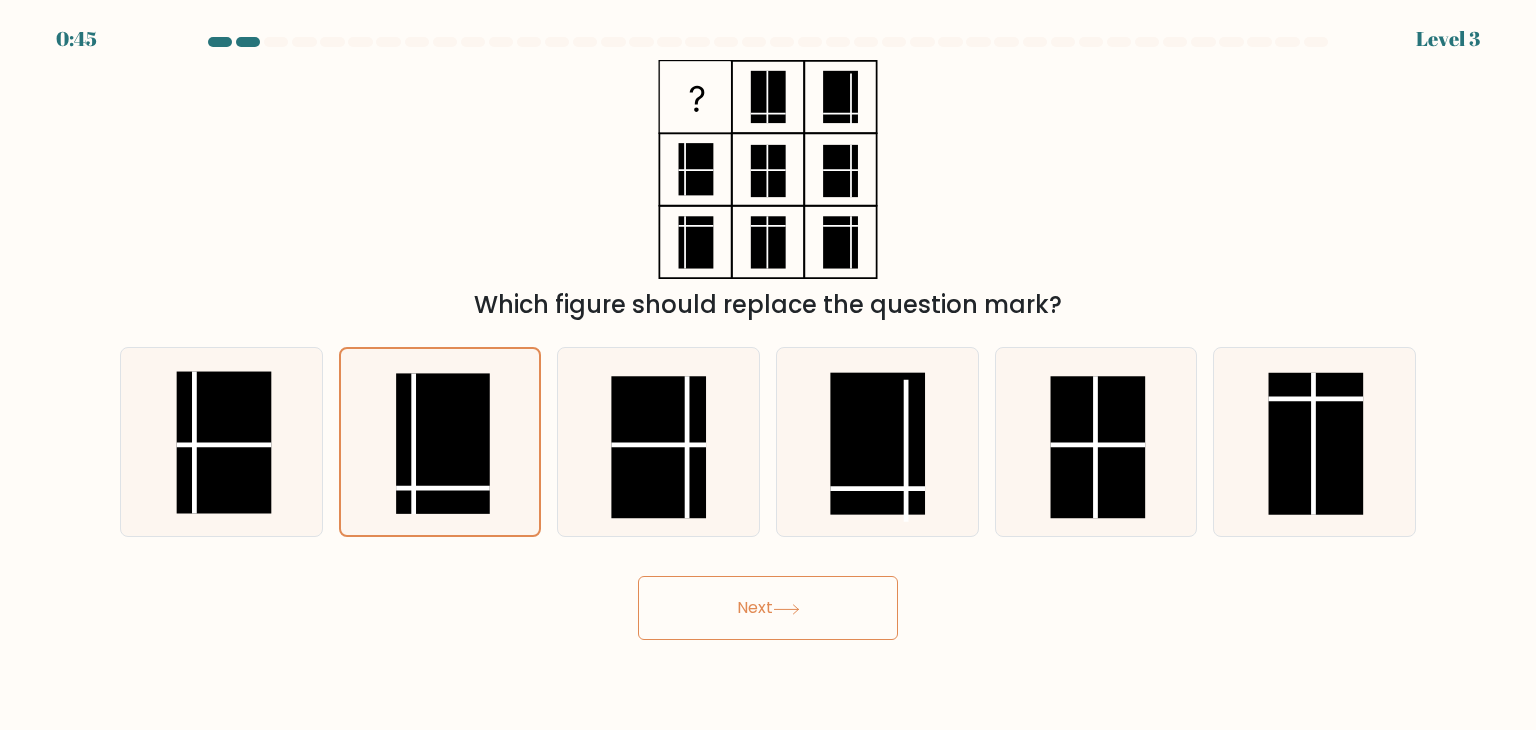 click 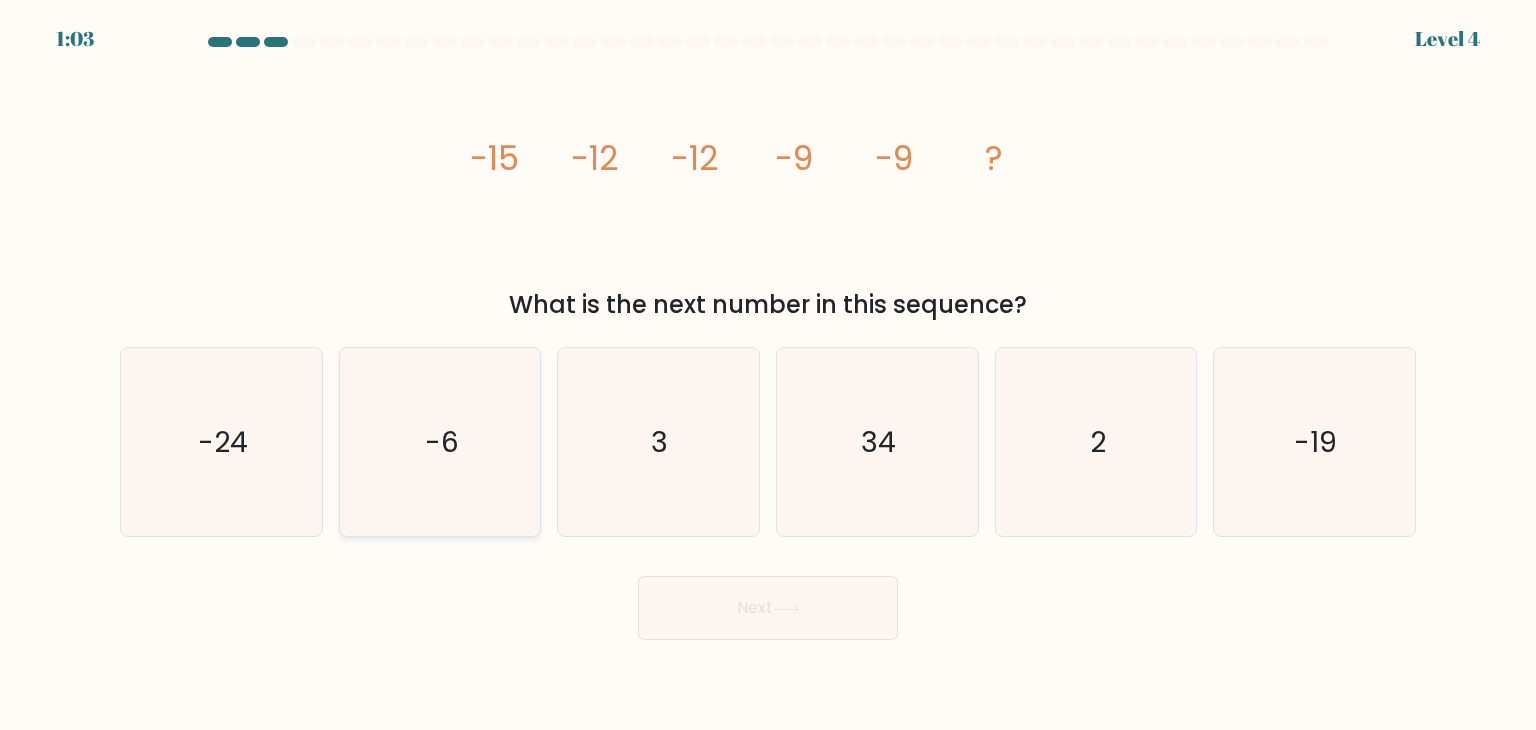 click on "-6" 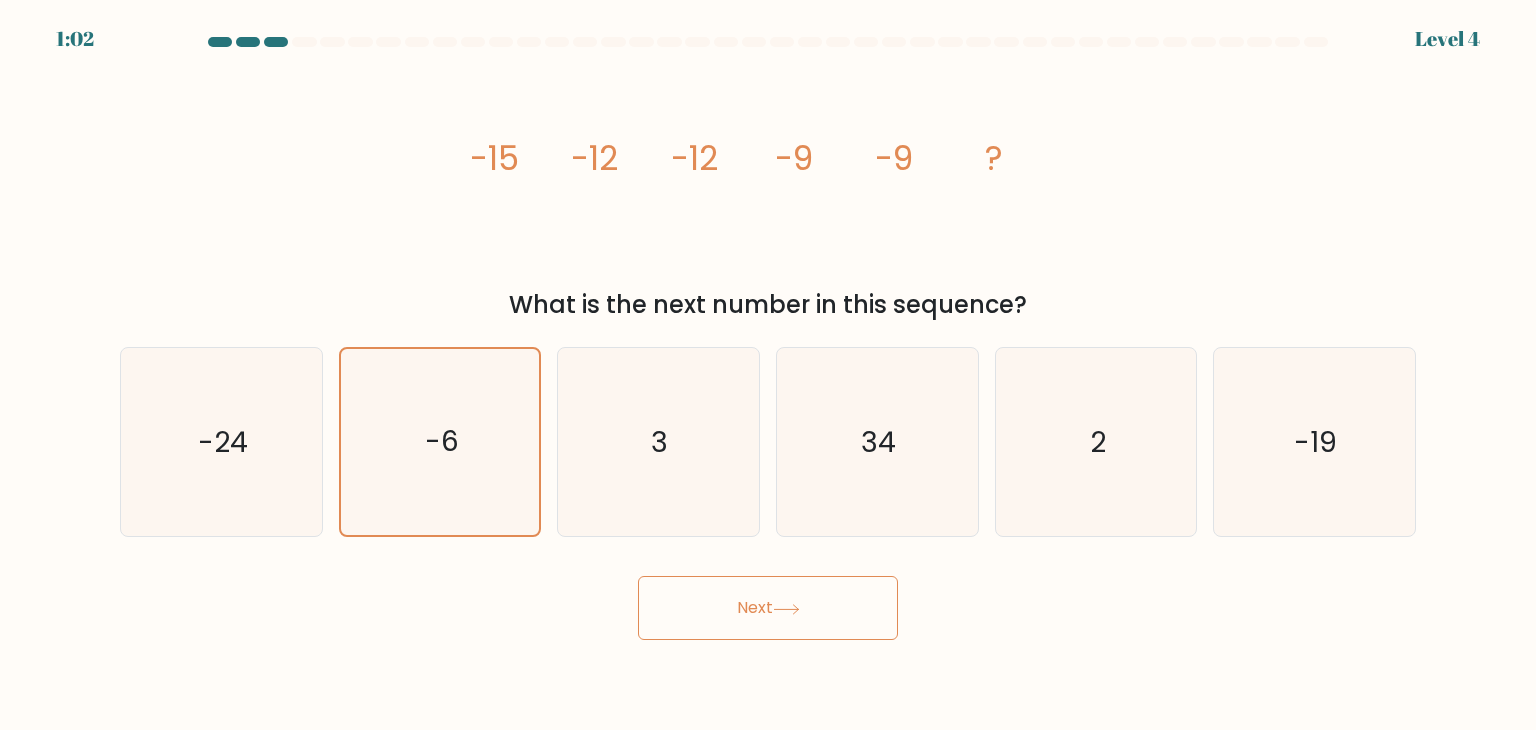 click on "1:02
Level 4" at bounding box center [768, 365] 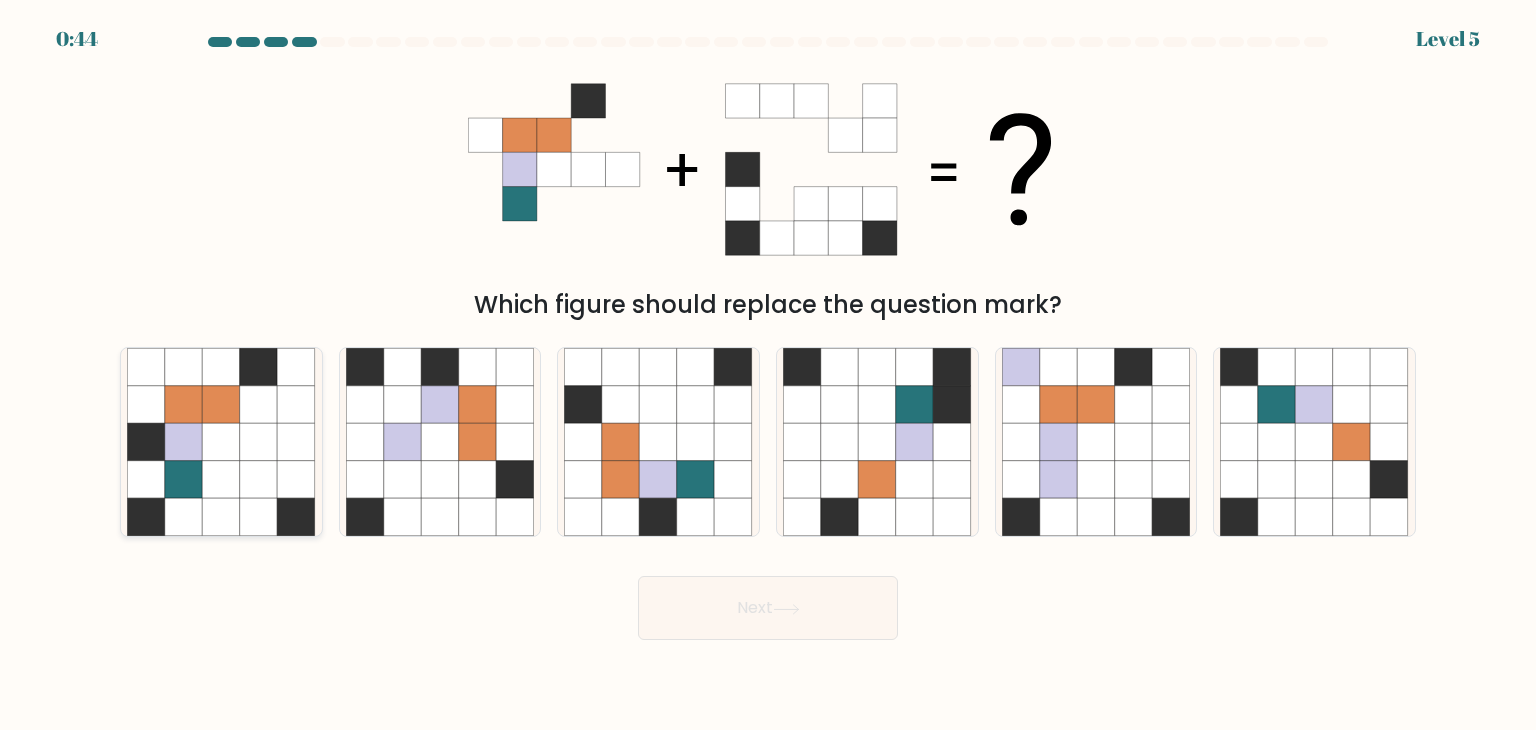 click 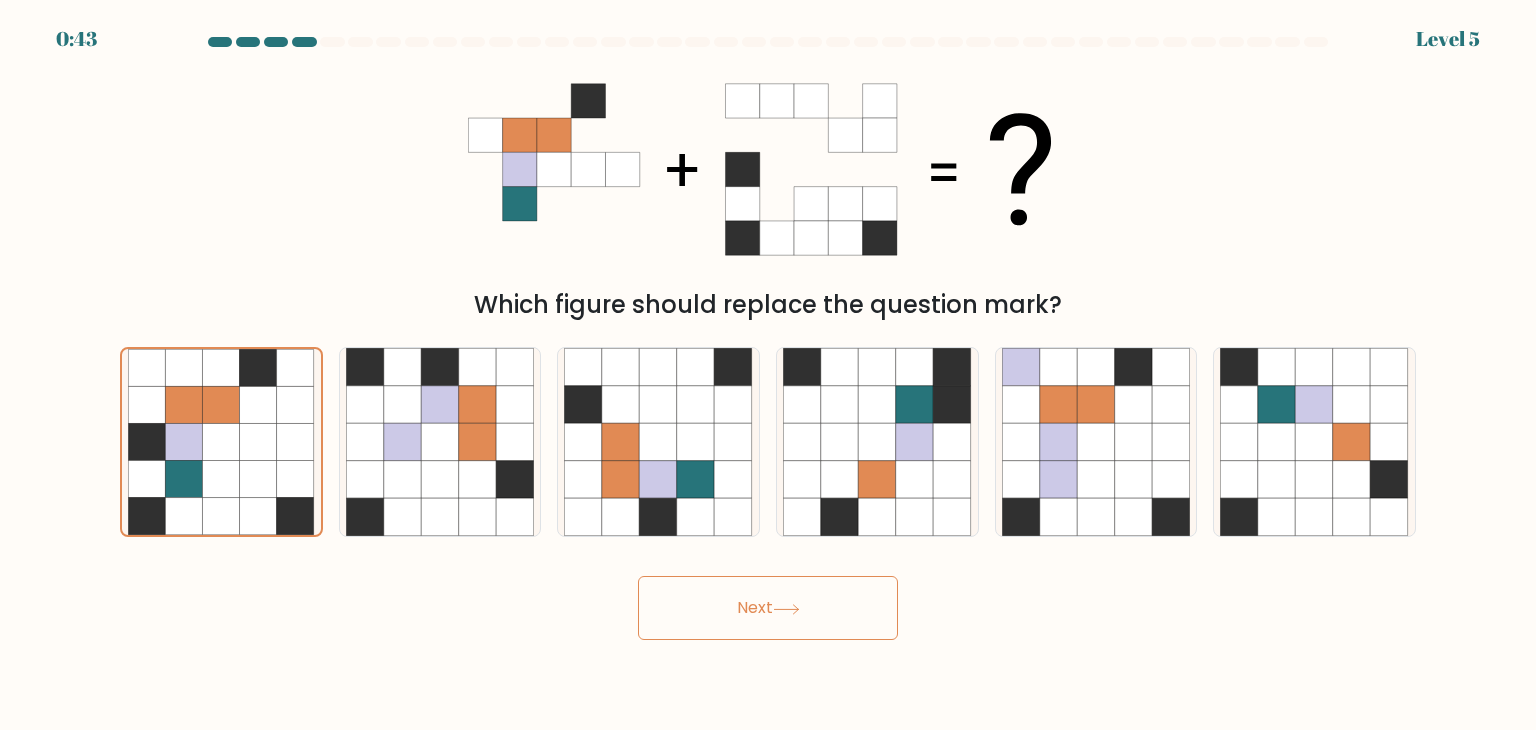 click on "Next" at bounding box center [768, 608] 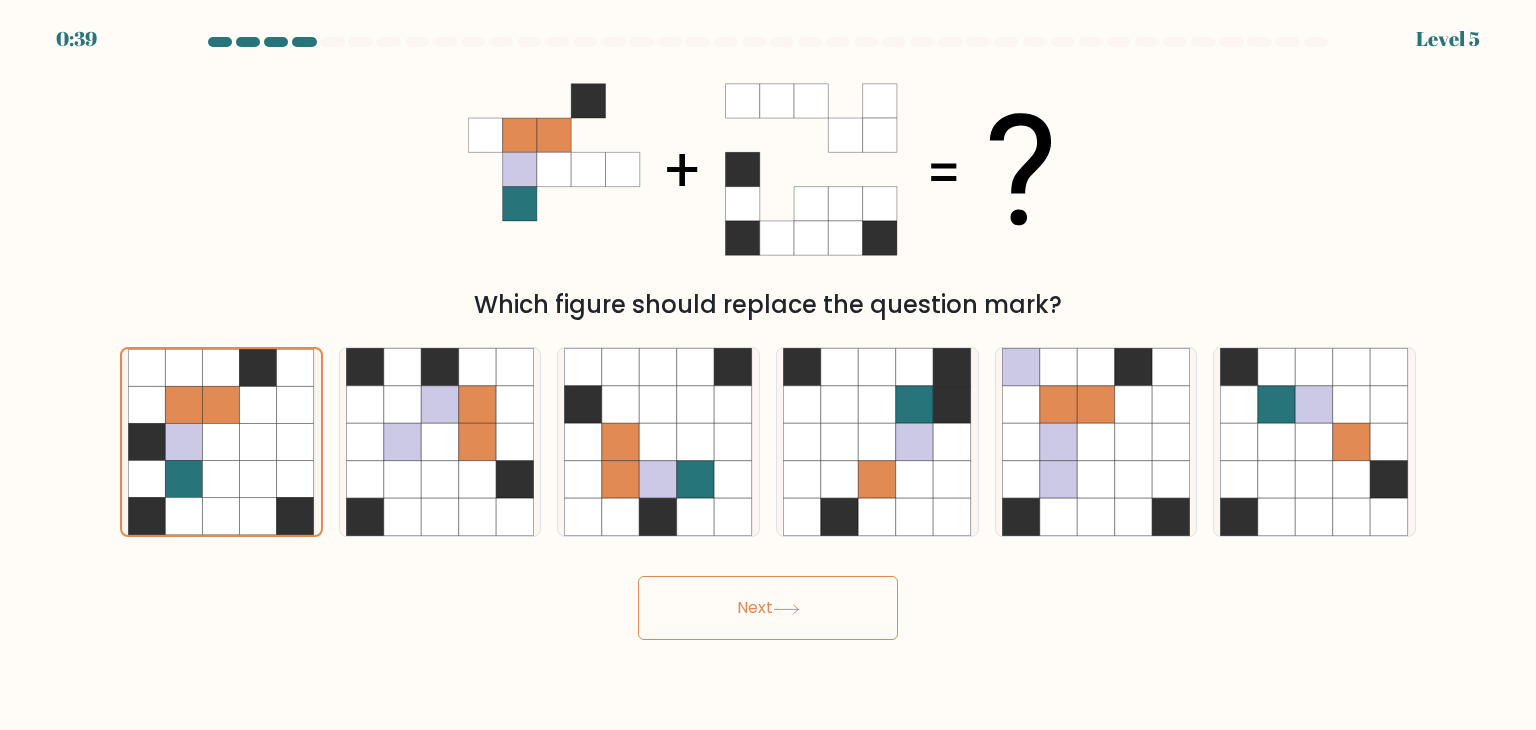 click 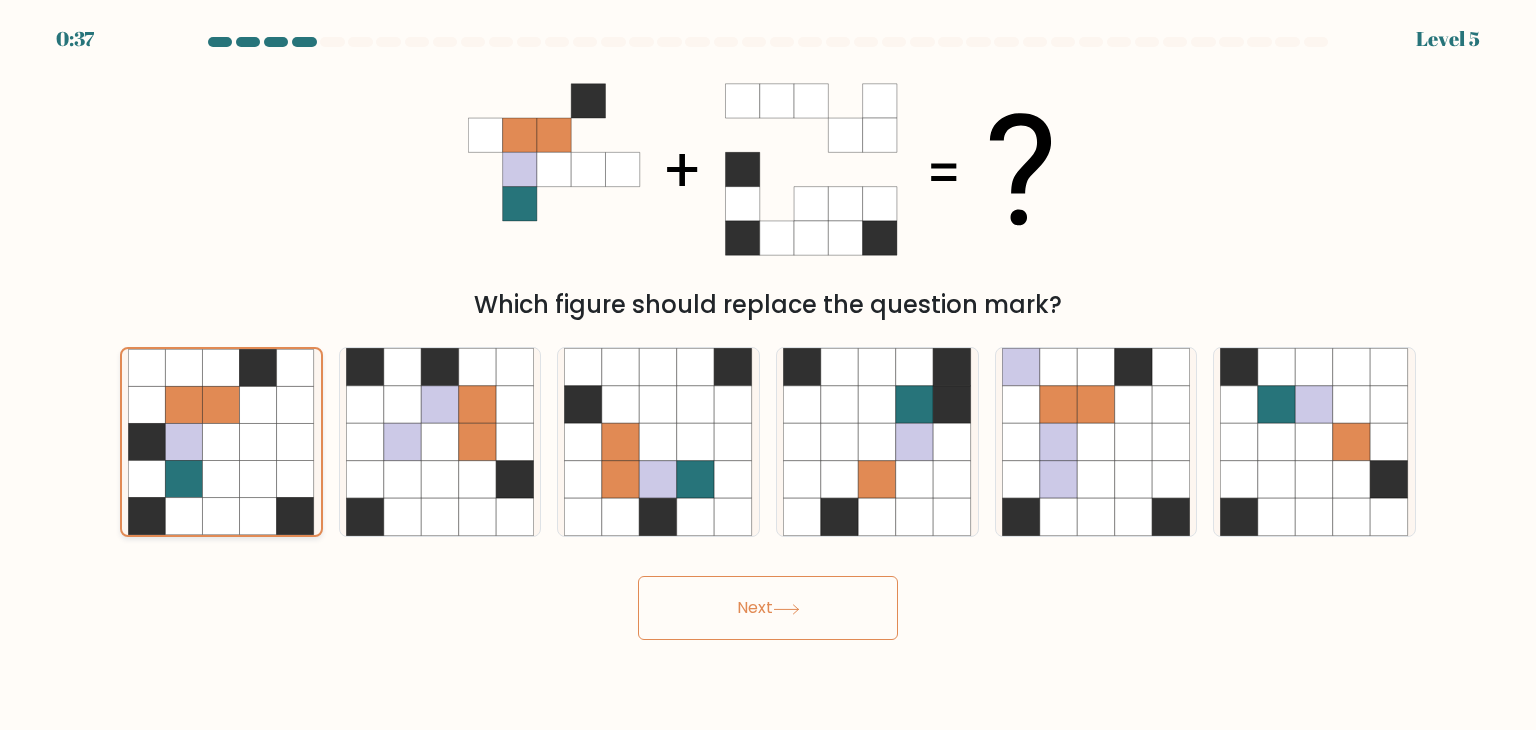 click 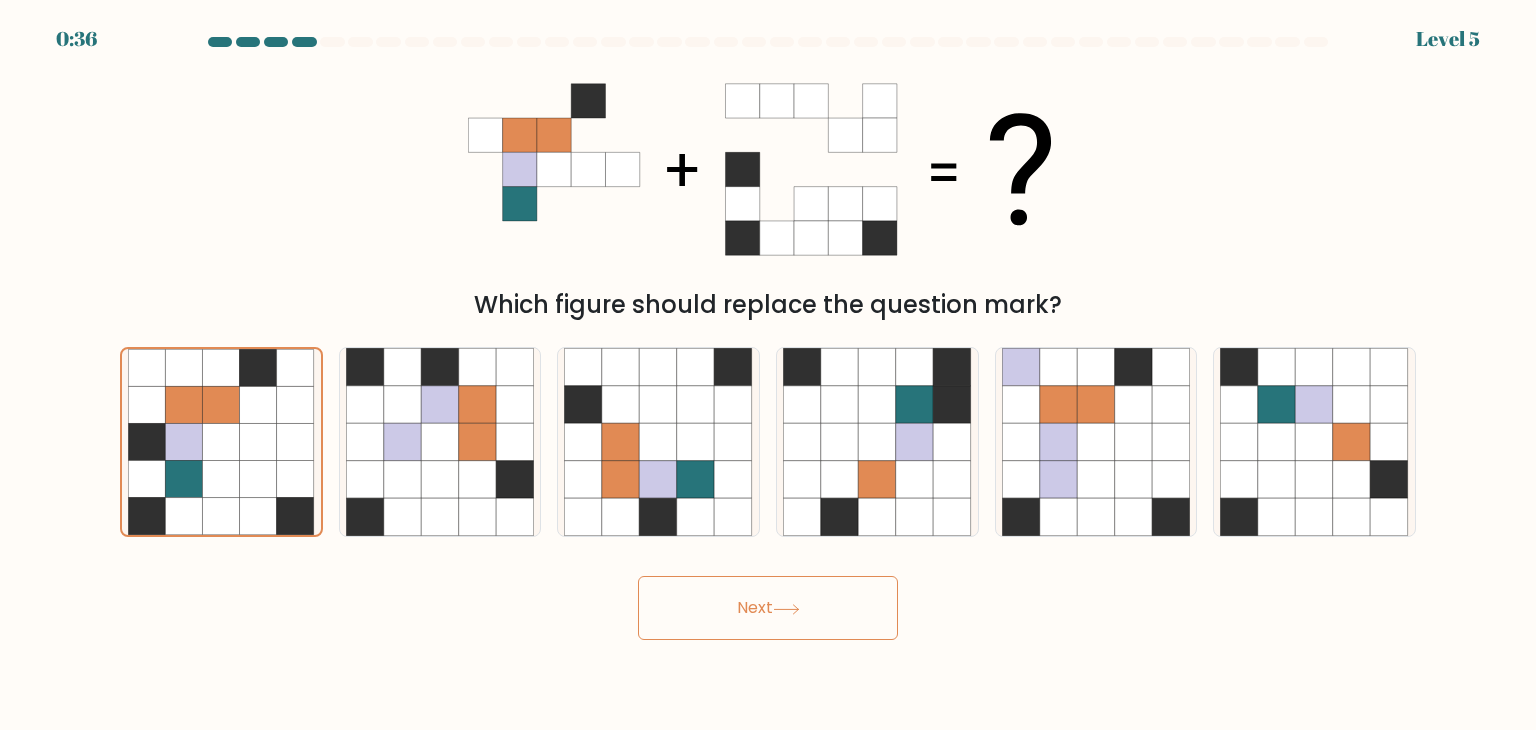 click on "Next" at bounding box center [768, 608] 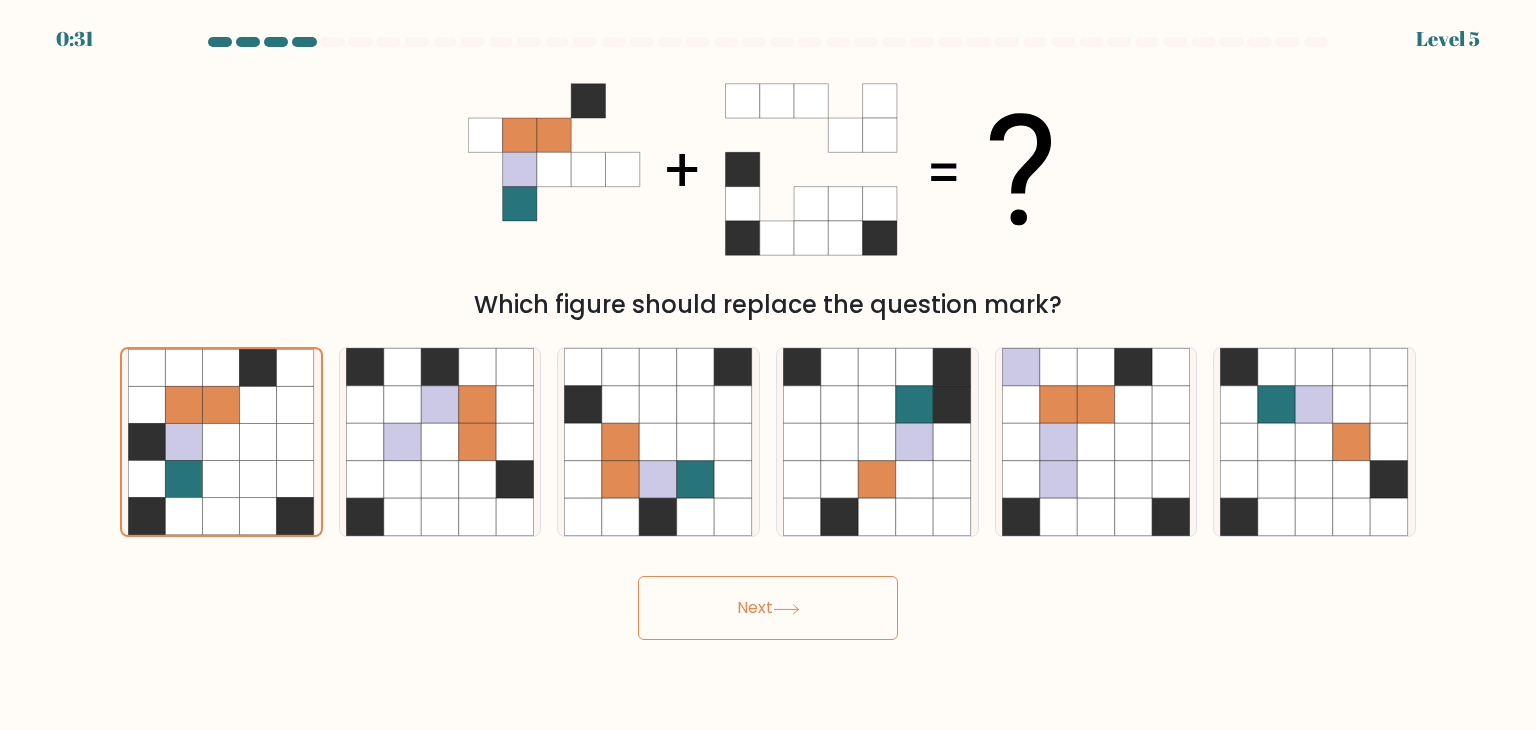 click on "Next" at bounding box center (768, 608) 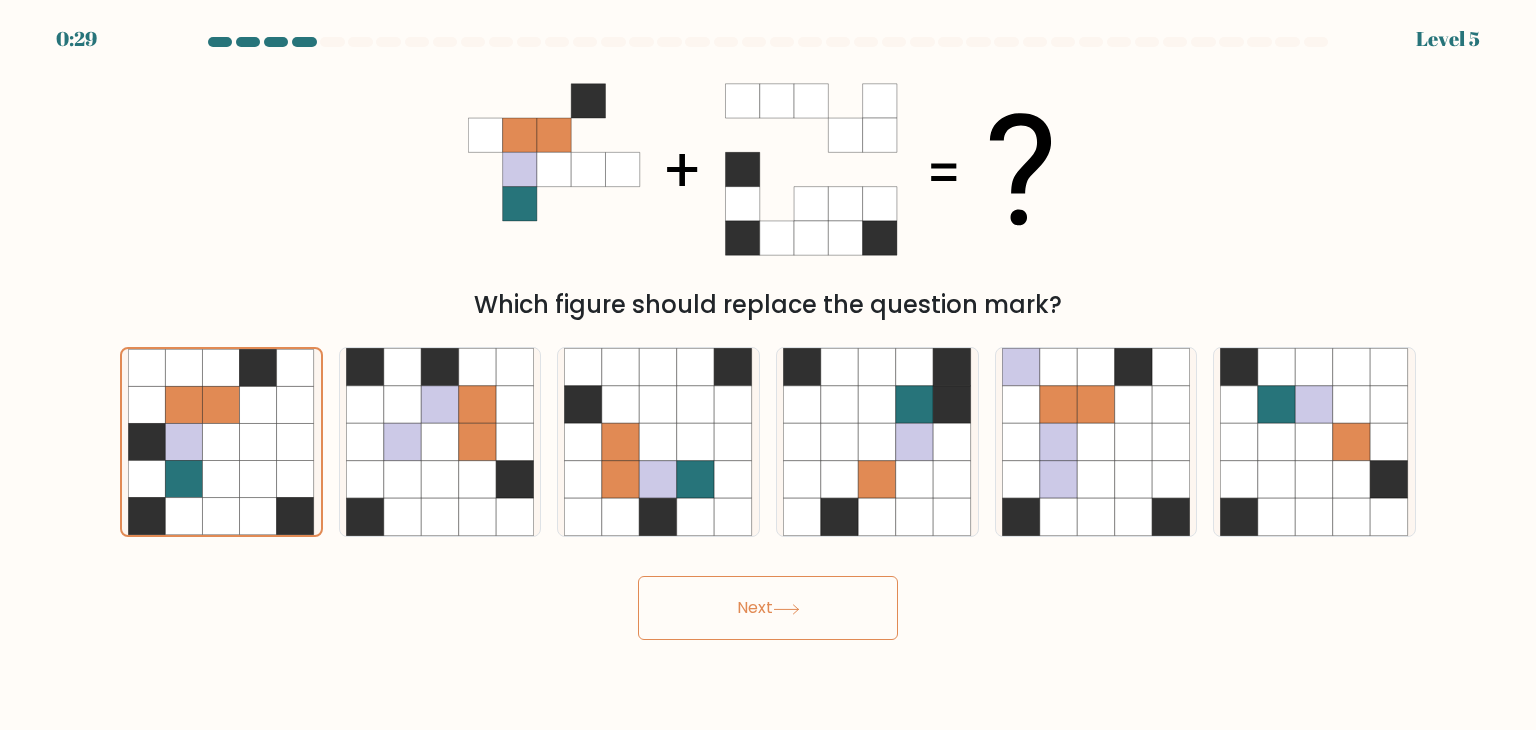 click on "Next" at bounding box center [768, 608] 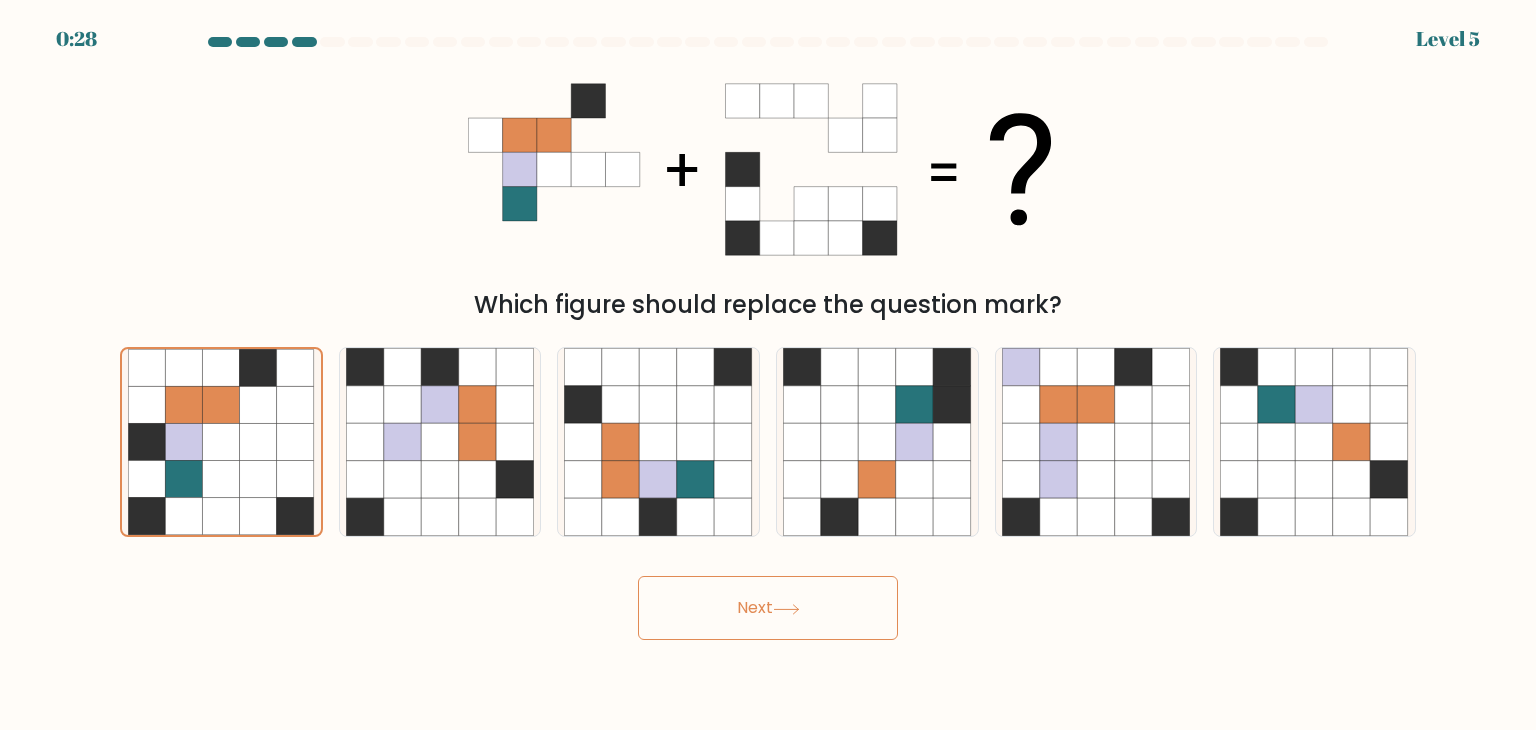drag, startPoint x: 777, startPoint y: 593, endPoint x: 788, endPoint y: 593, distance: 11 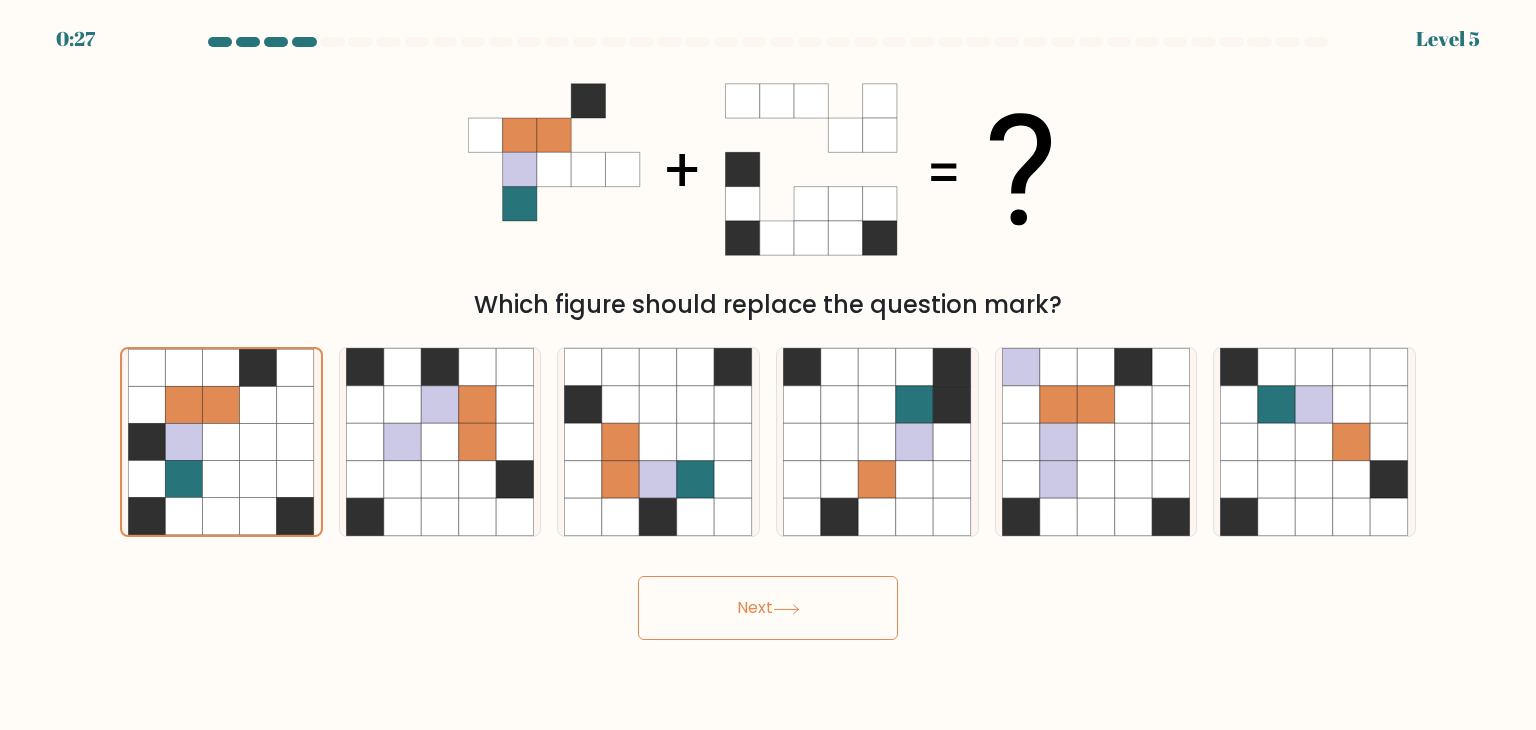 click on "Next" at bounding box center [768, 608] 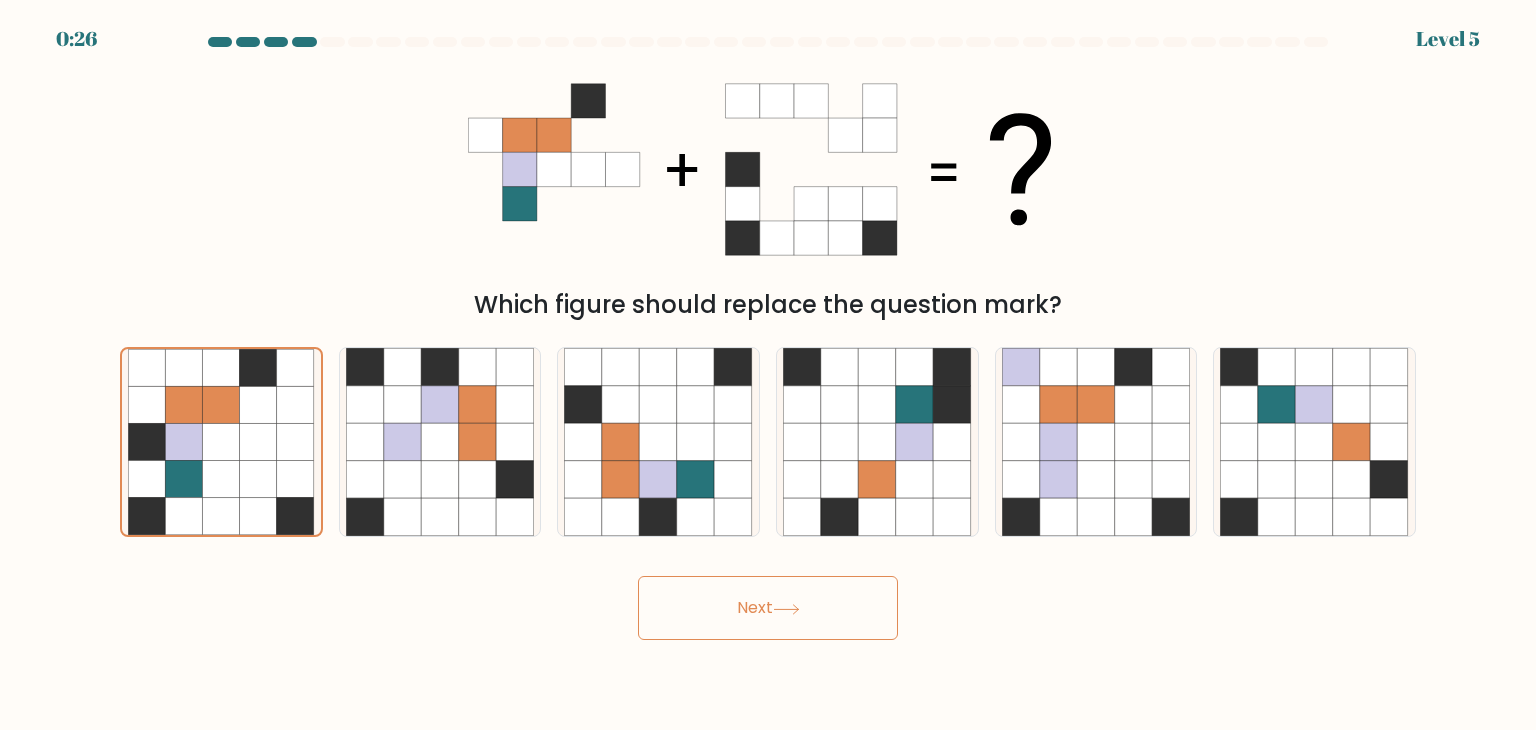 click on "Next" at bounding box center (768, 608) 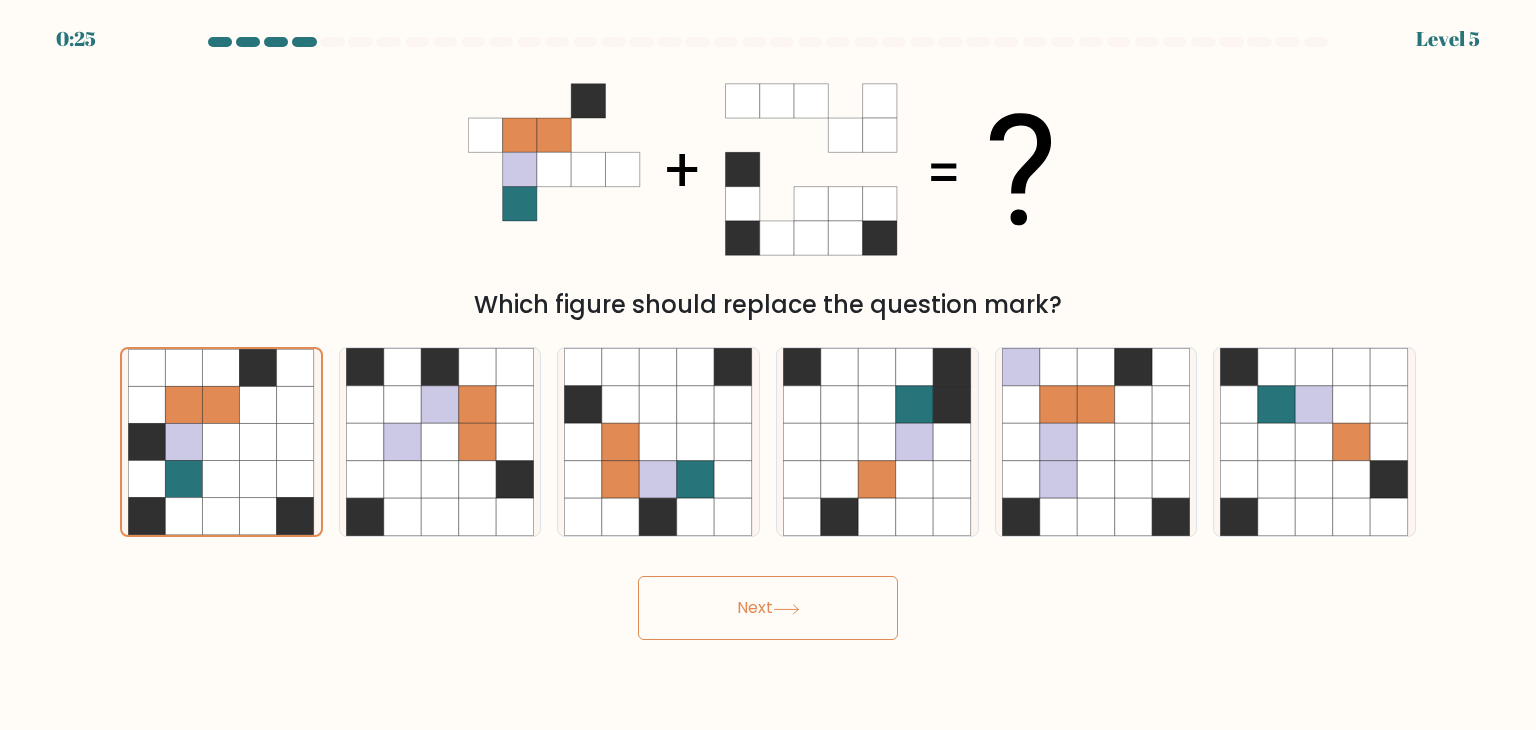 click on "Next" at bounding box center (768, 608) 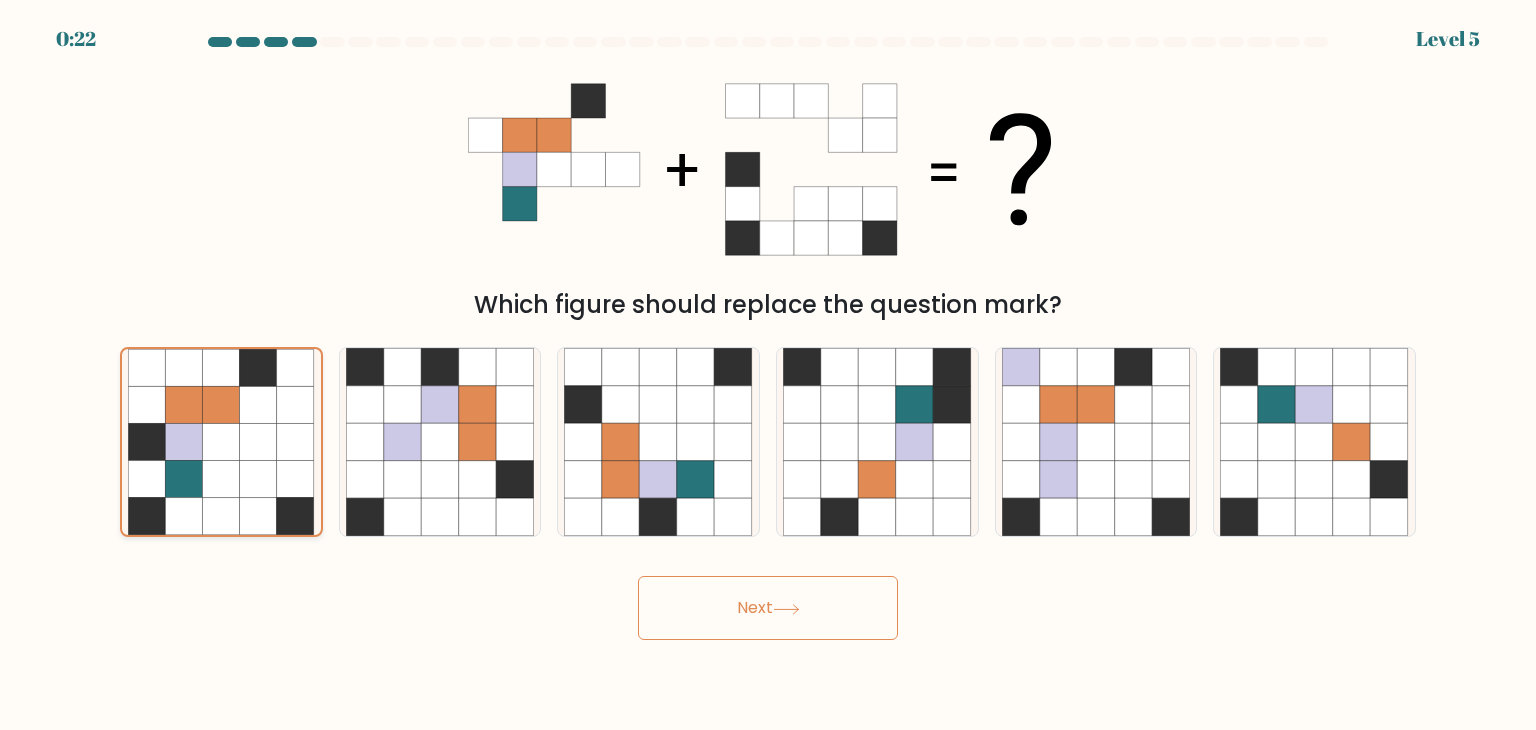 click 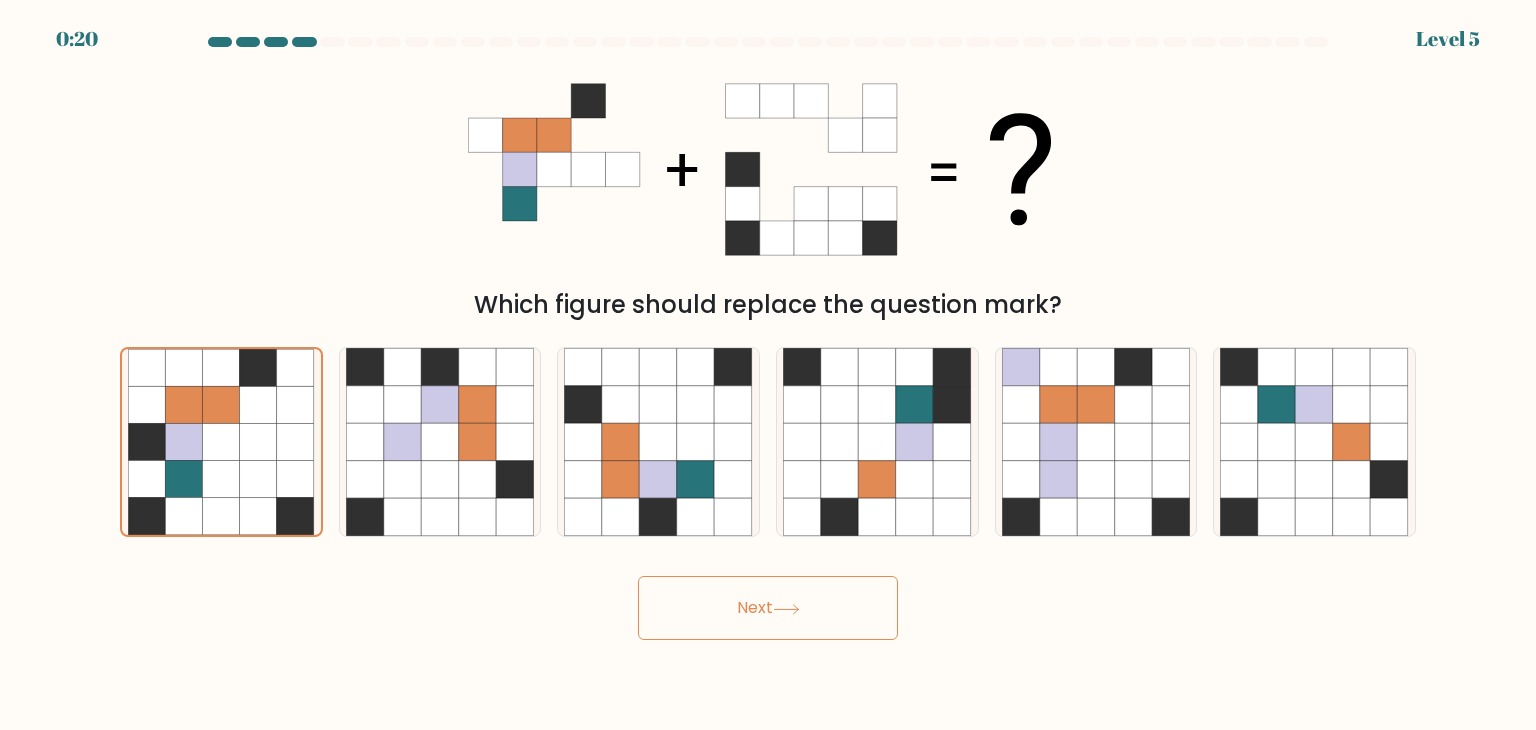 click on "Next" at bounding box center [768, 608] 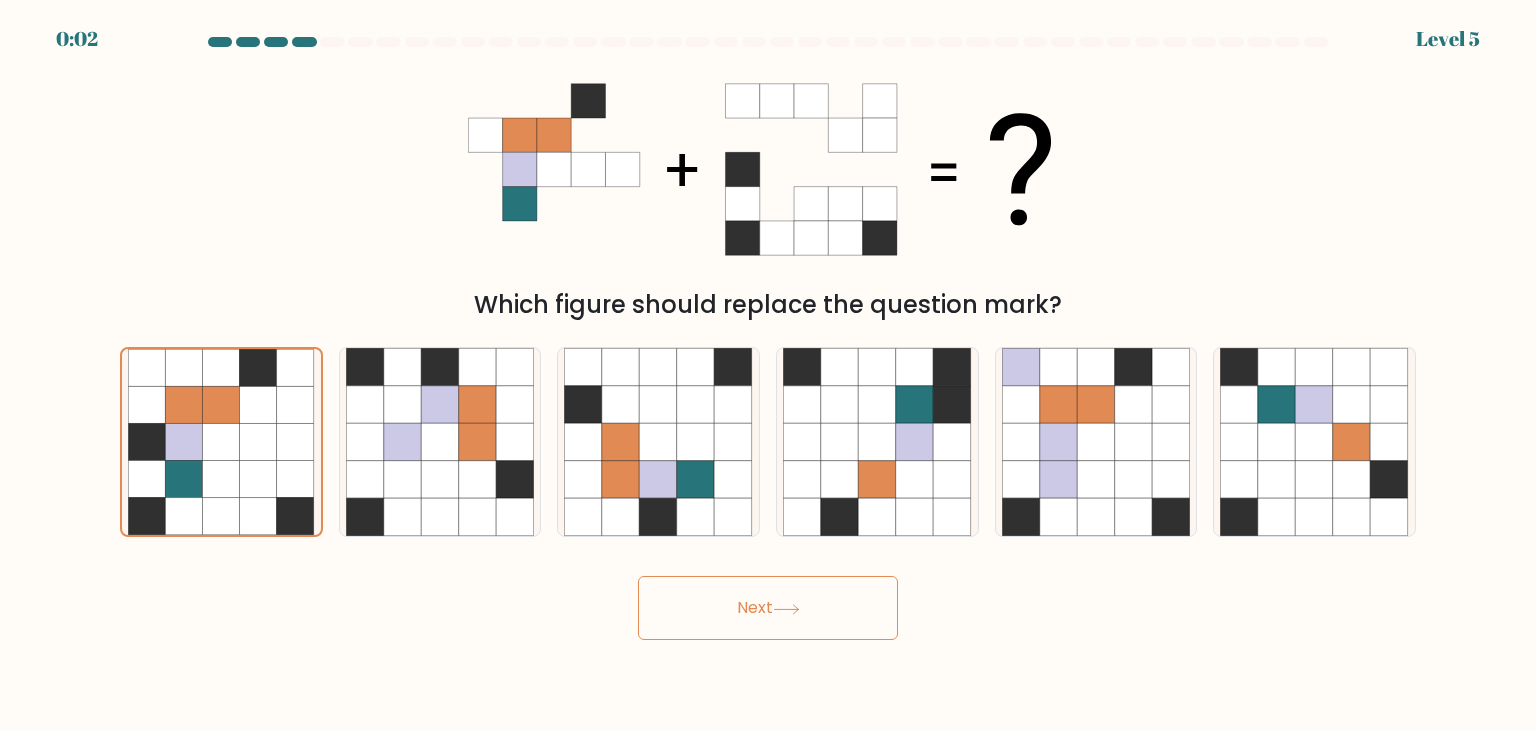click on "Next" at bounding box center (768, 608) 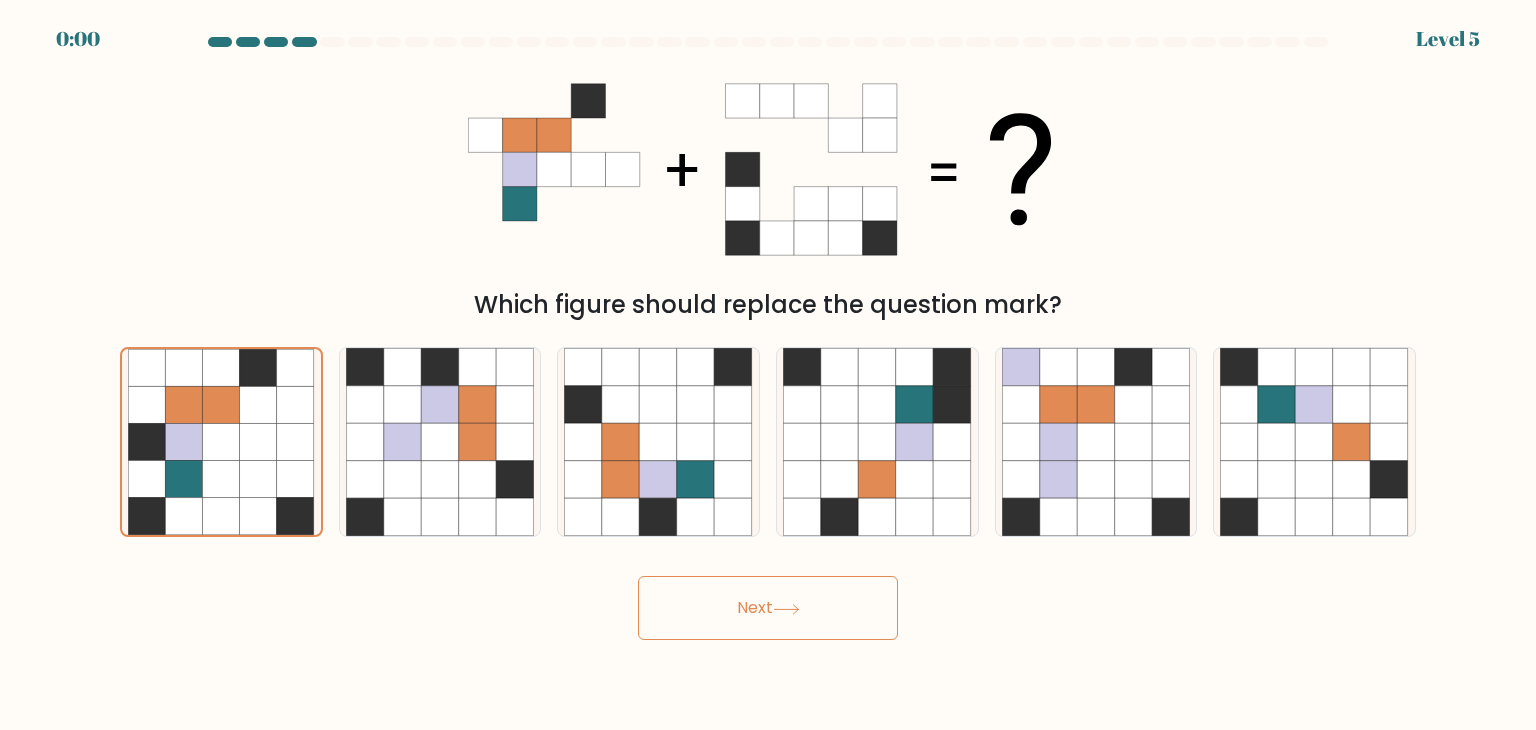 click on "Next" at bounding box center [768, 608] 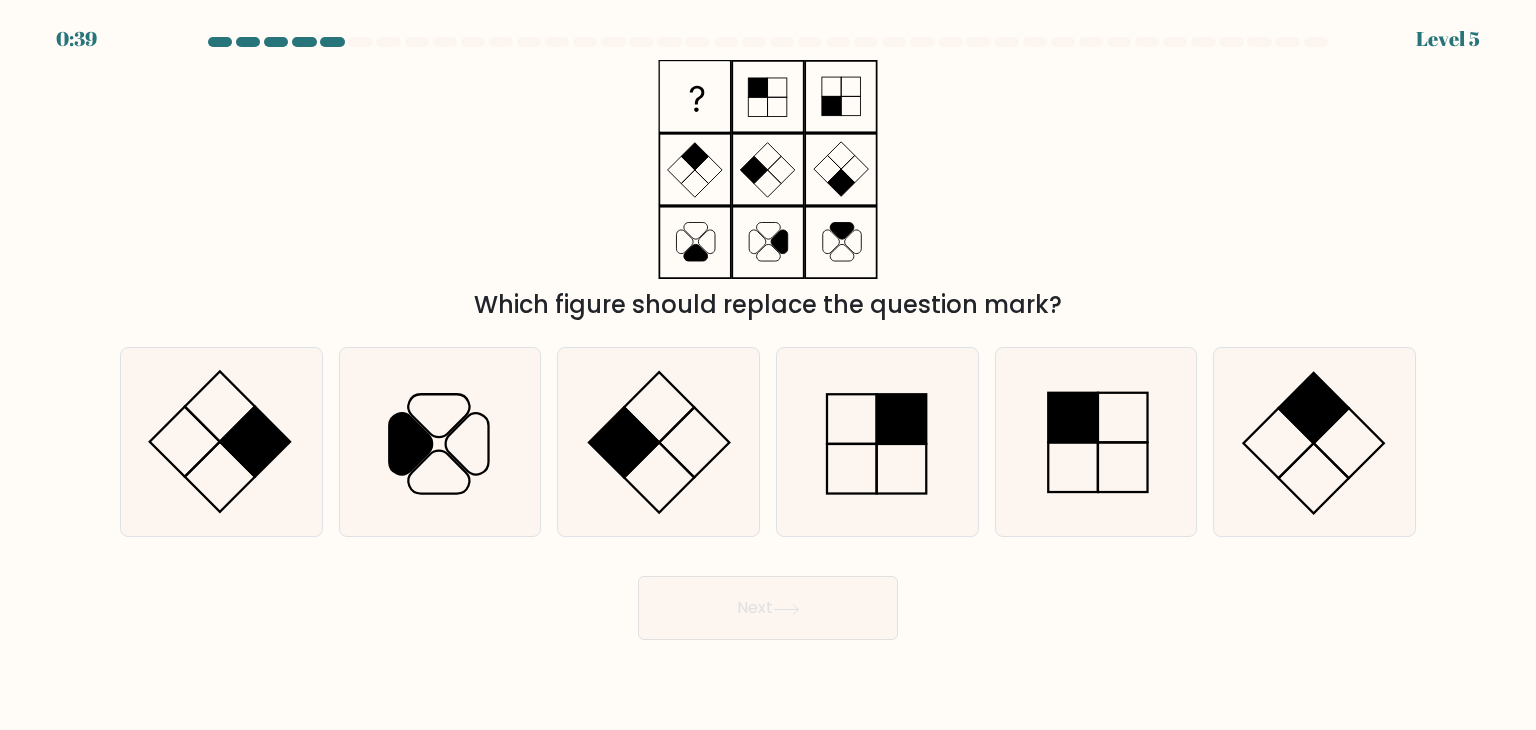 scroll, scrollTop: 0, scrollLeft: 0, axis: both 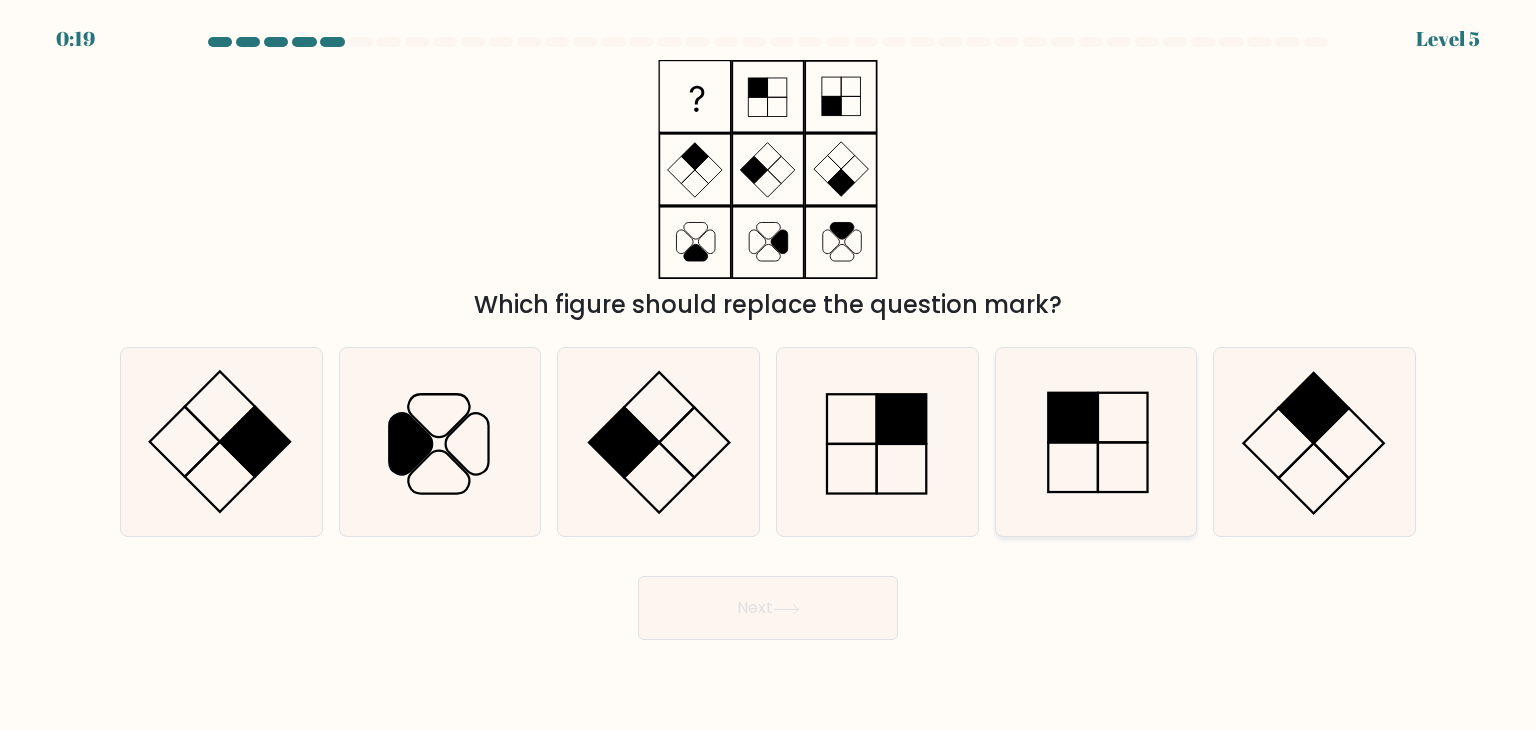 click 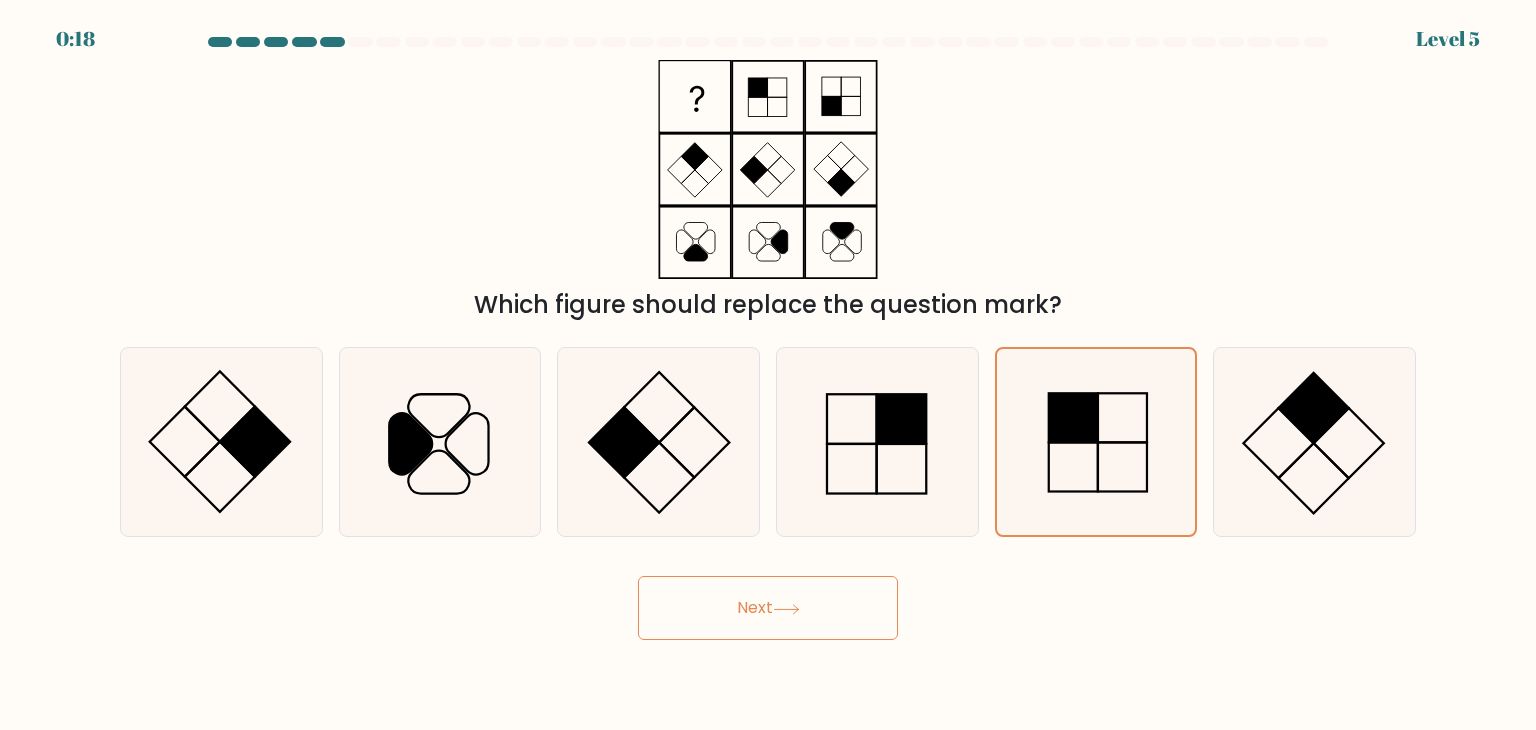 click on "Next" at bounding box center (768, 608) 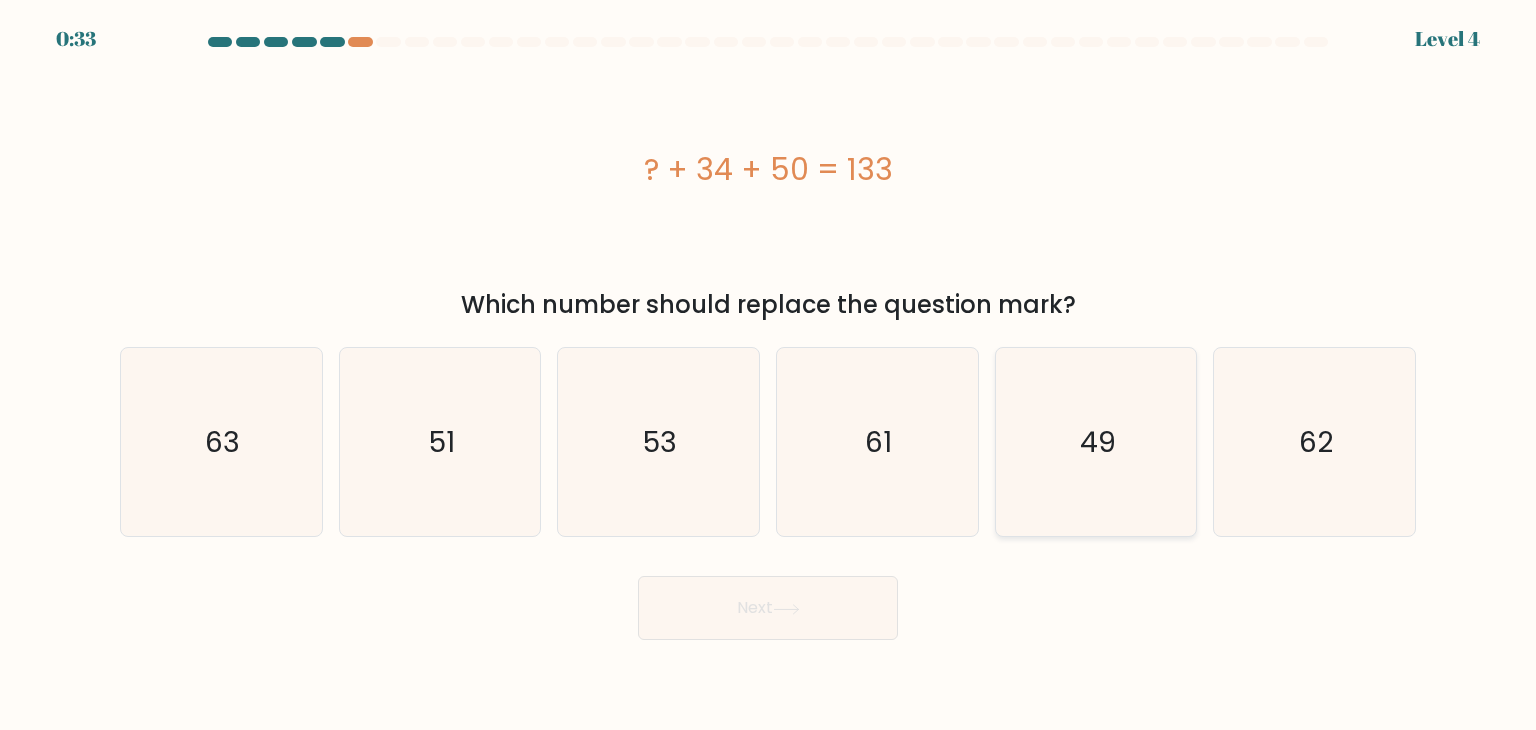 click on "49" 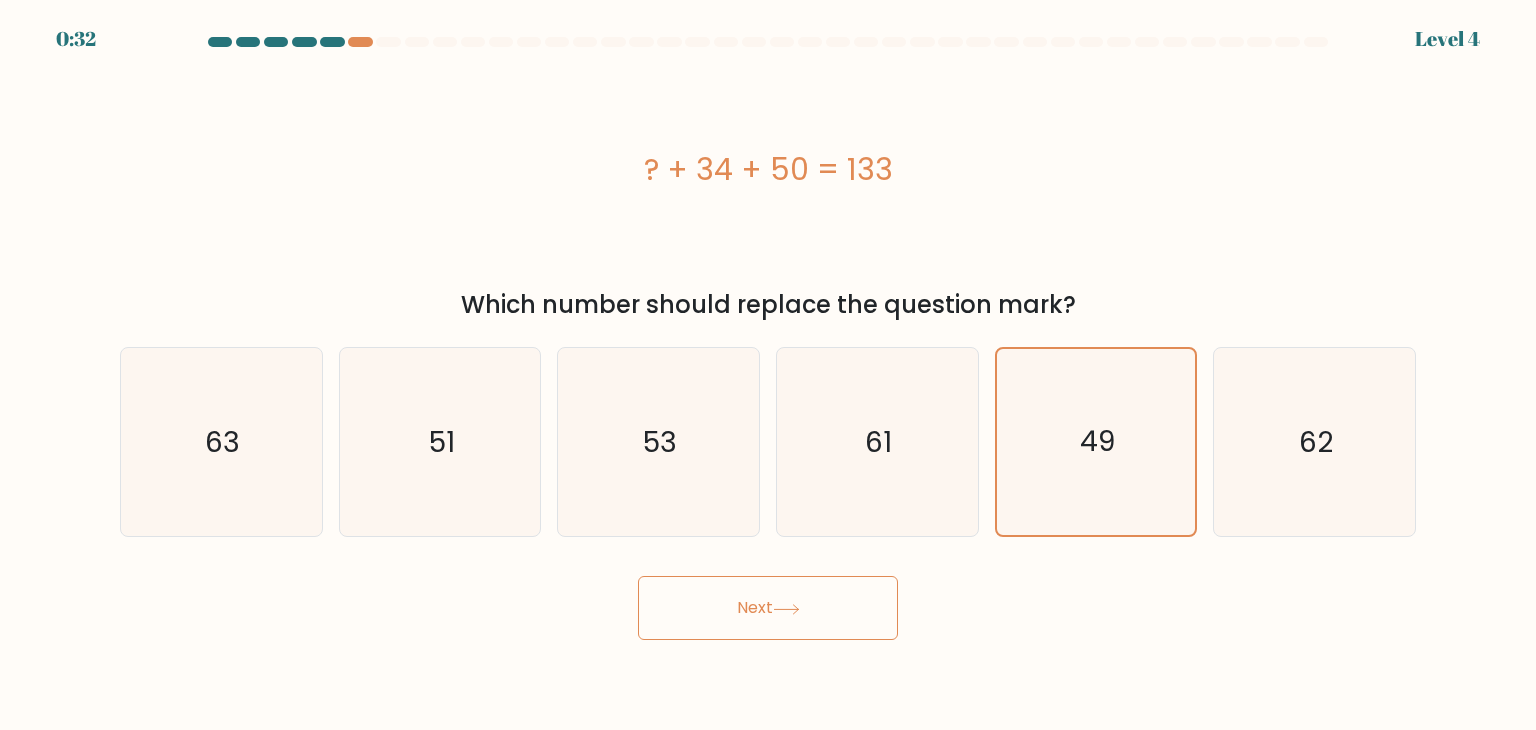 click on "Next" at bounding box center [768, 608] 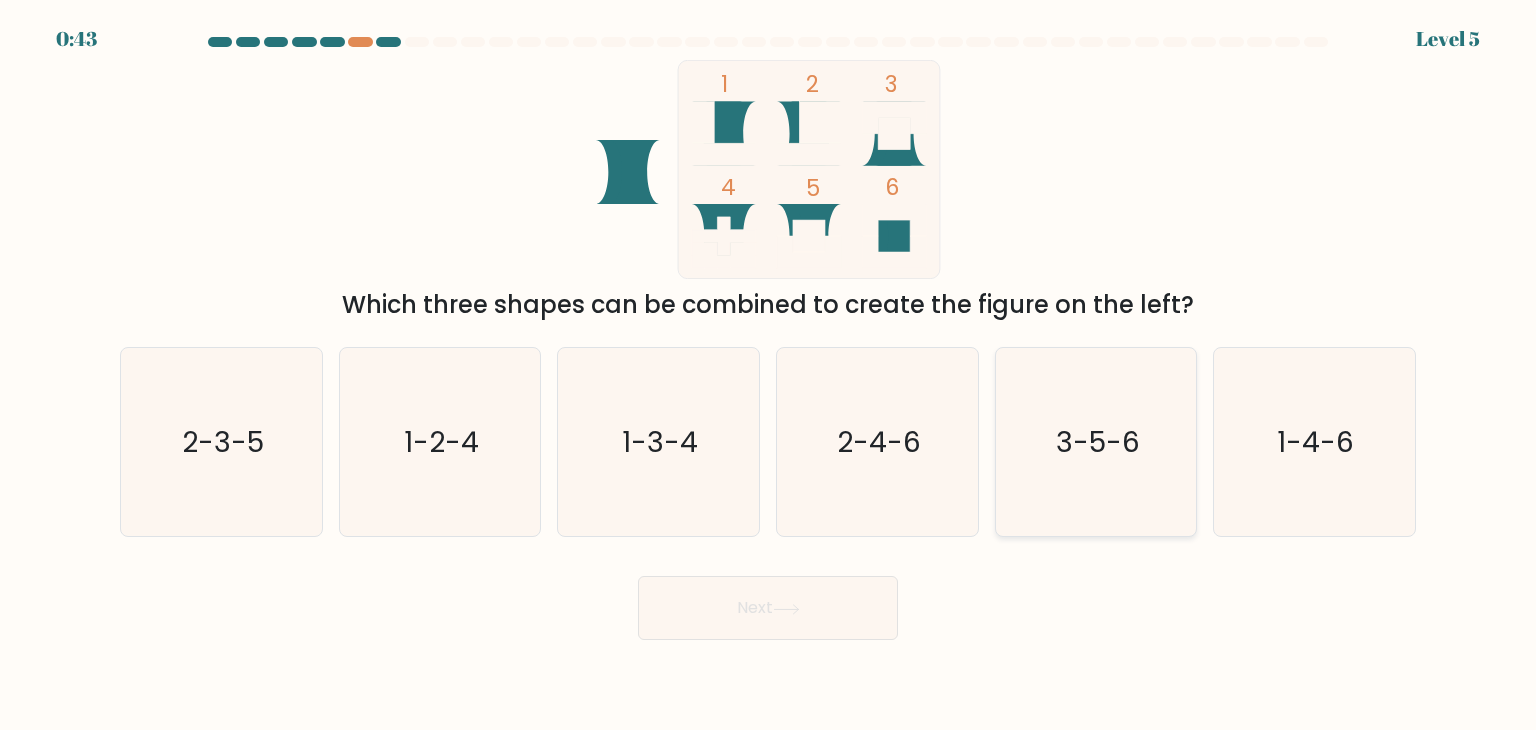 click on "3-5-6" 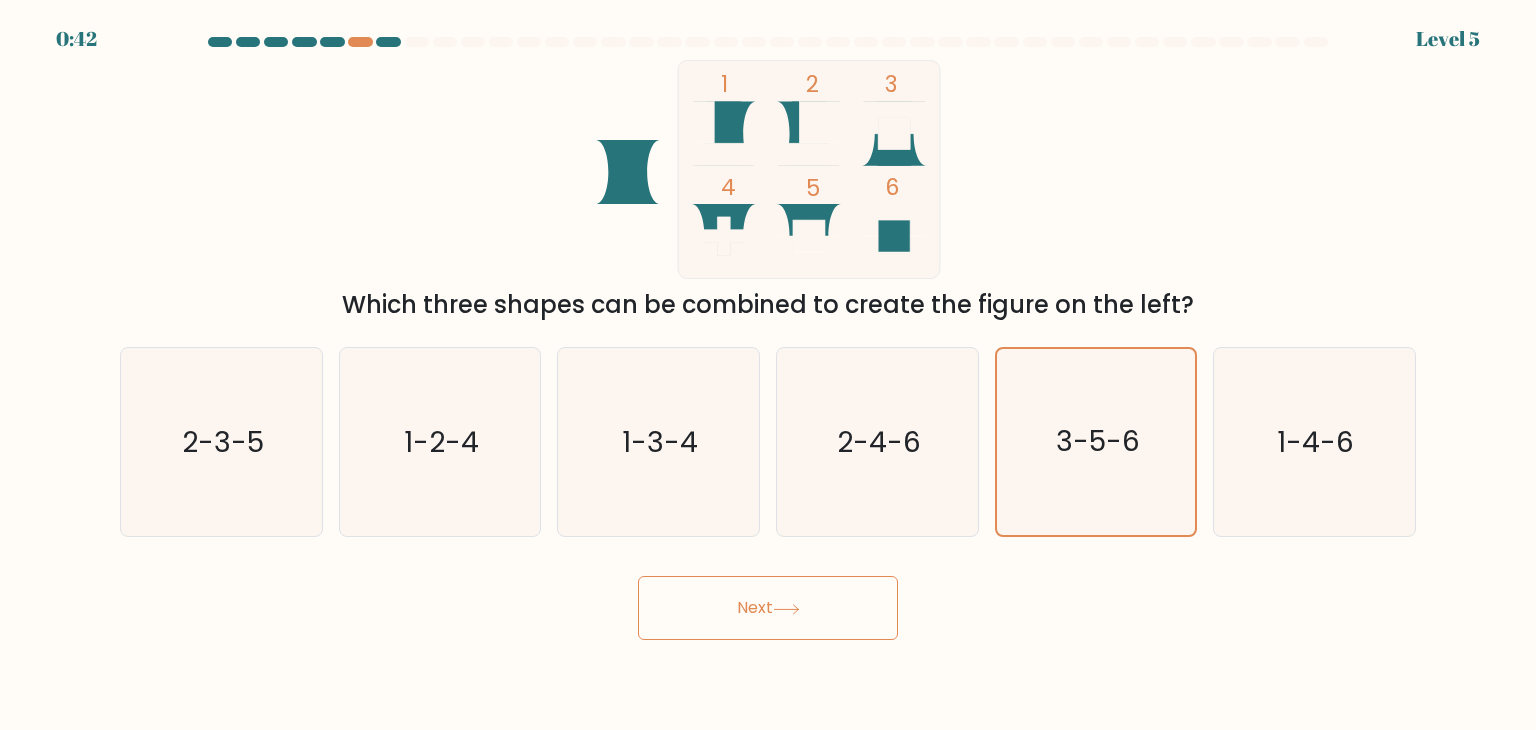 click on "Next" at bounding box center [768, 608] 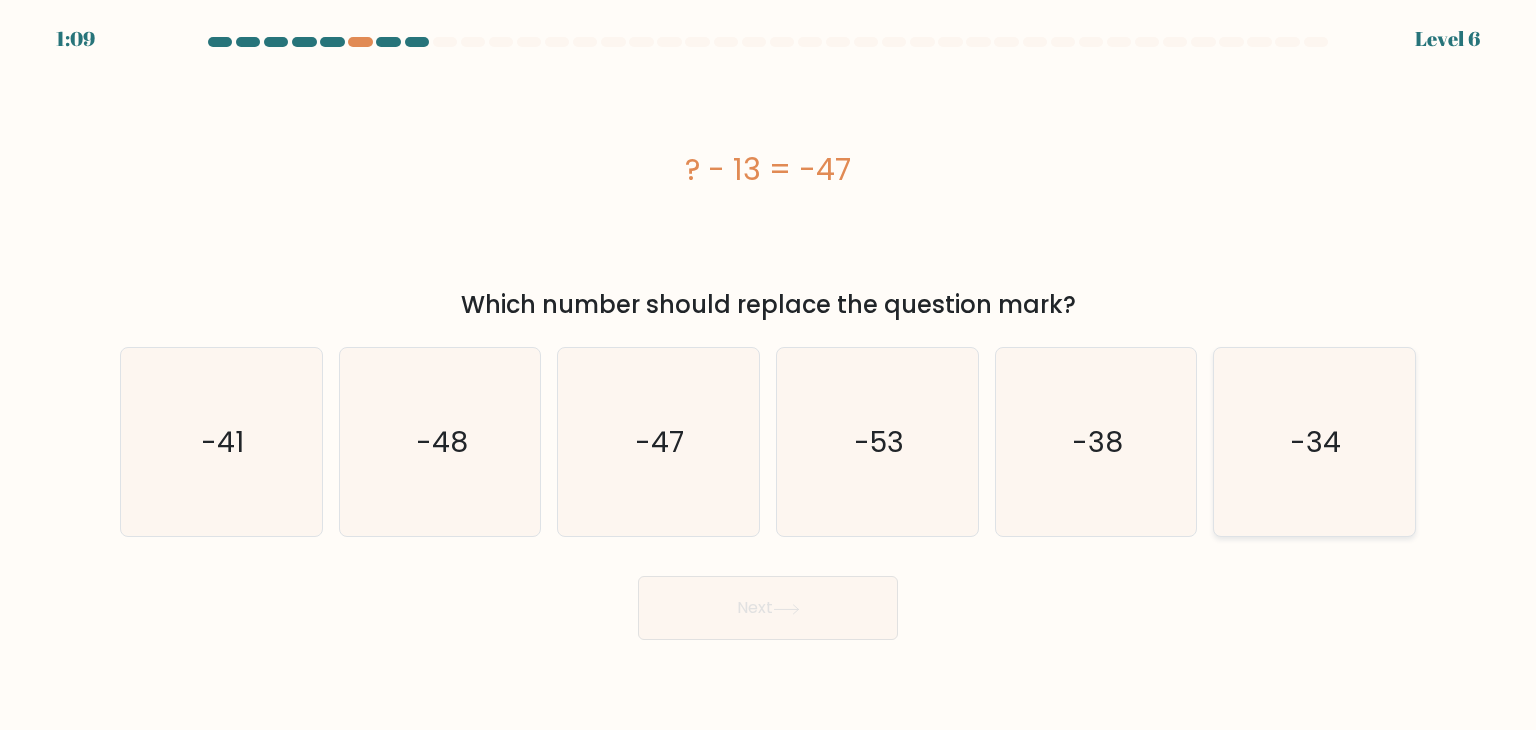 click on "-34" 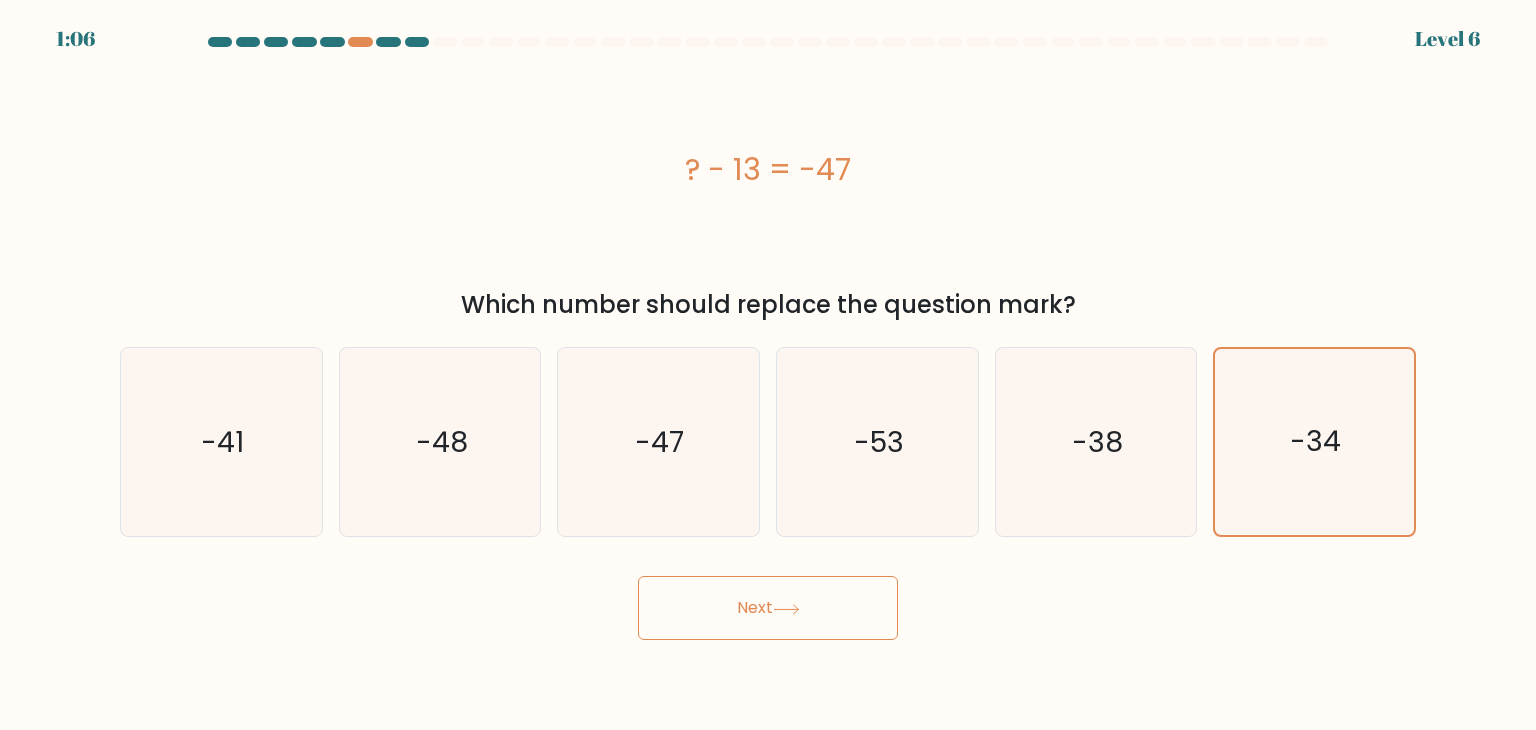 click on "Next" at bounding box center [768, 608] 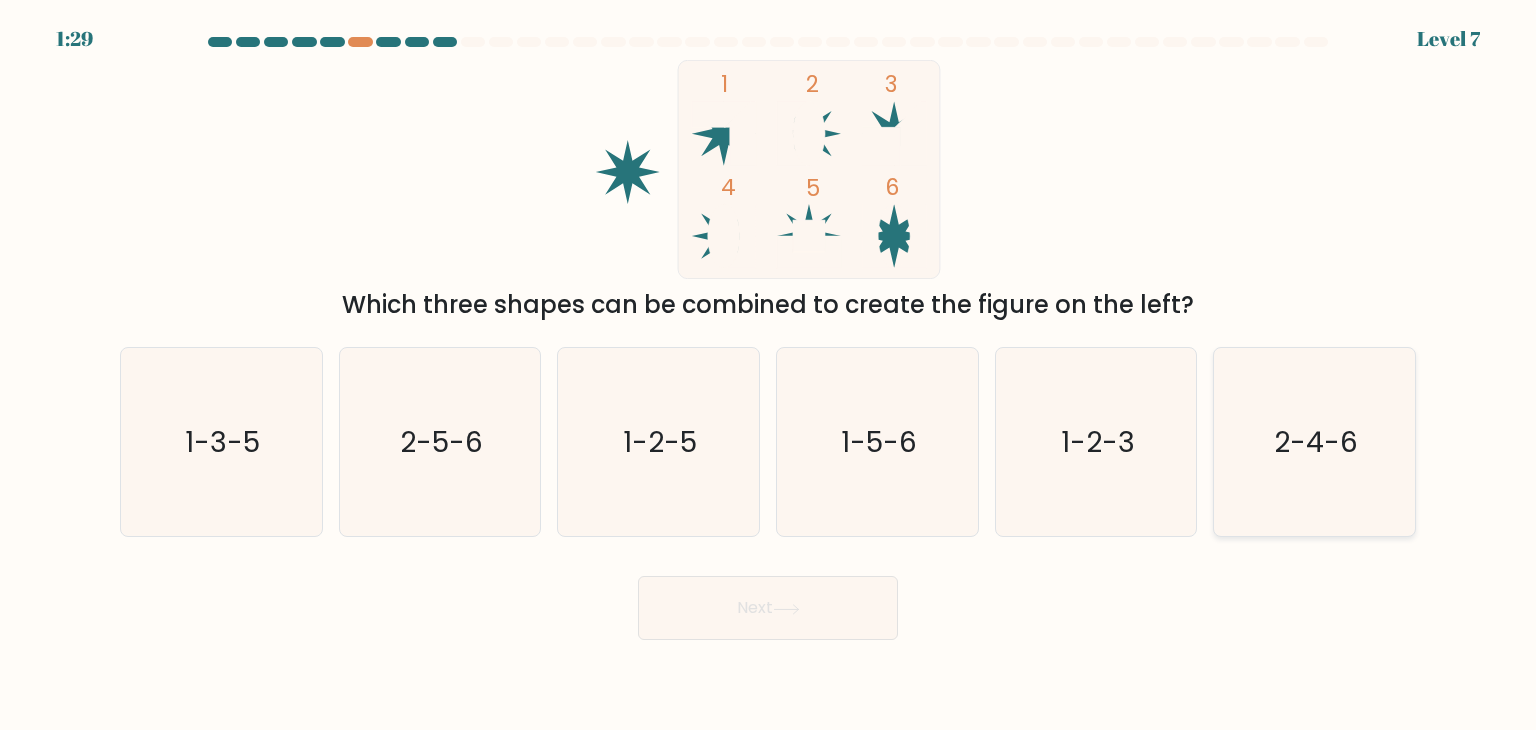 click on "2-4-6" 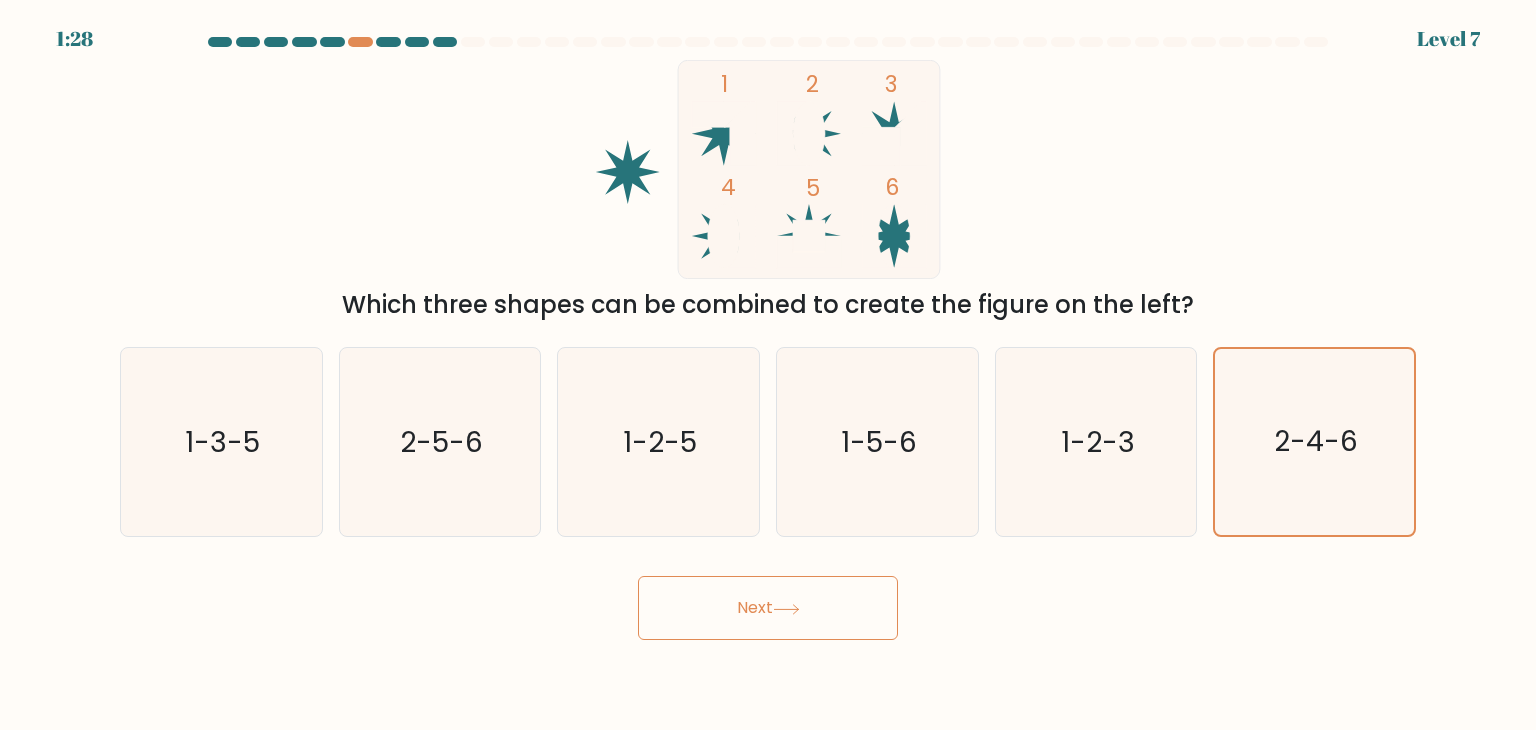 click 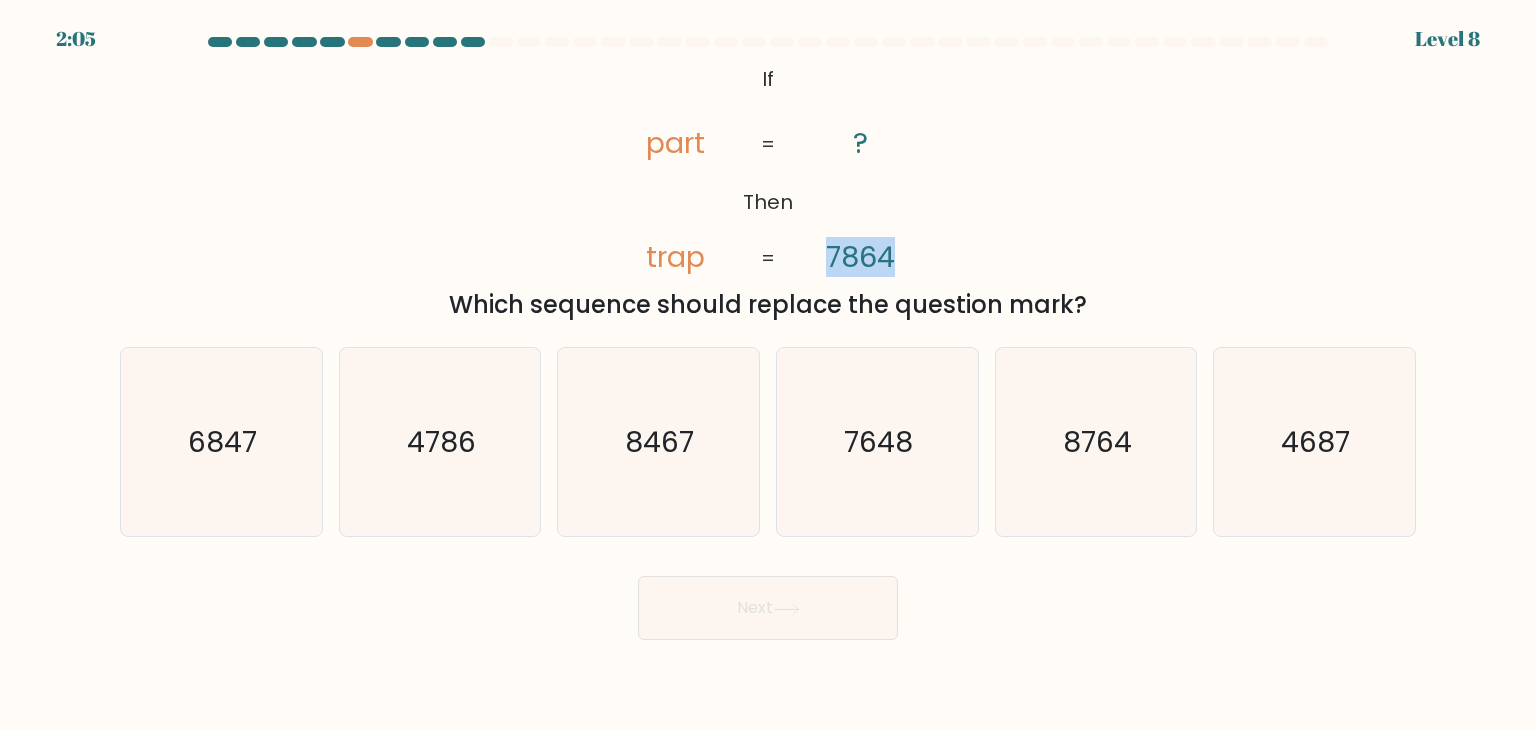 drag, startPoint x: 826, startPoint y: 257, endPoint x: 906, endPoint y: 253, distance: 80.09994 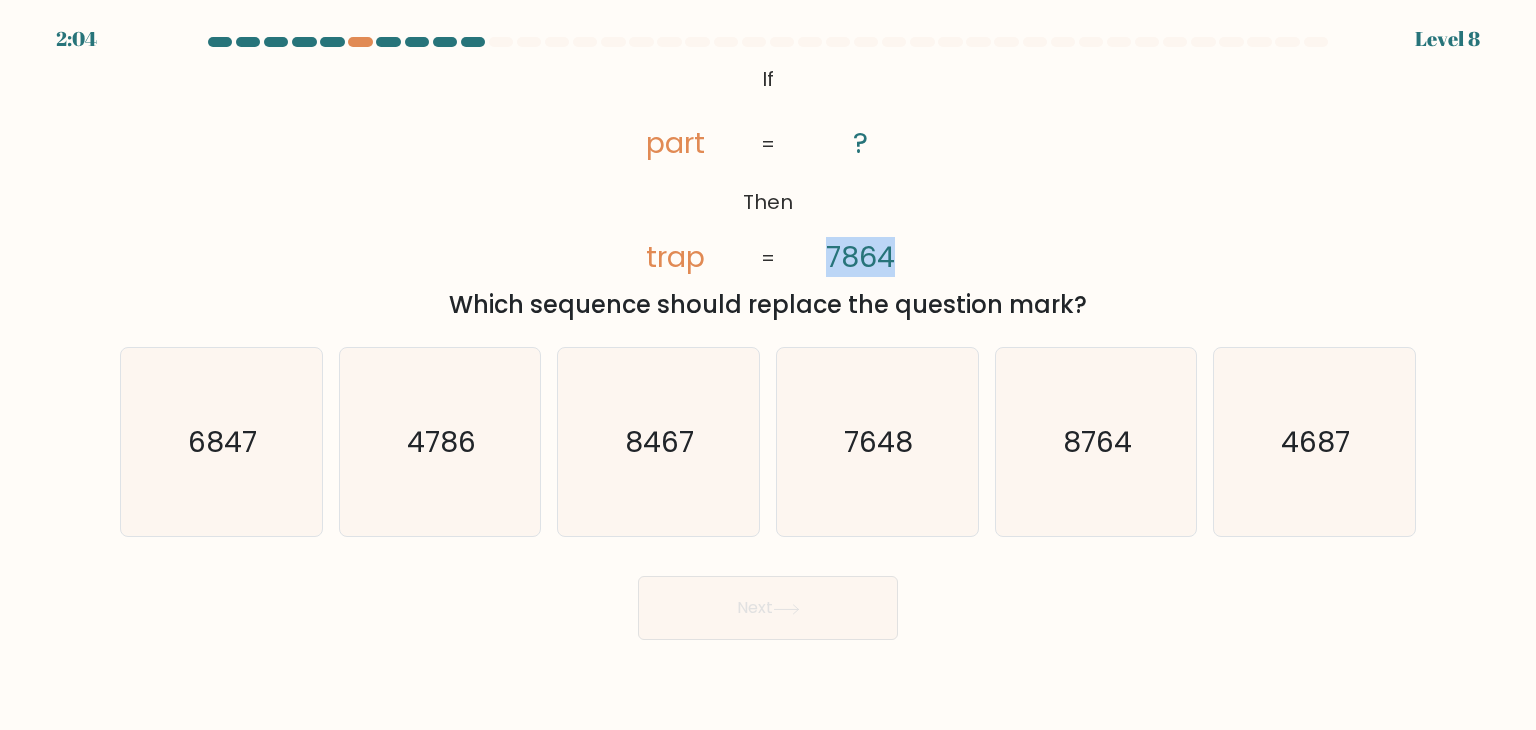 click on "@import url('https://fonts.googleapis.com/css?family=Abril+Fatface:400,100,100italic,300,300italic,400italic,500,500italic,700,700italic,900,900italic');           If       Then       part       trap       ?       7864       =       =" 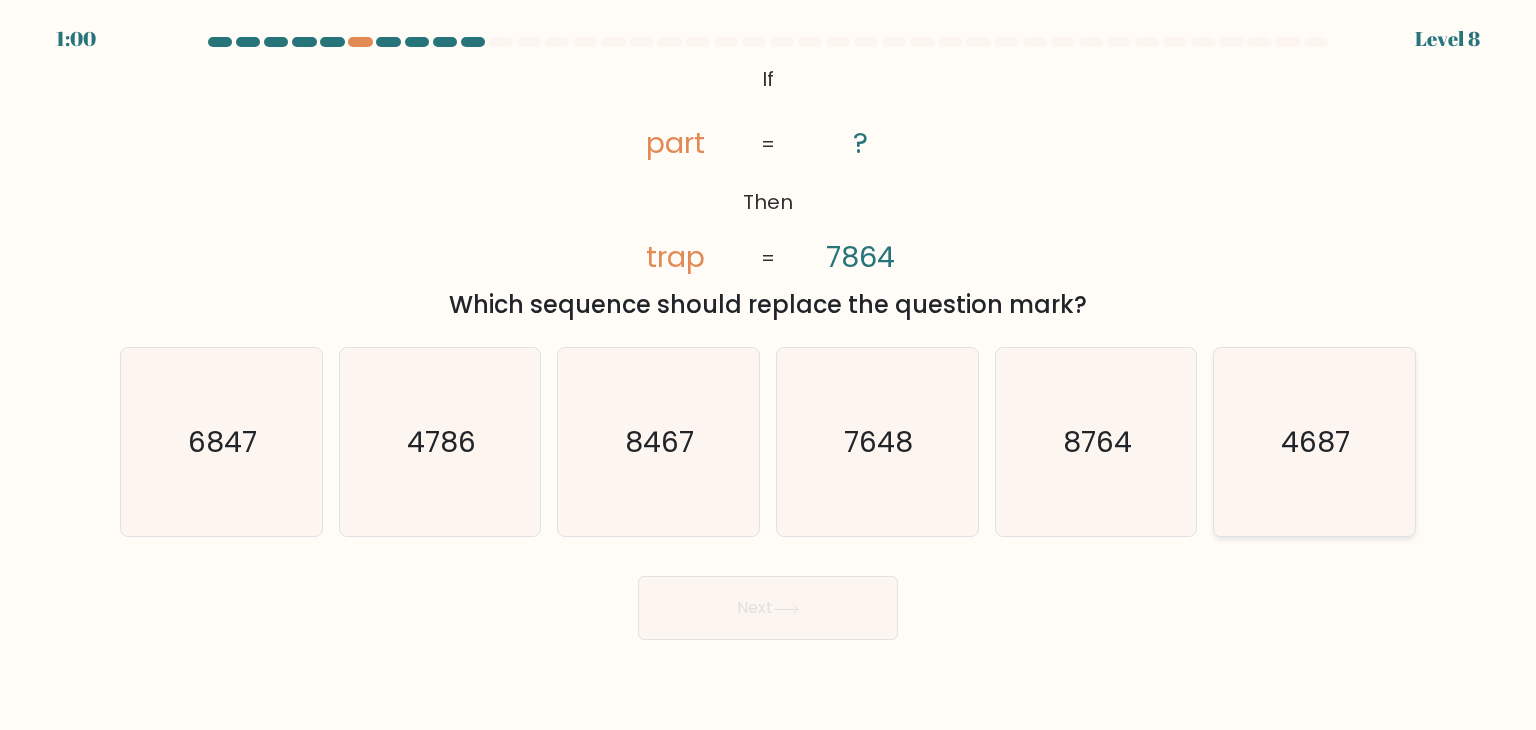 click on "4687" 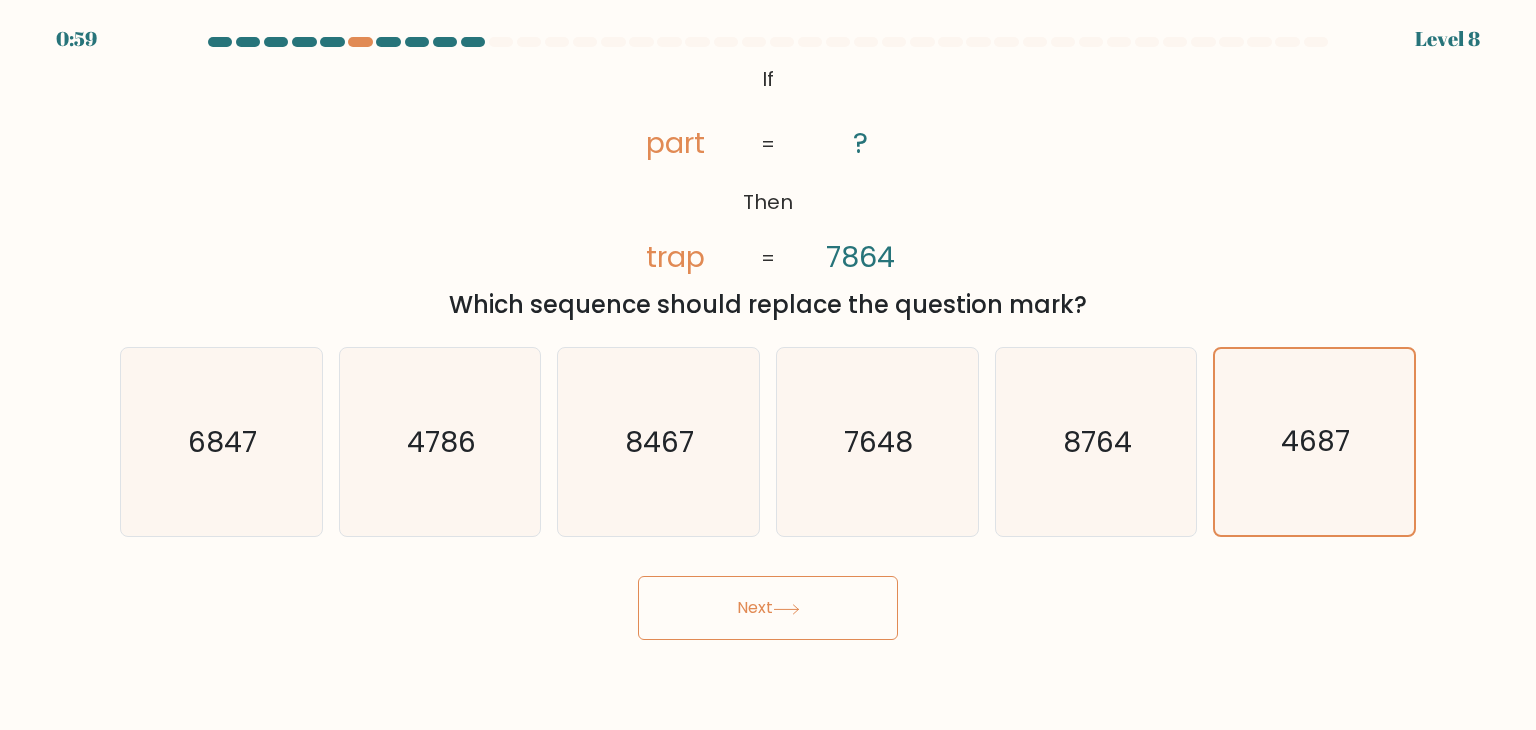 click on "Next" at bounding box center (768, 608) 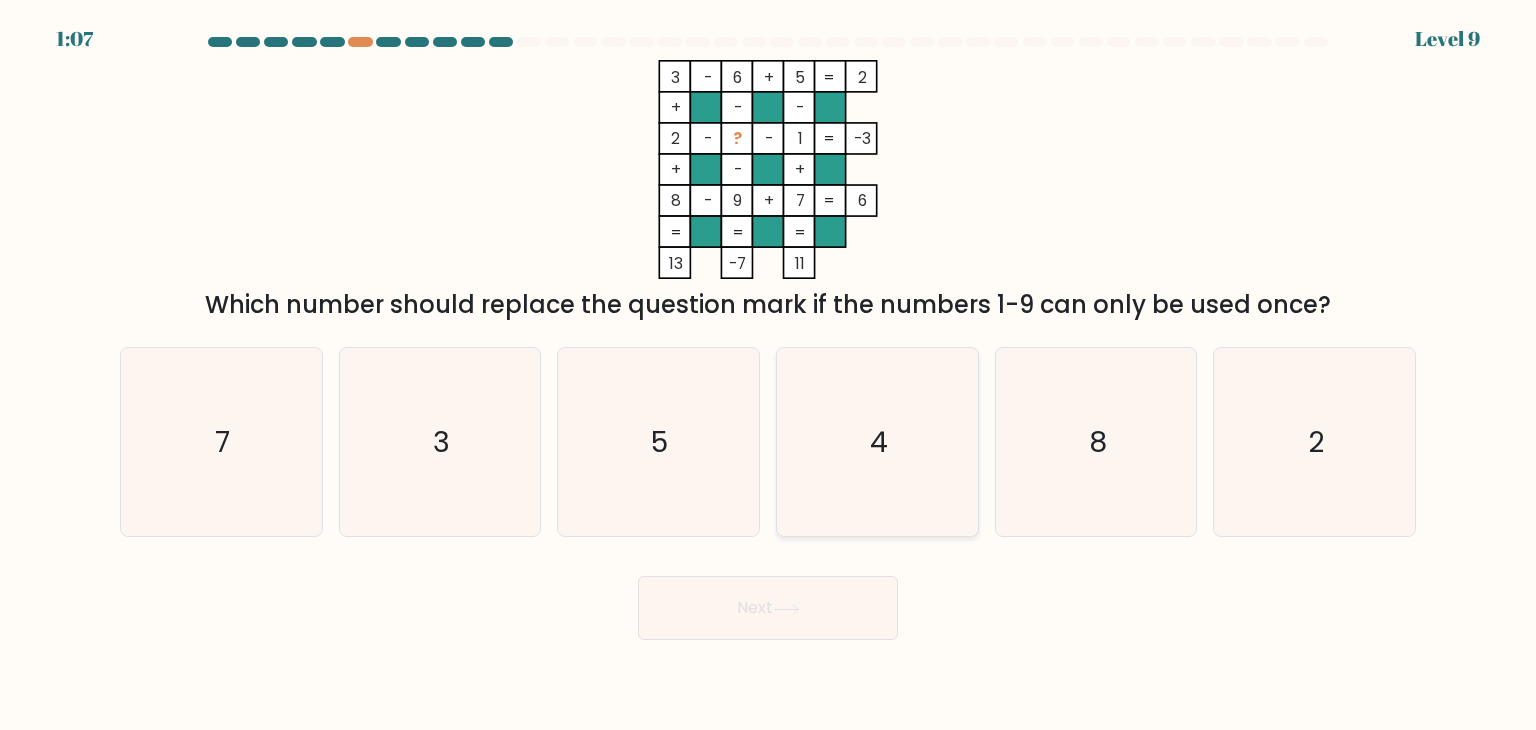 click on "4" 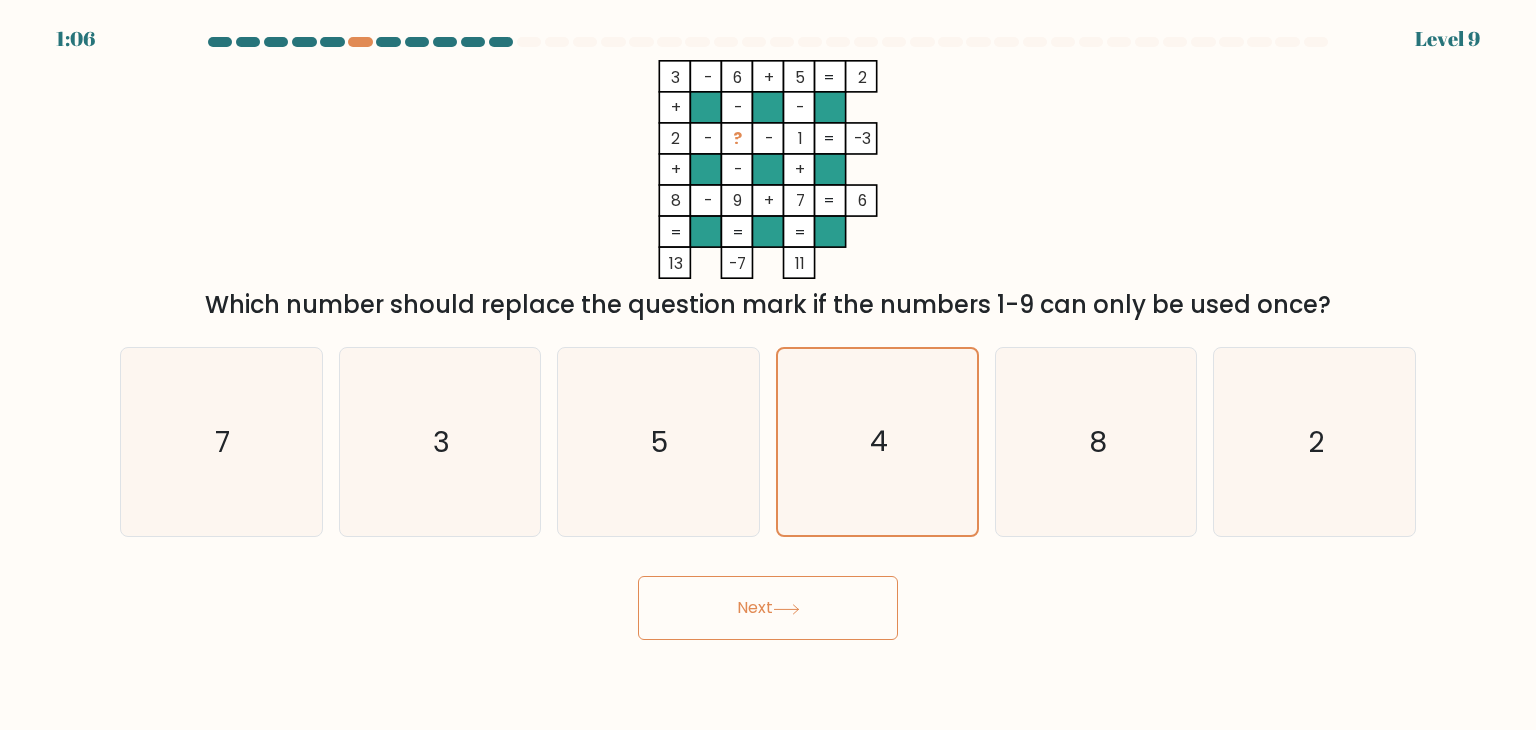 click on "Next" at bounding box center (768, 608) 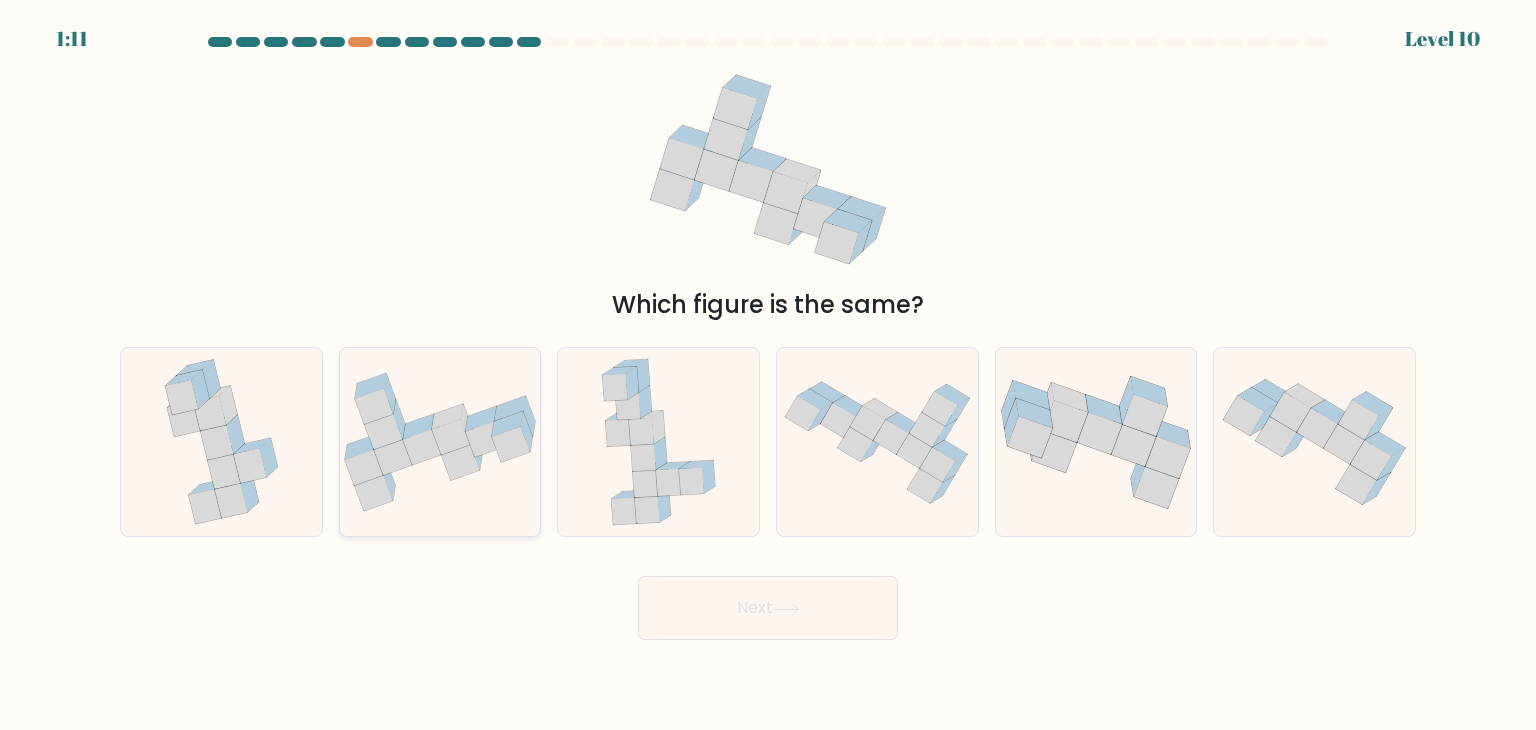 click 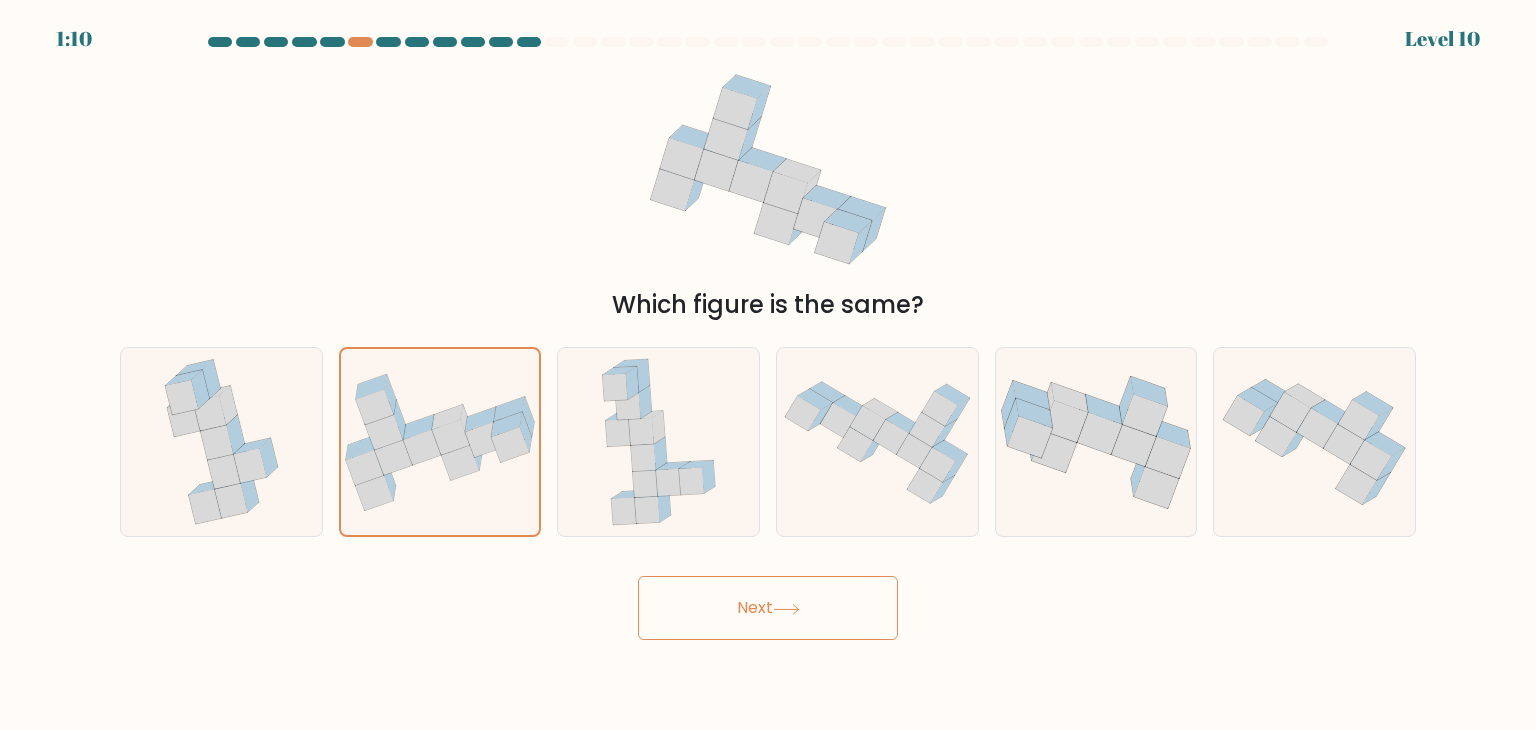 click on "Next" at bounding box center (768, 608) 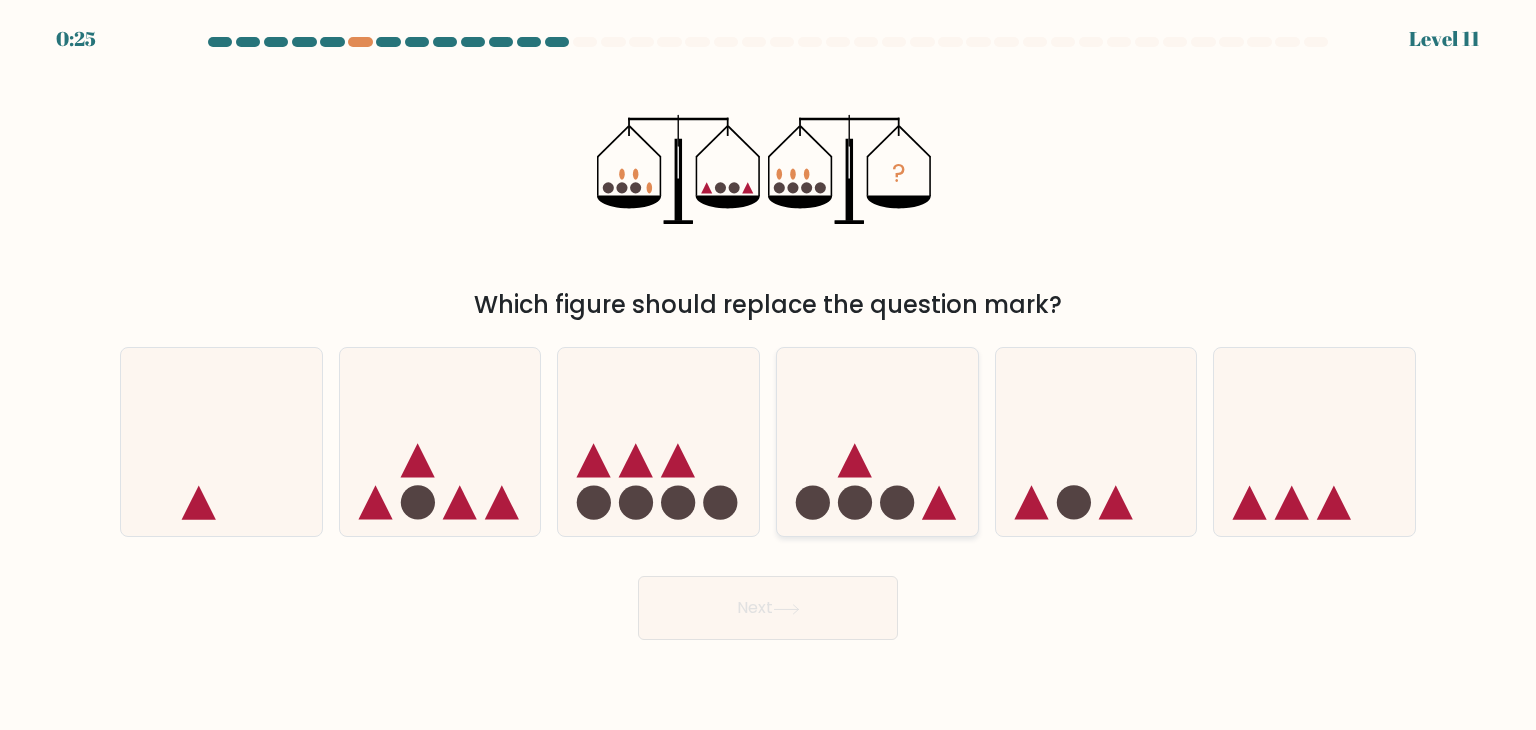 click 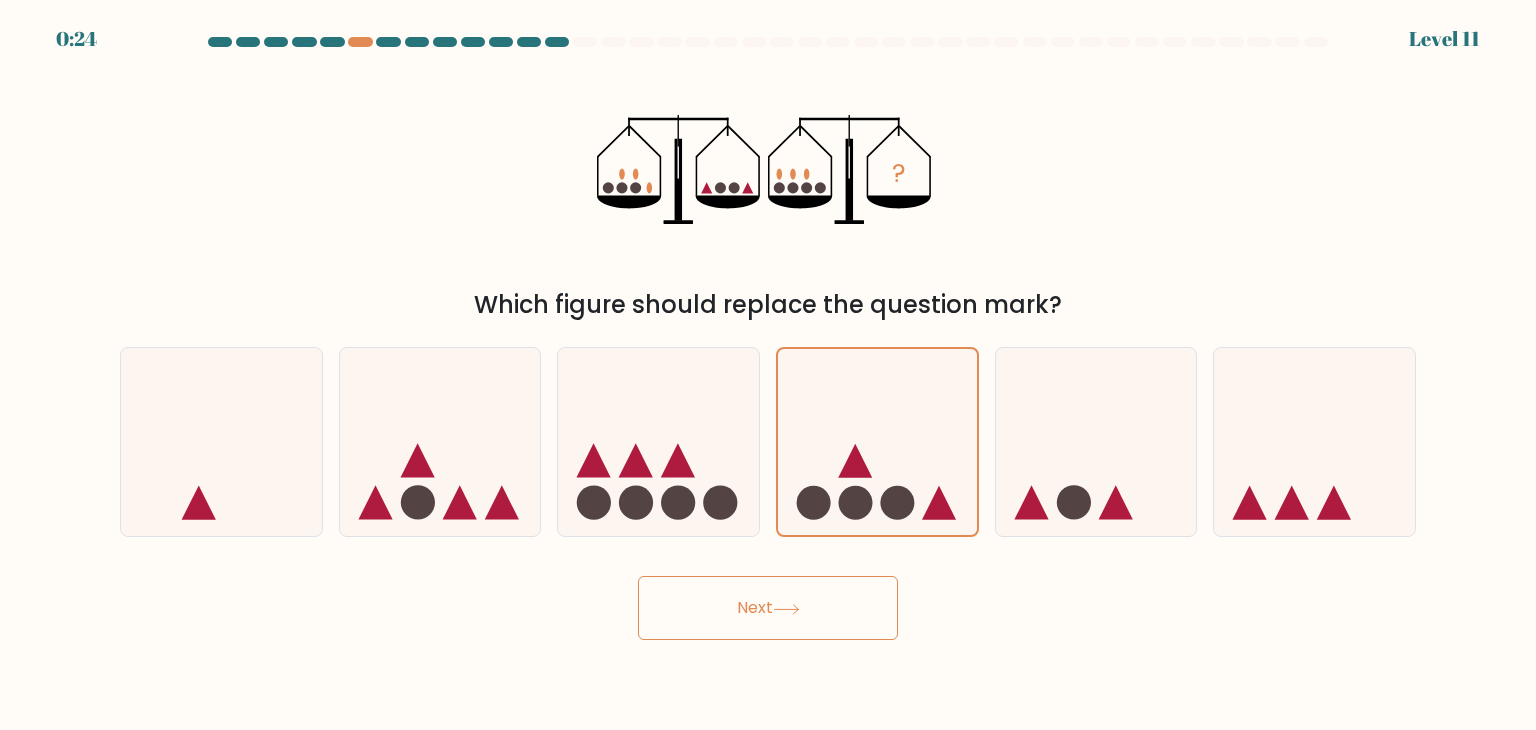 click on "Next" at bounding box center [768, 608] 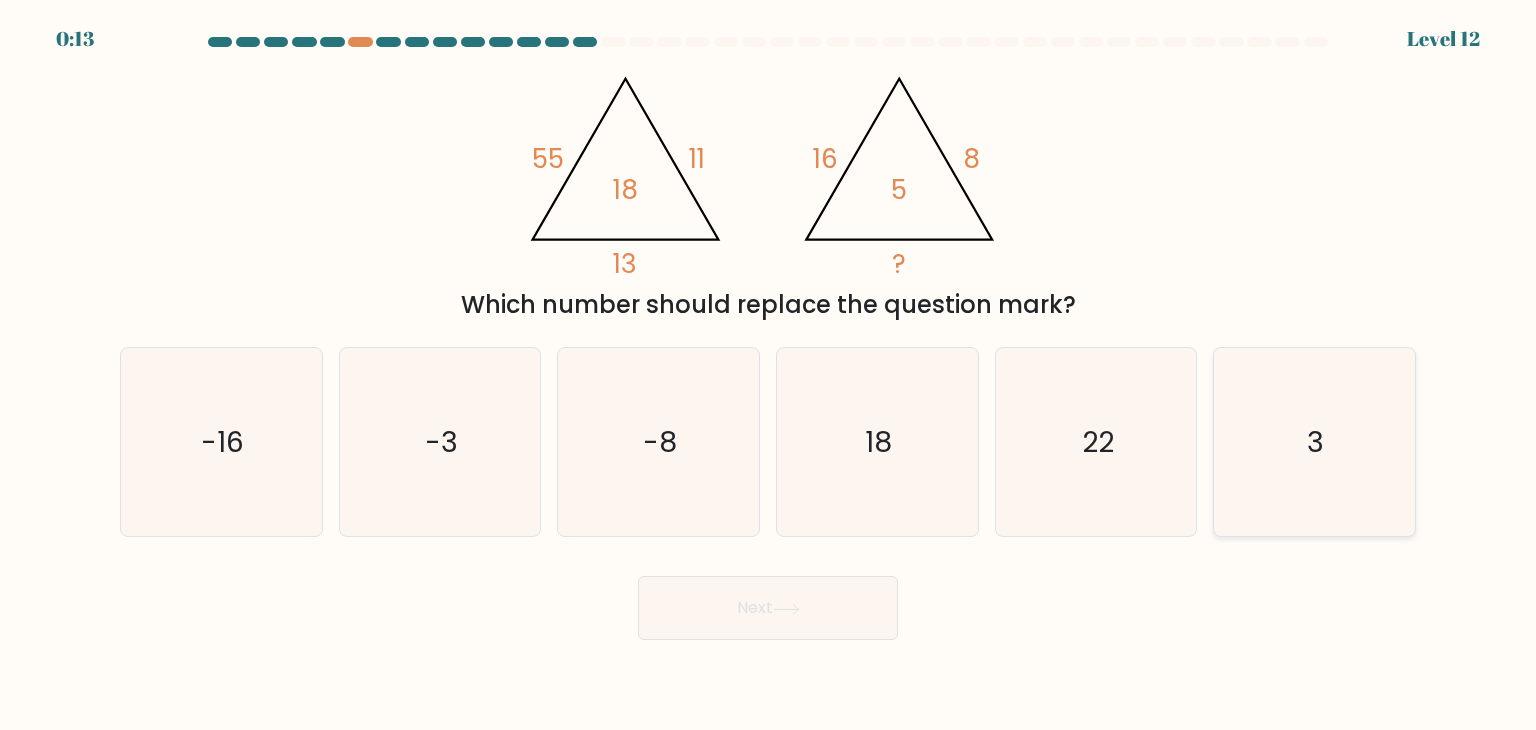 click on "3" 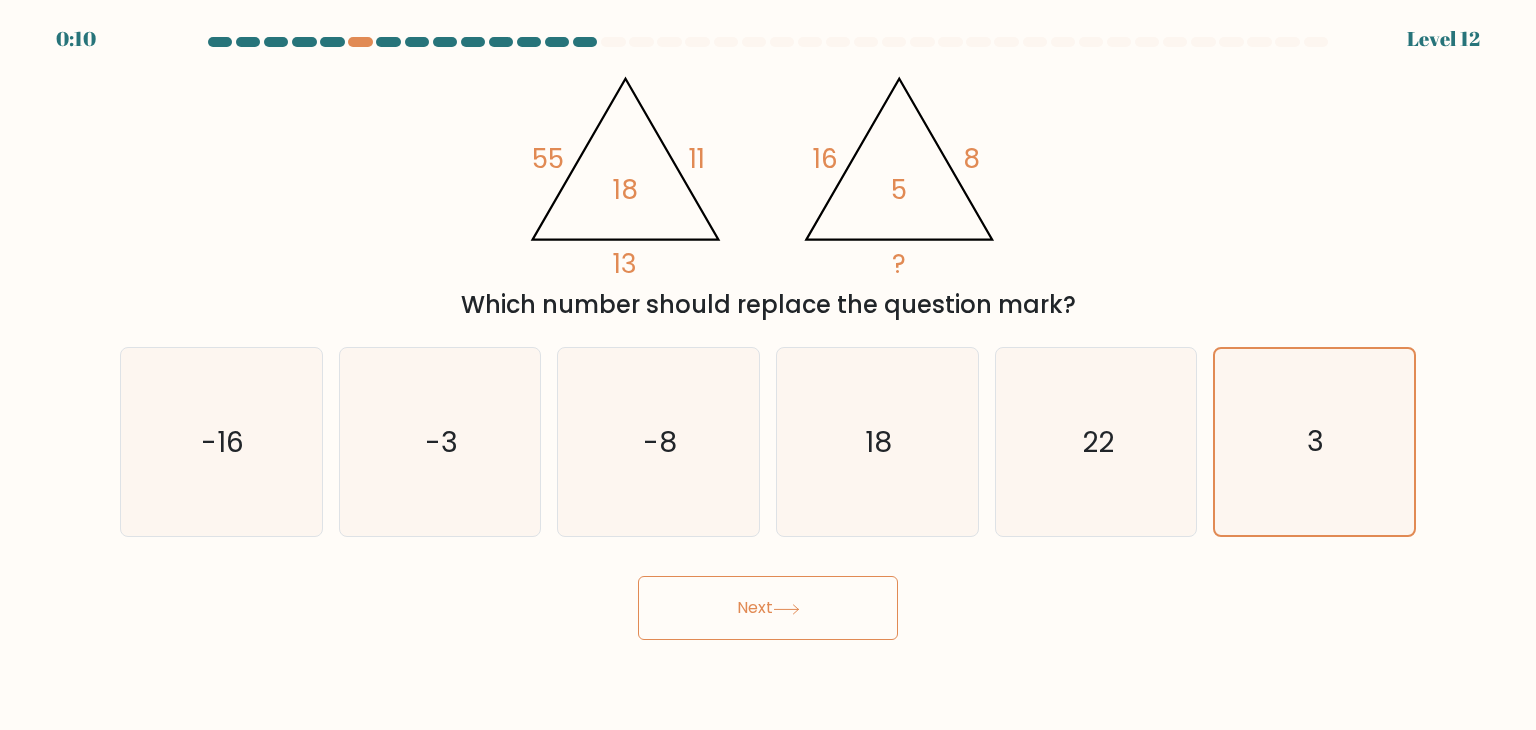 click on "Next" at bounding box center (768, 608) 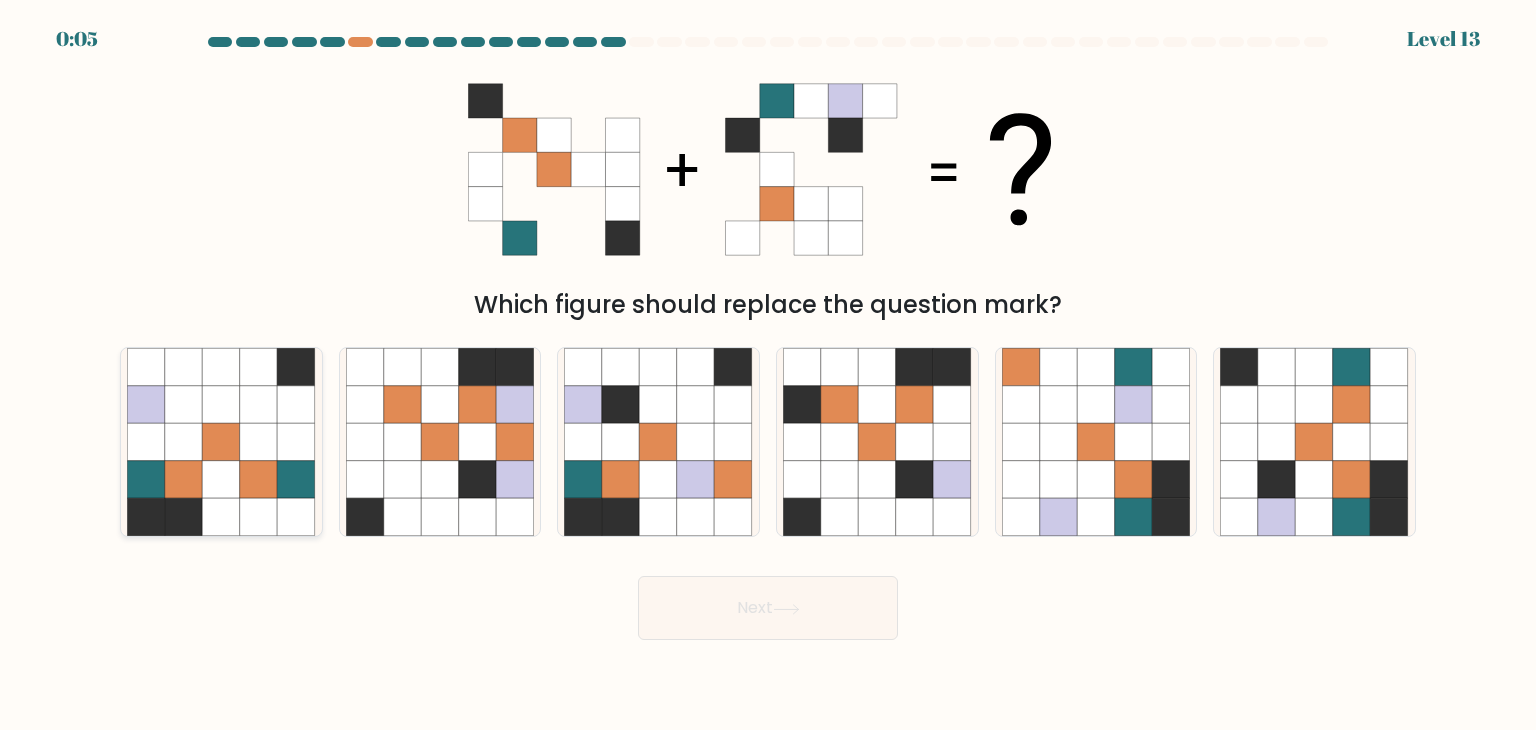 click 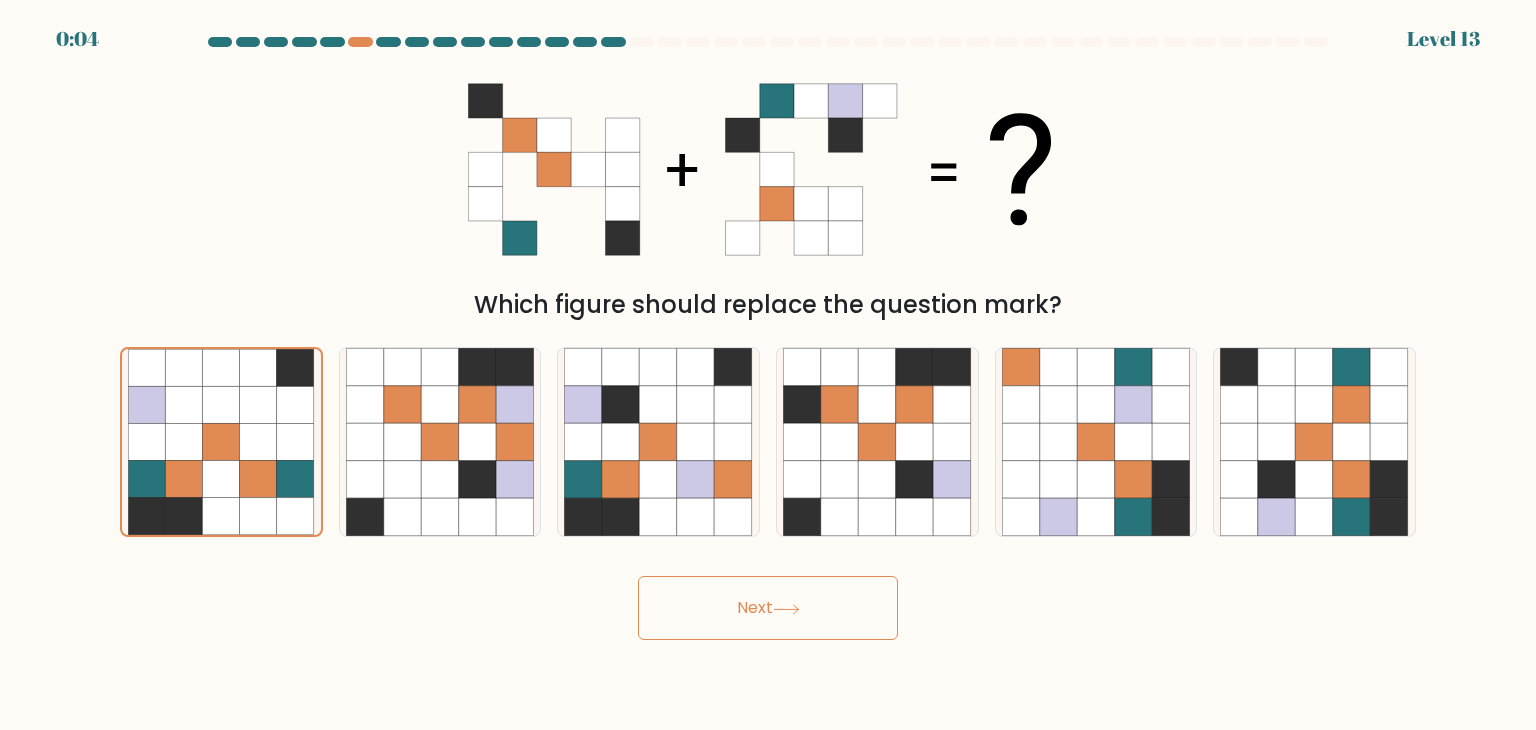click on "Next" at bounding box center (768, 608) 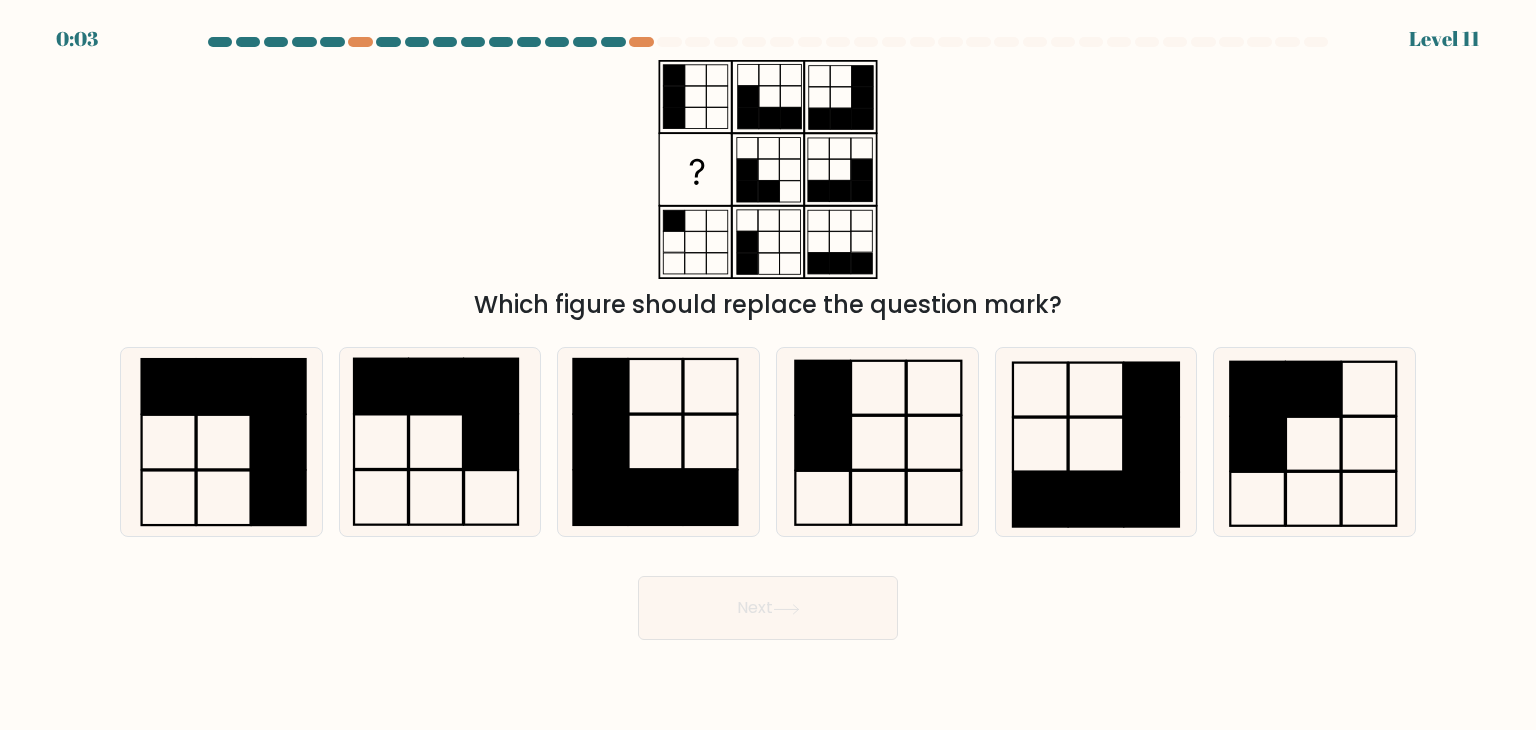 click on "Next" at bounding box center (768, 608) 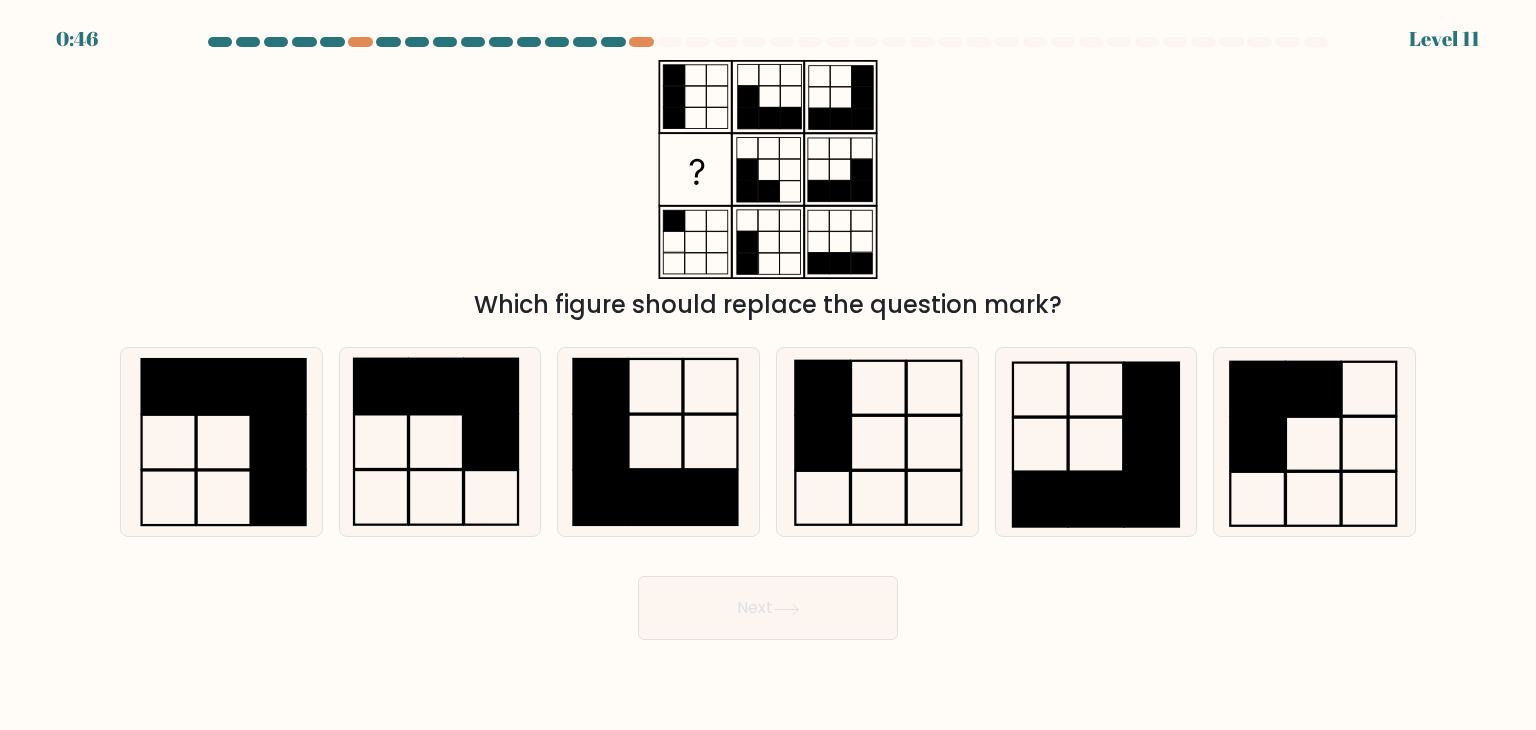 click on "Which figure should replace the question mark?" at bounding box center [768, 191] 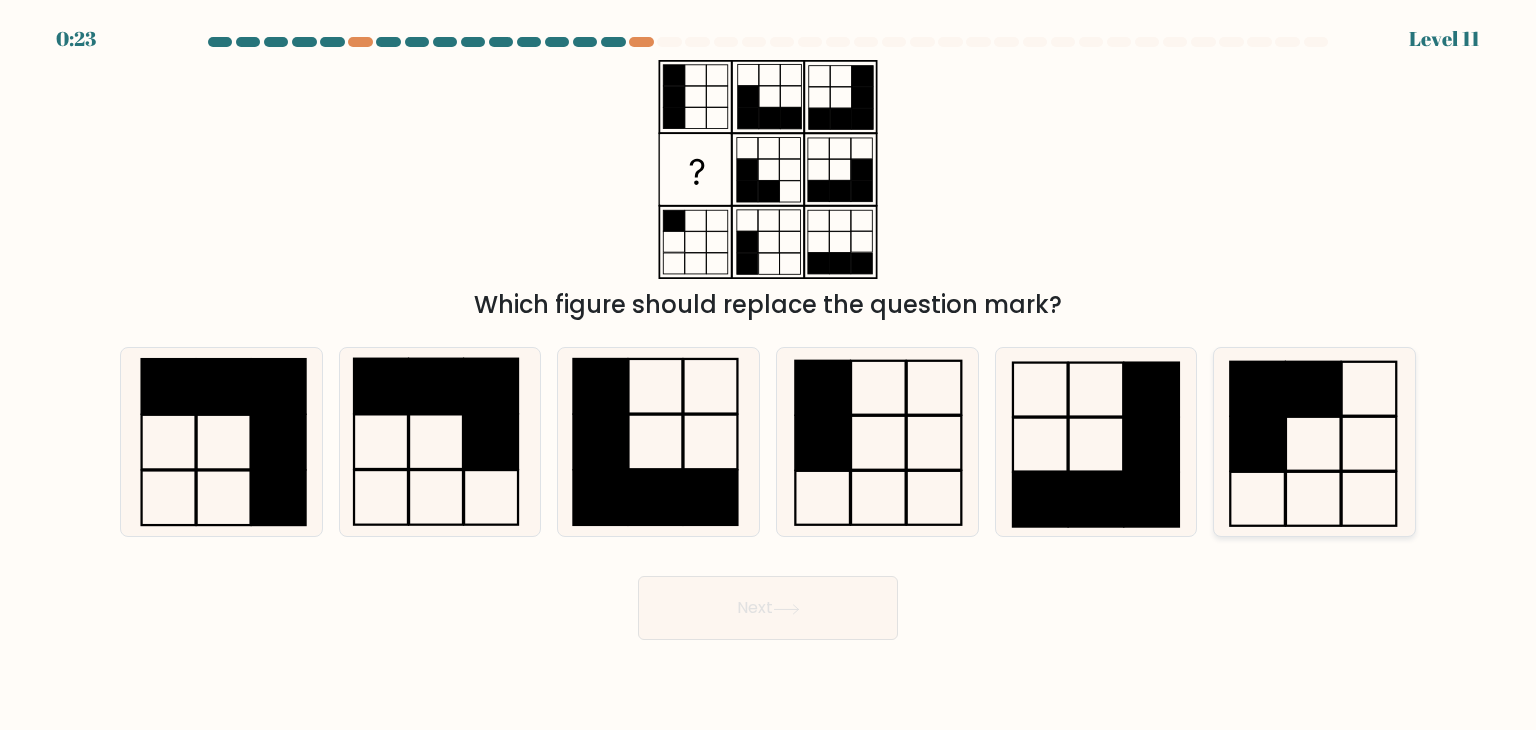 click 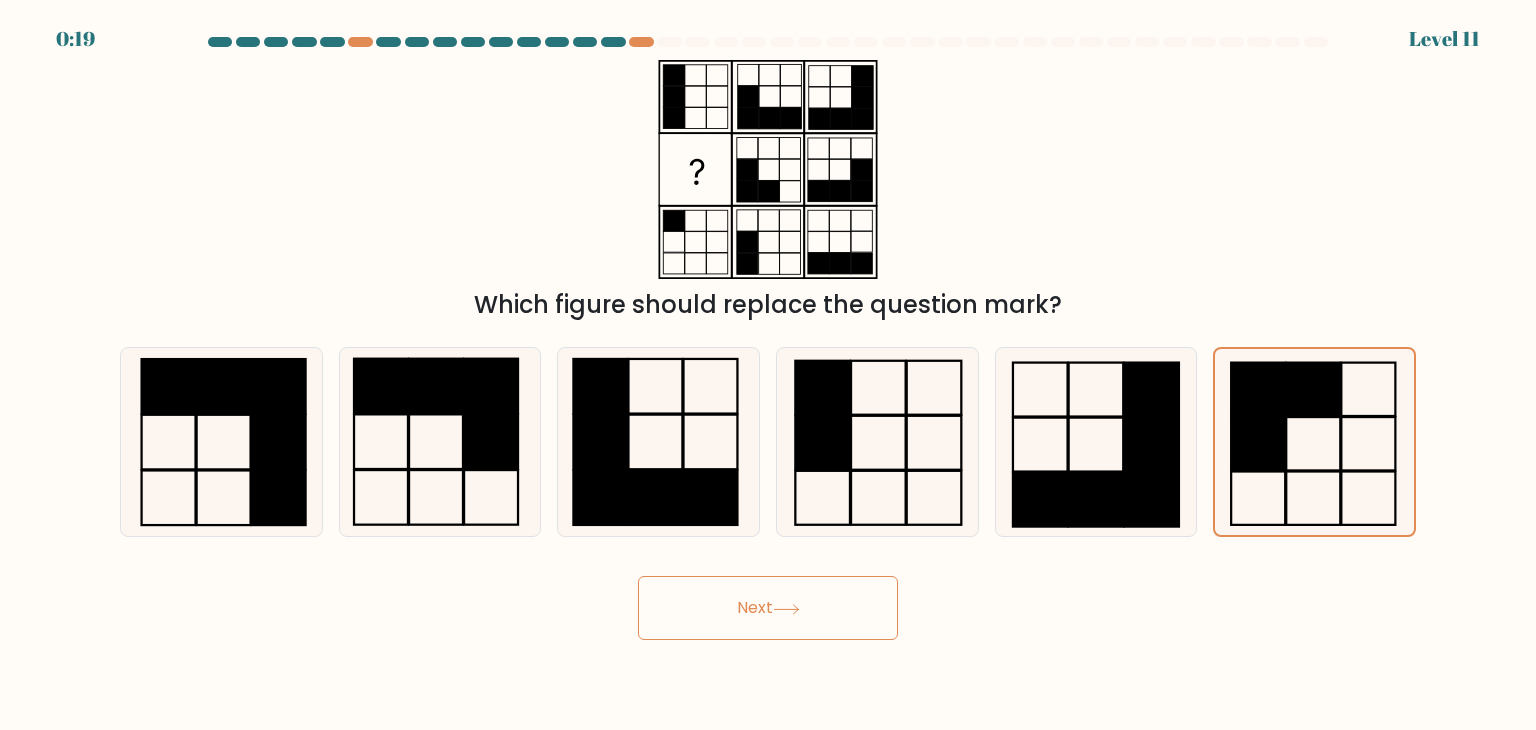 click on "Next" at bounding box center (768, 608) 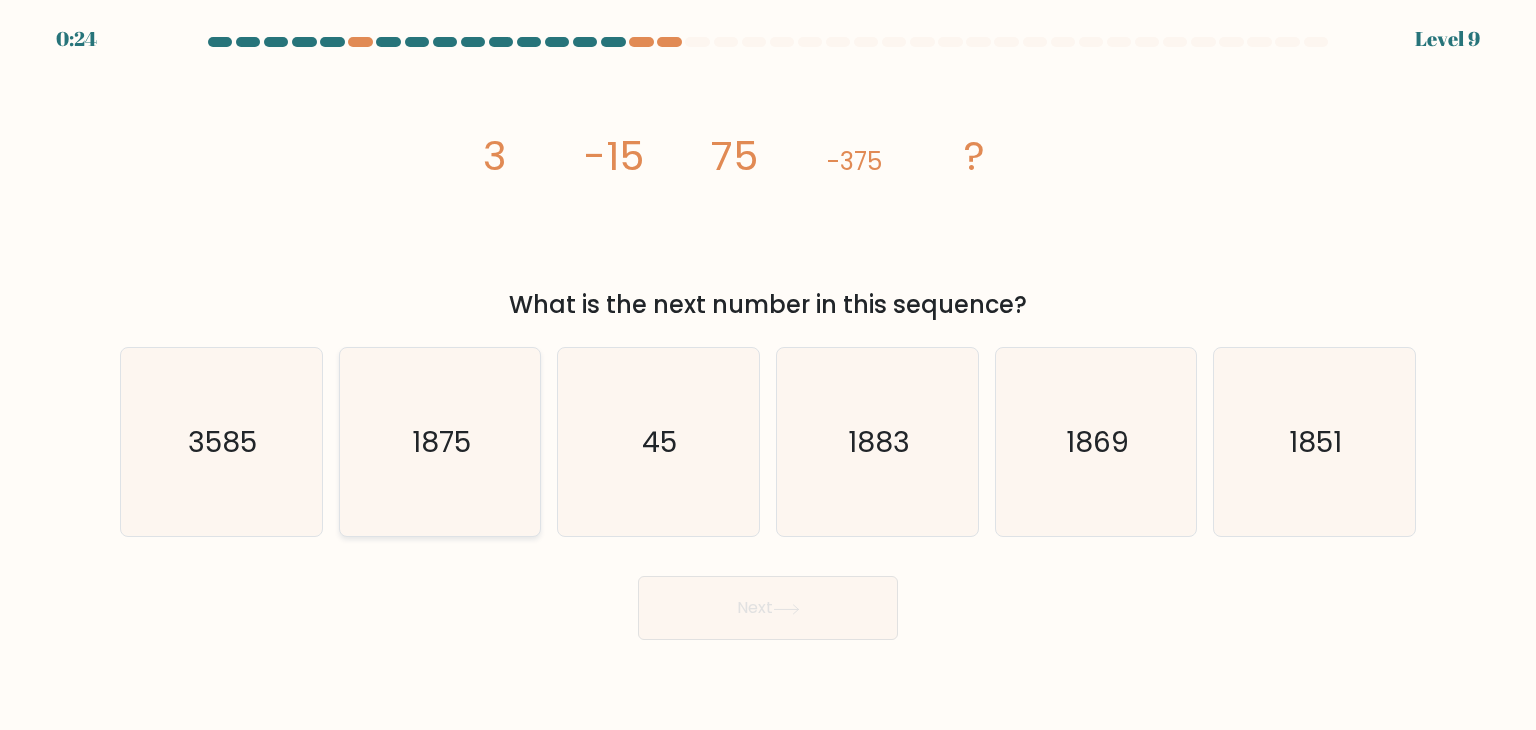 click on "1875" 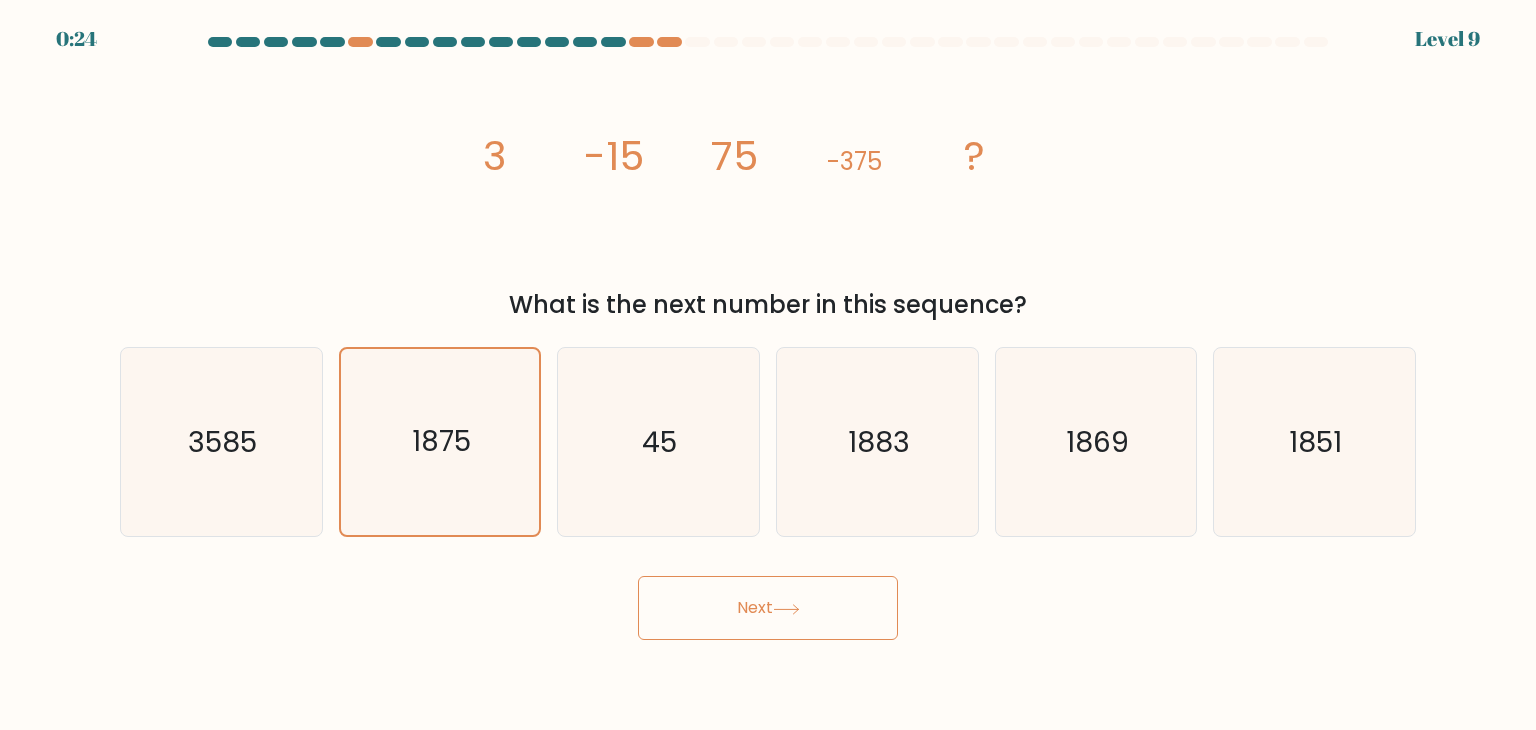 click on "Next" at bounding box center [768, 608] 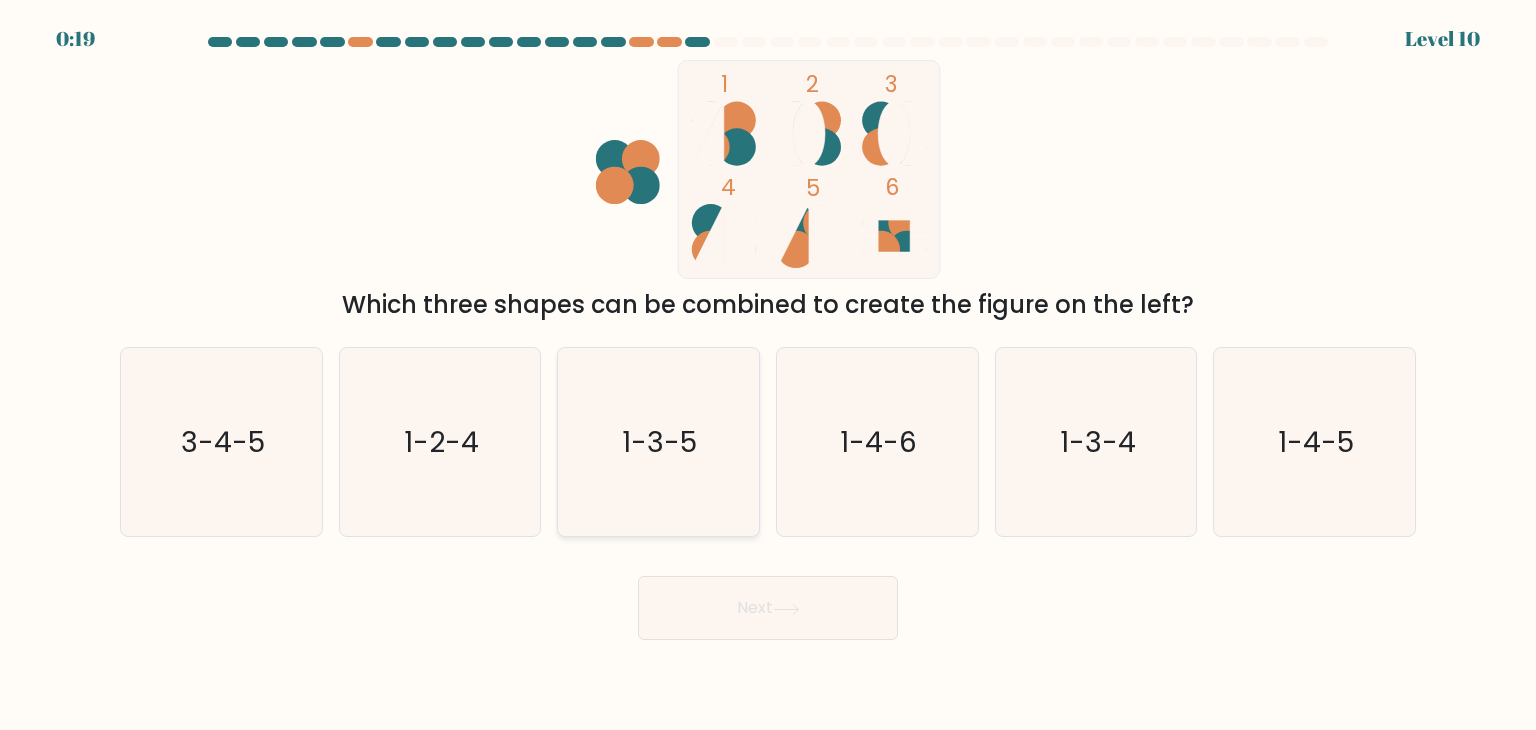 click on "1-3-5" 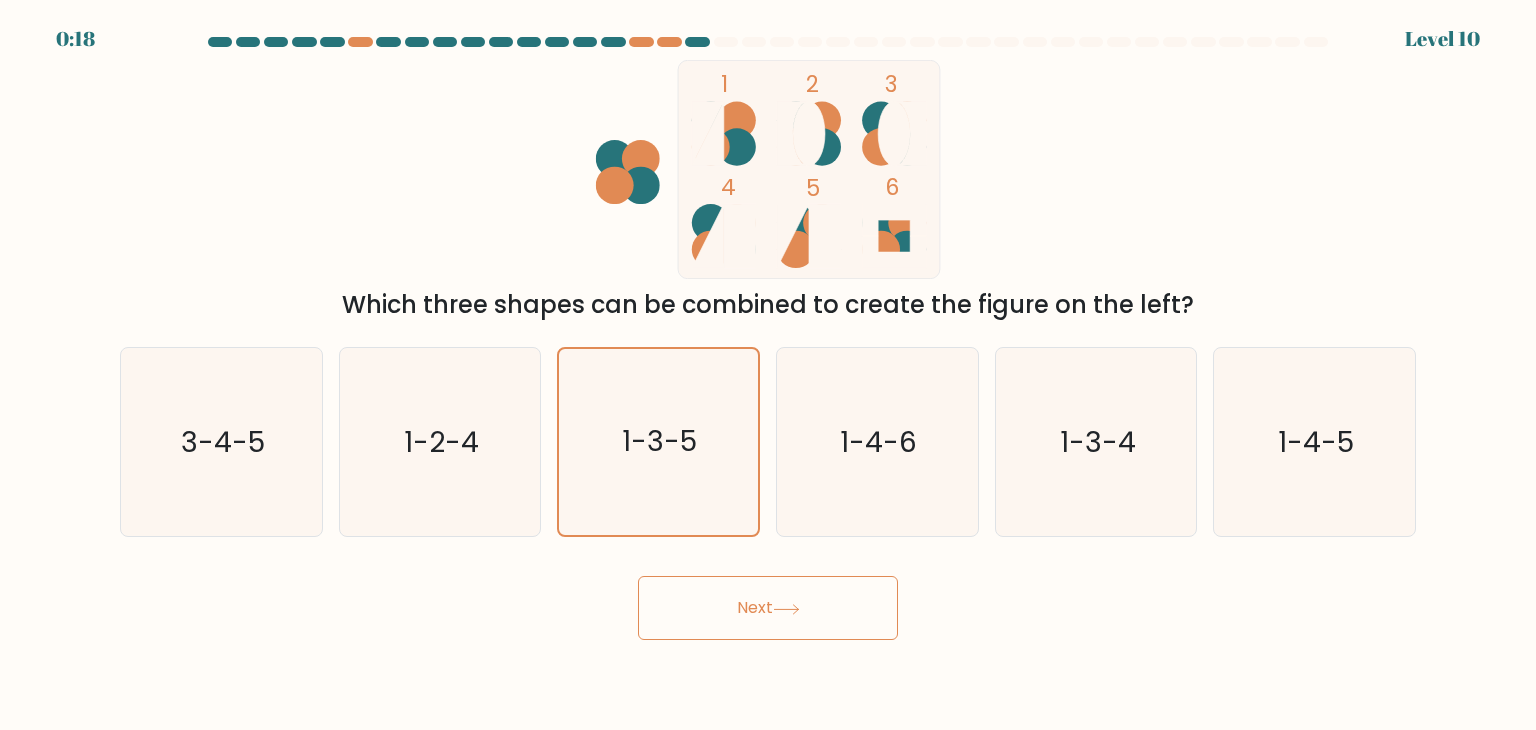 click on "Next" at bounding box center (768, 608) 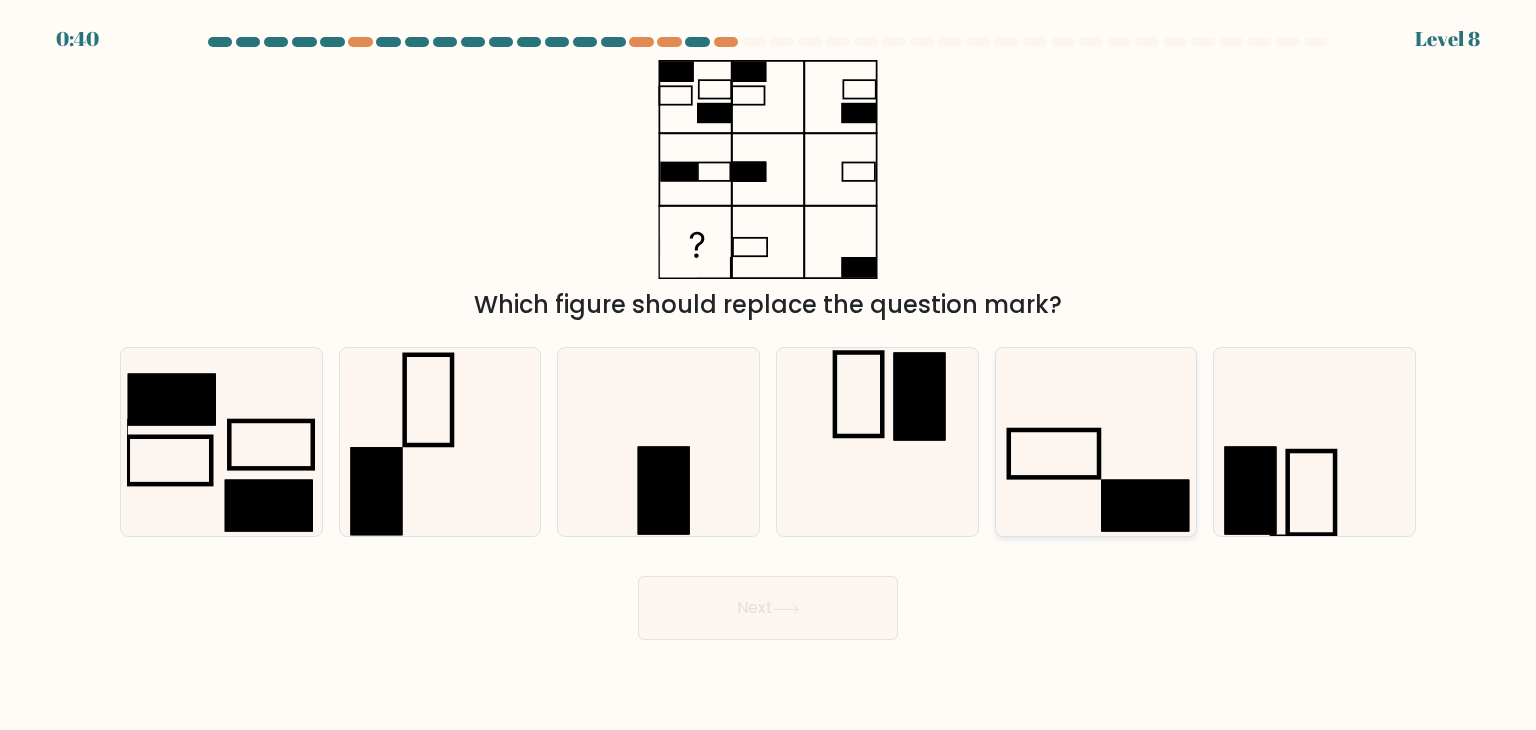 click 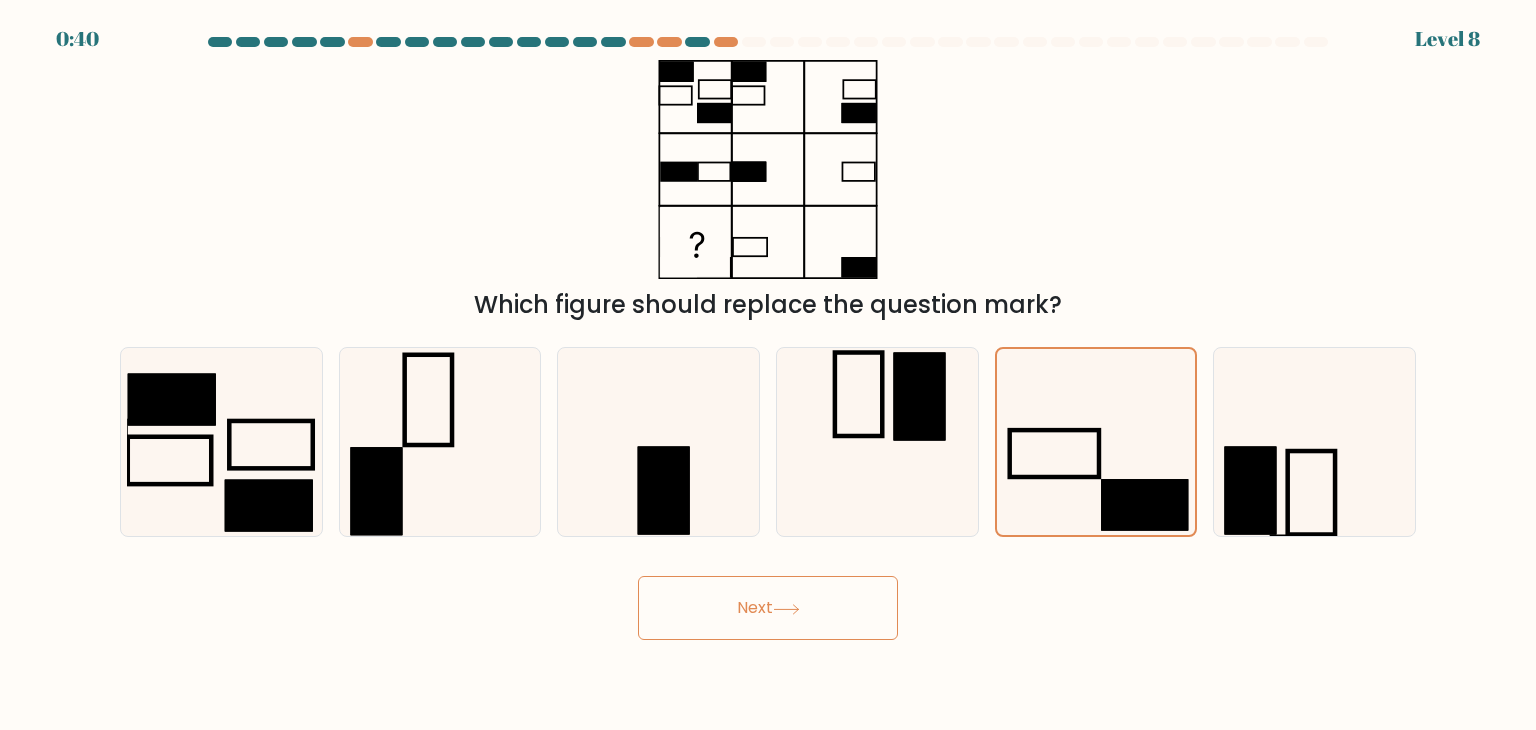 click on "Next" at bounding box center [768, 608] 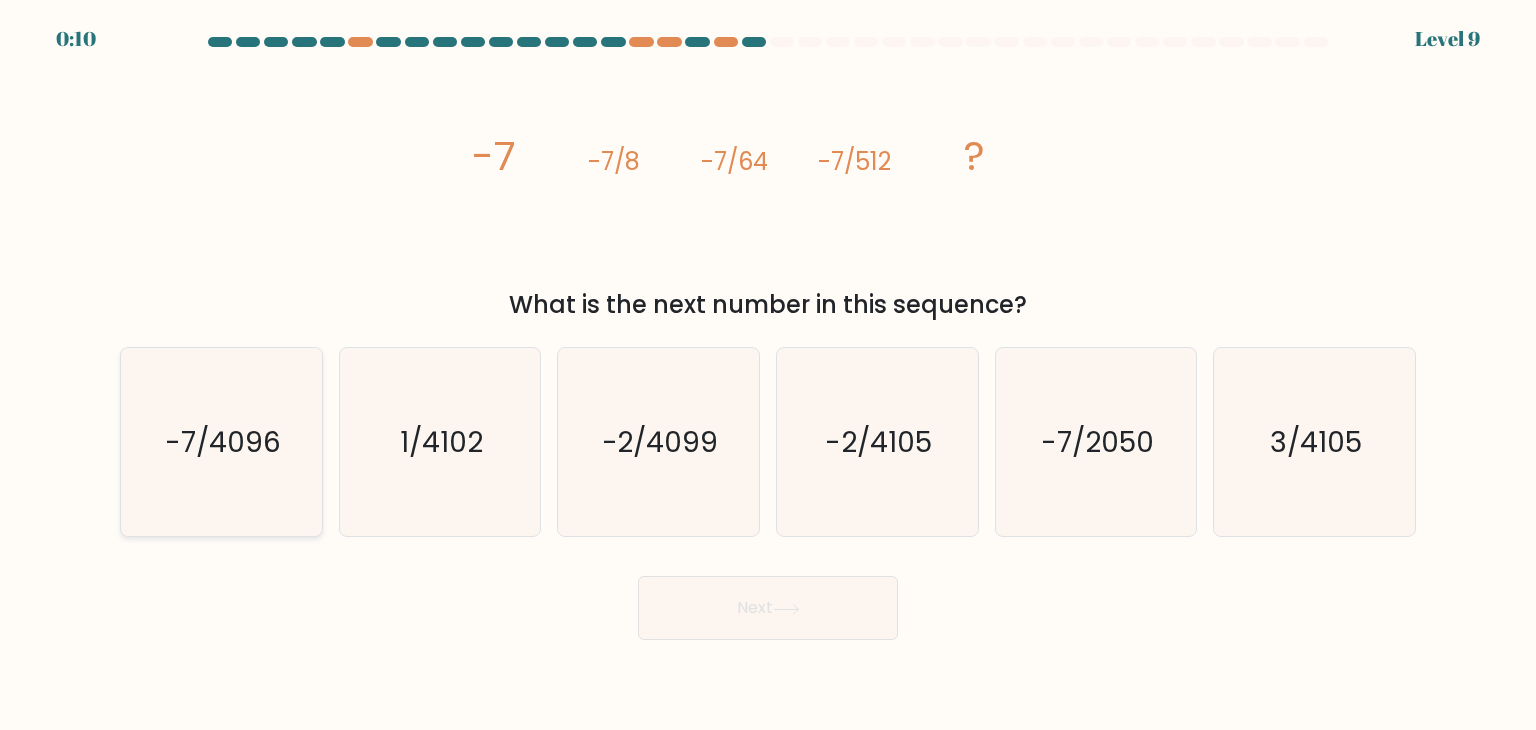 click on "-7/4096" 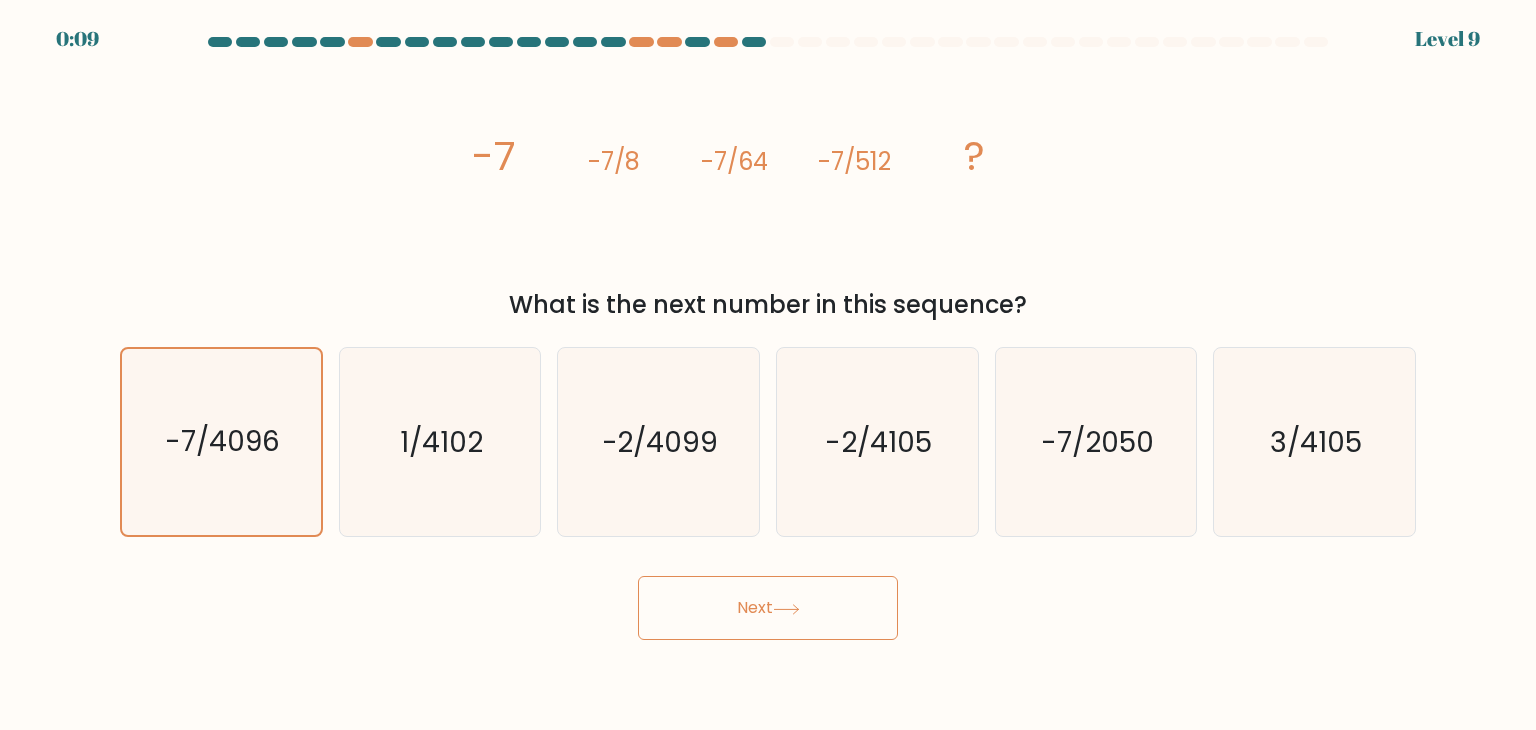 click on "Next" at bounding box center (768, 608) 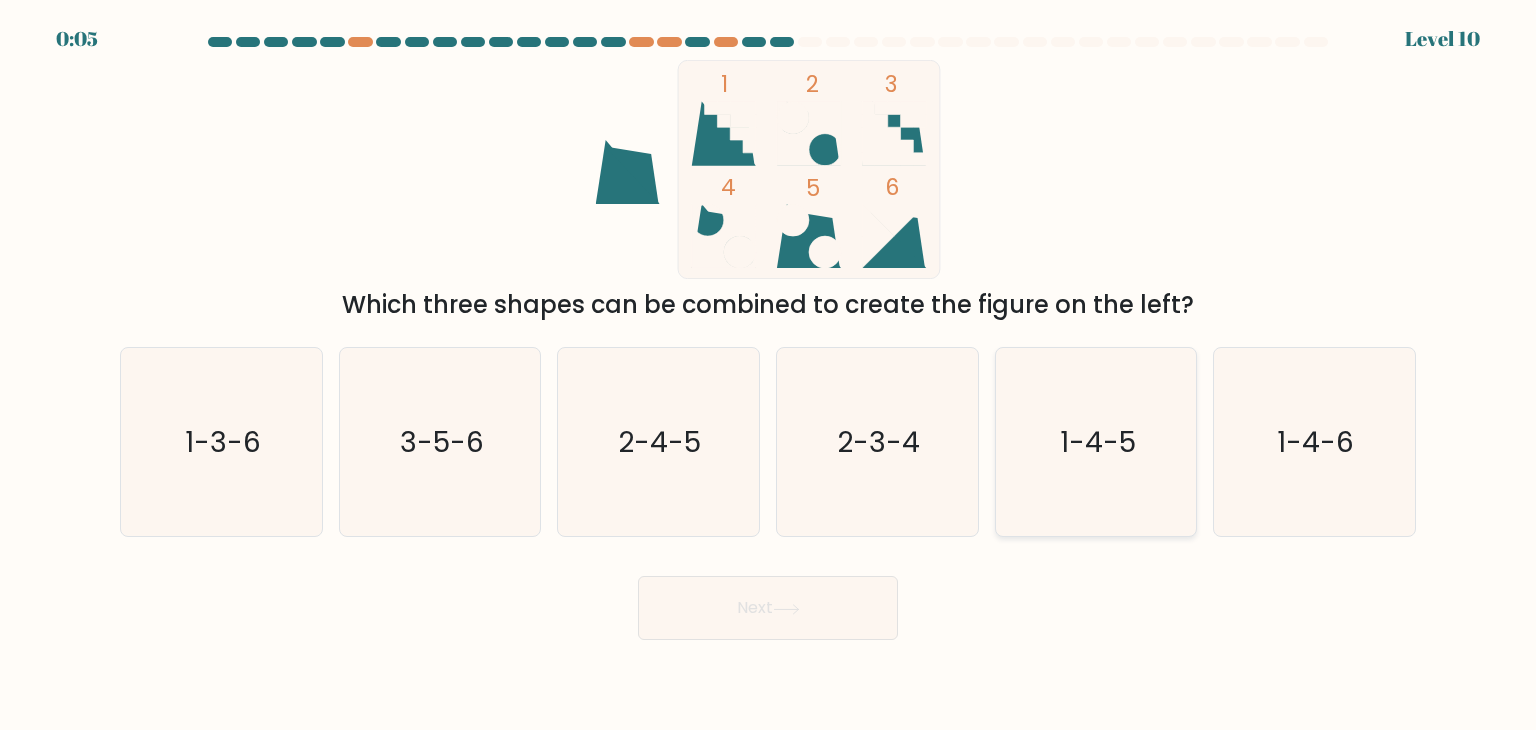 click on "1-4-5" 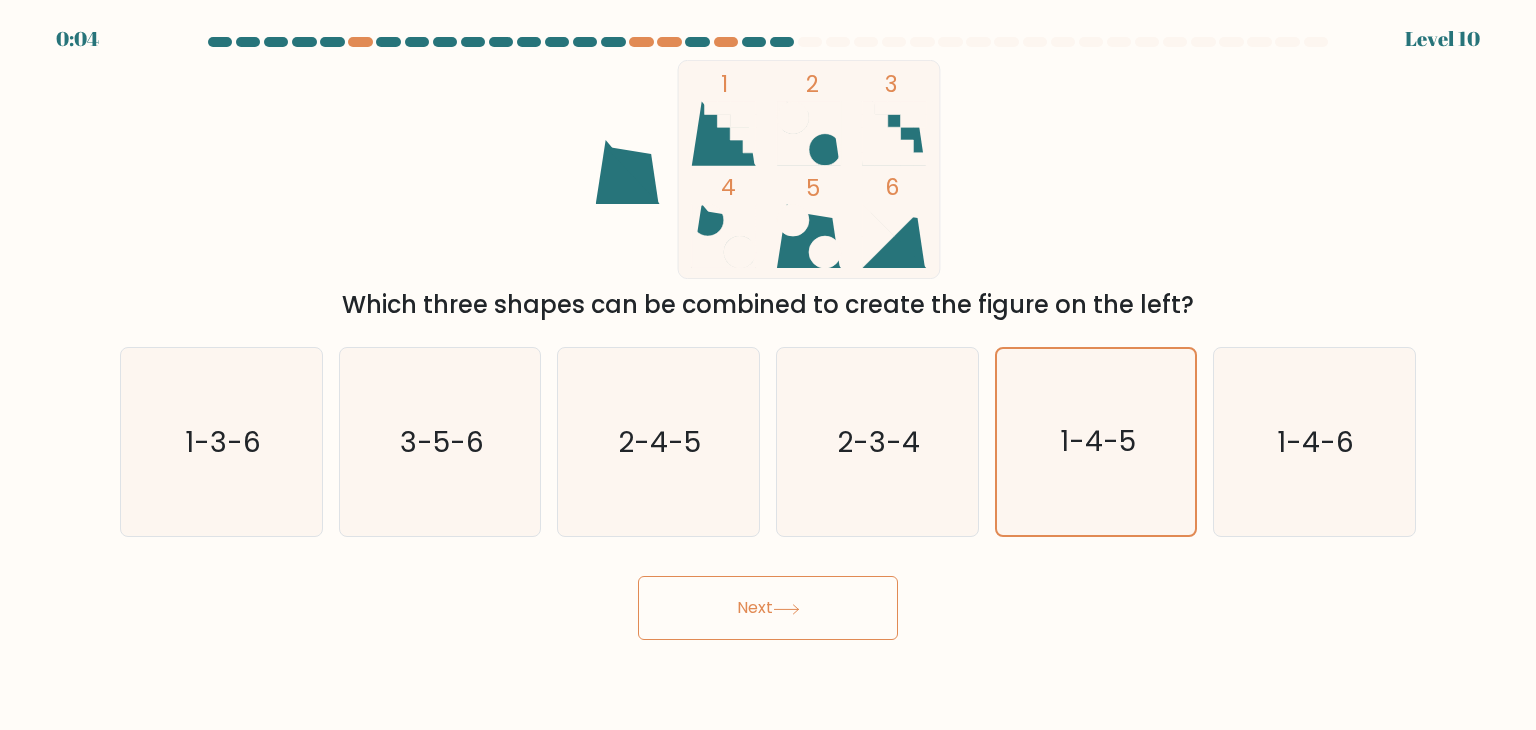 click on "Next" at bounding box center [768, 608] 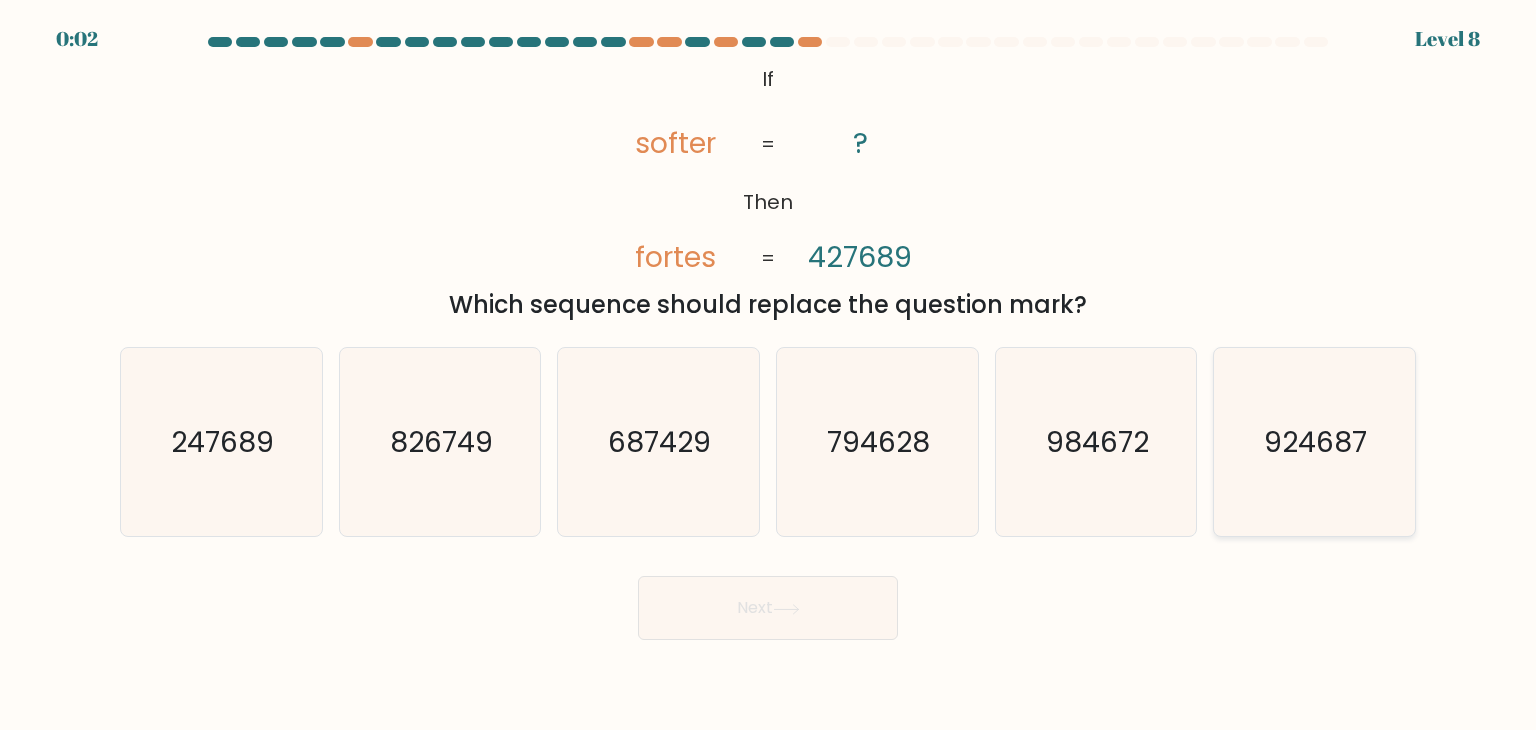 drag, startPoint x: 1338, startPoint y: 466, endPoint x: 1324, endPoint y: 480, distance: 19.79899 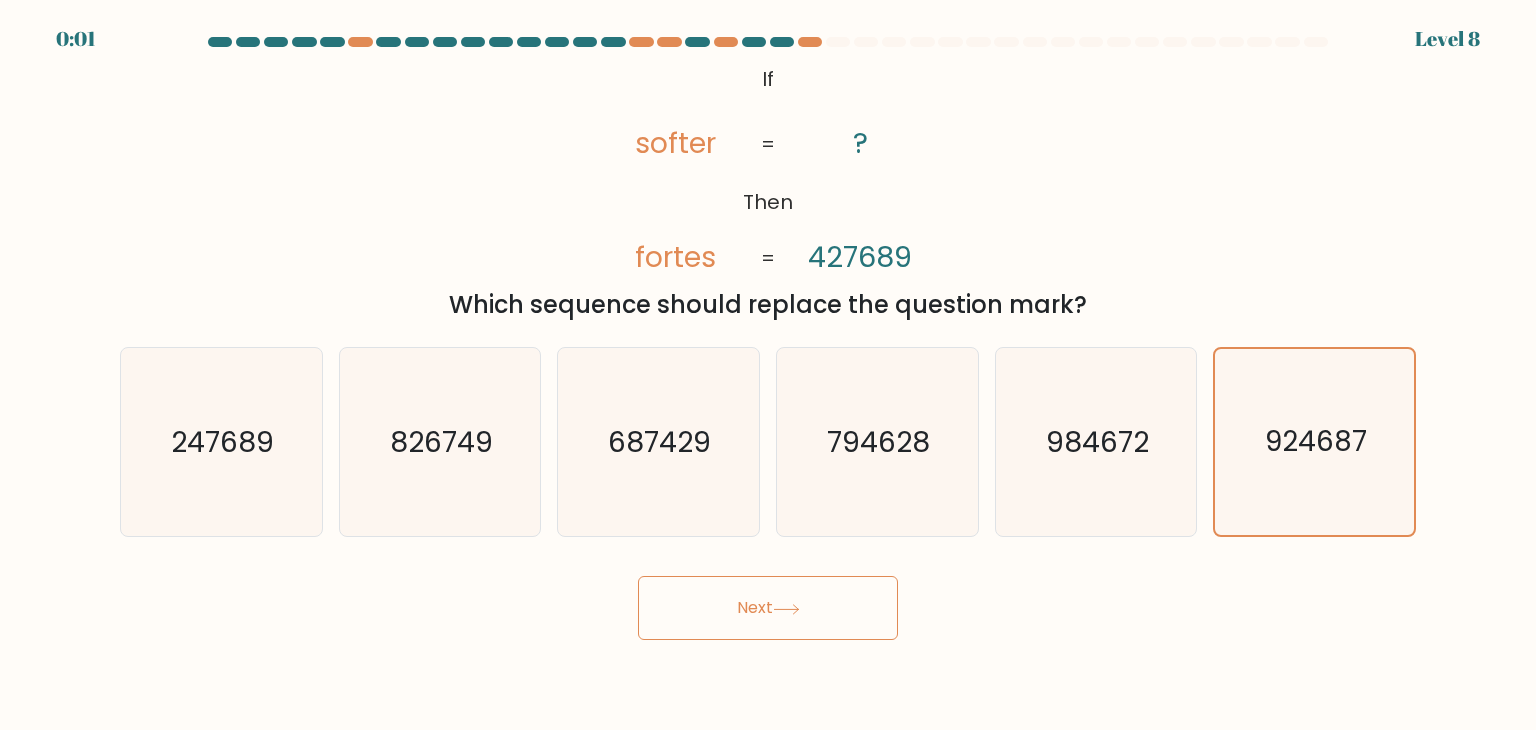 click on "Next" at bounding box center [768, 608] 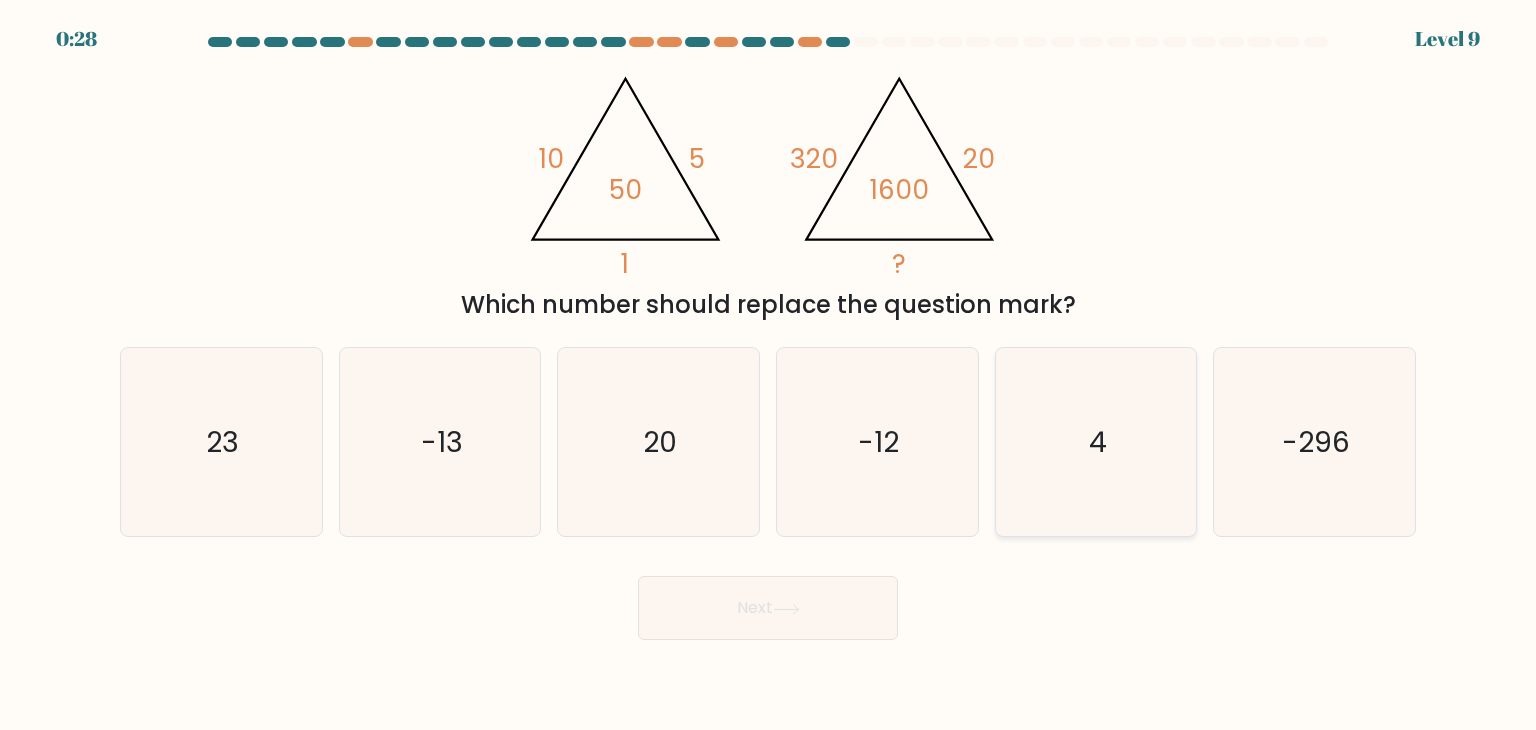 click on "4" 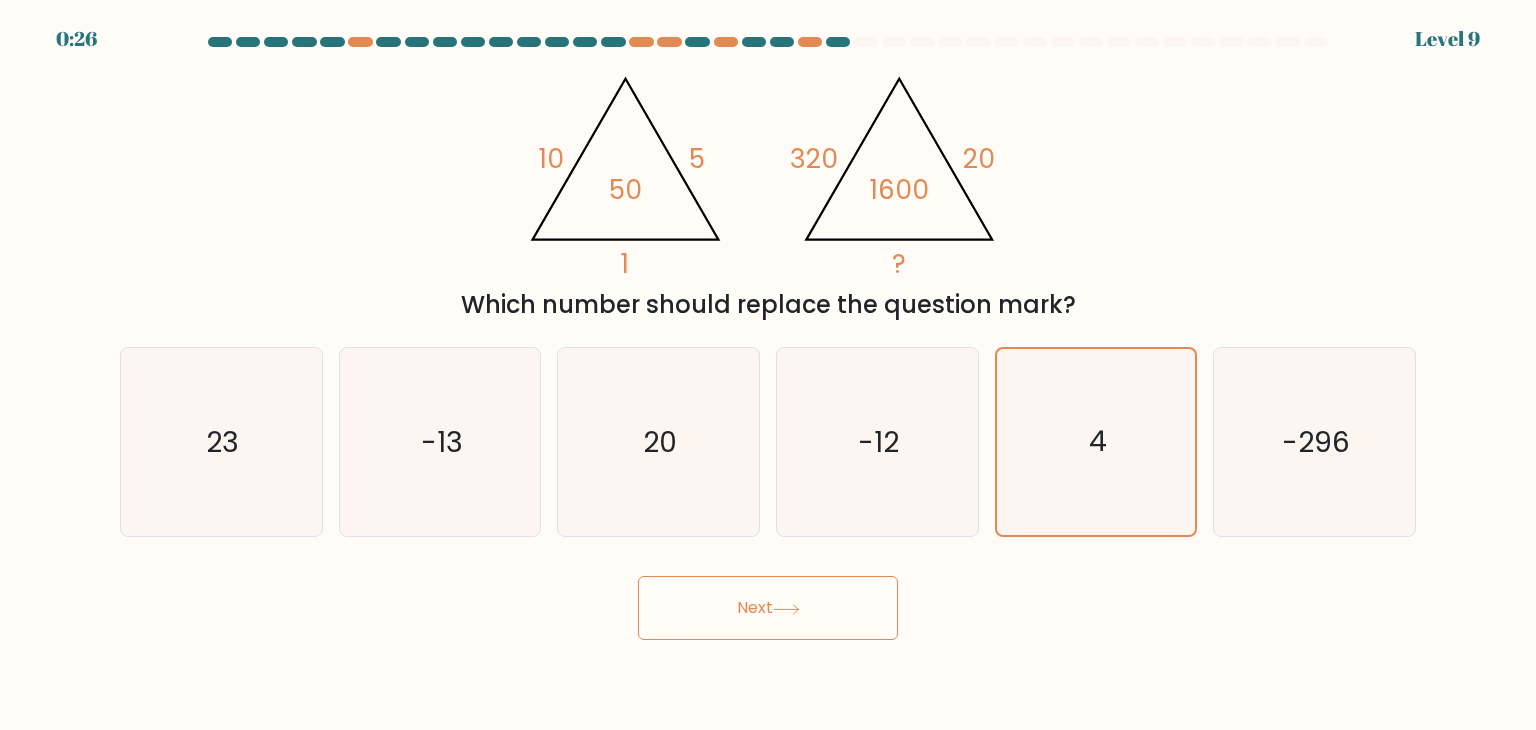 click on "Next" at bounding box center [768, 608] 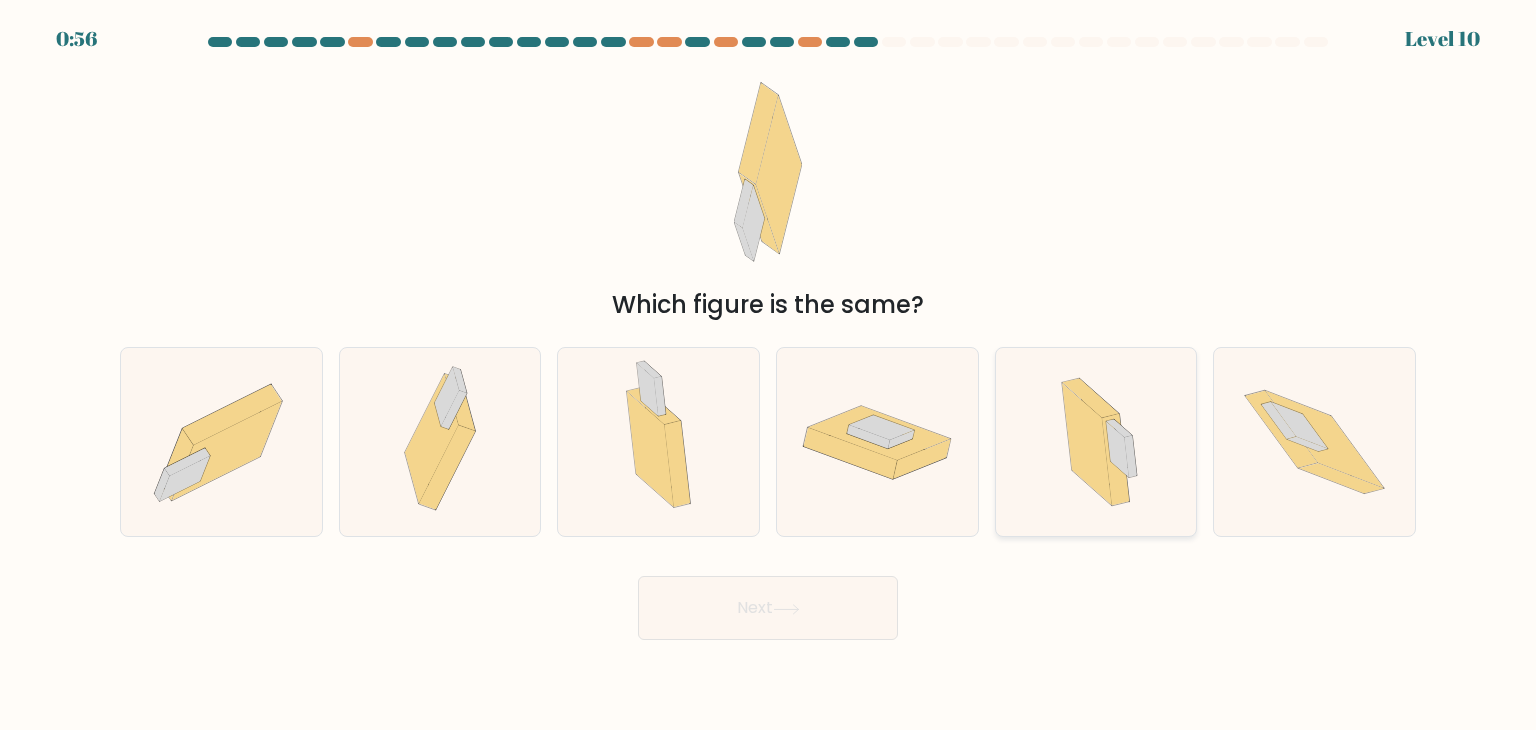 click 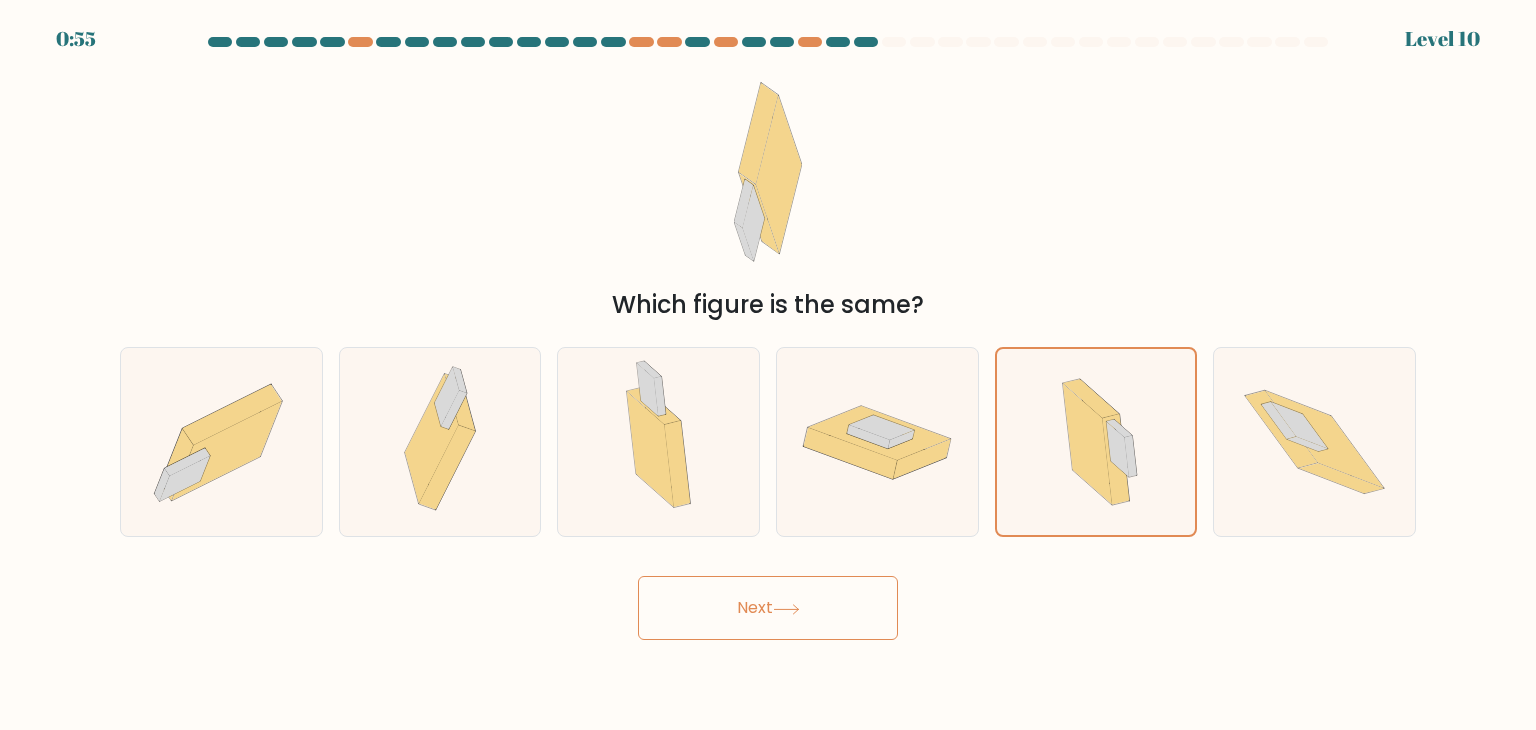 click on "Next" at bounding box center [768, 608] 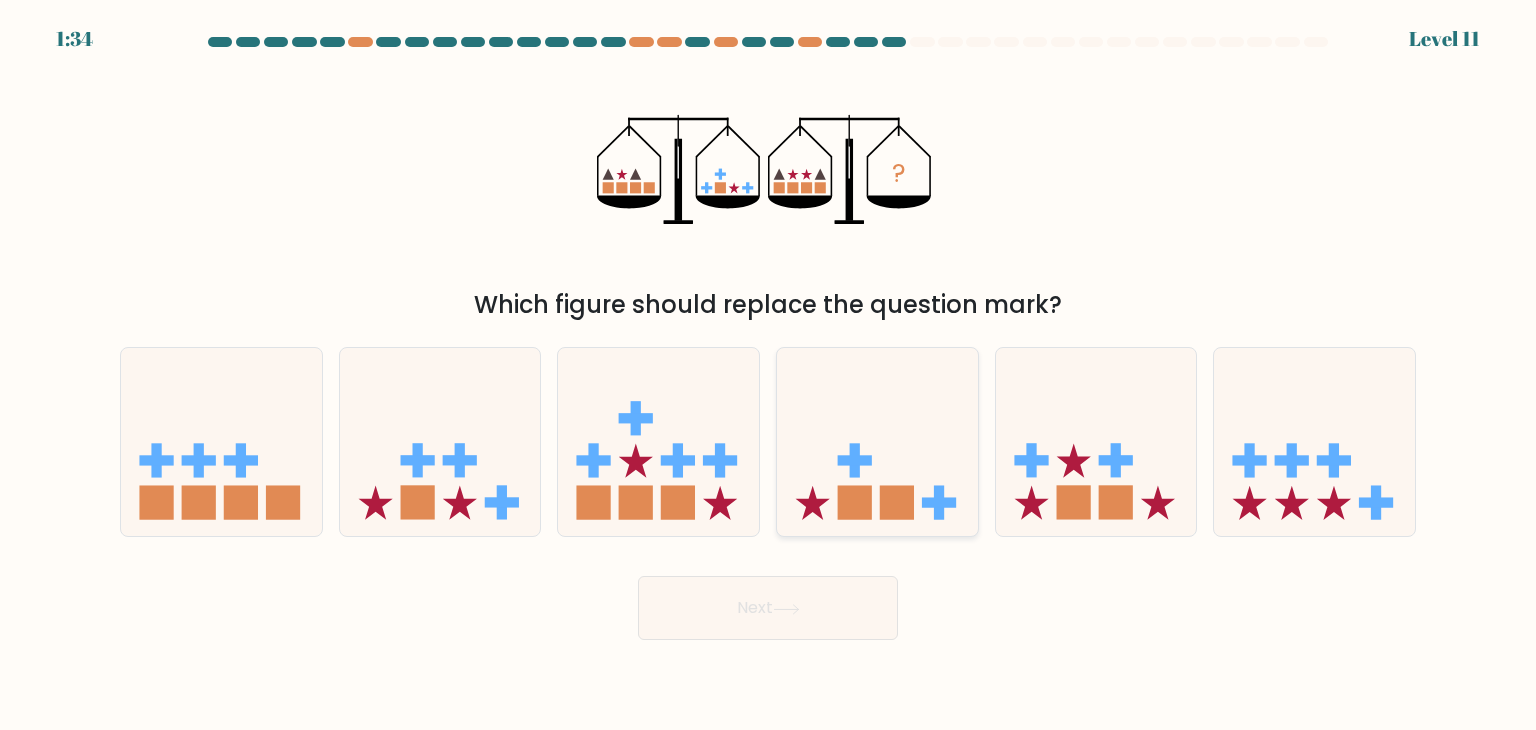 type 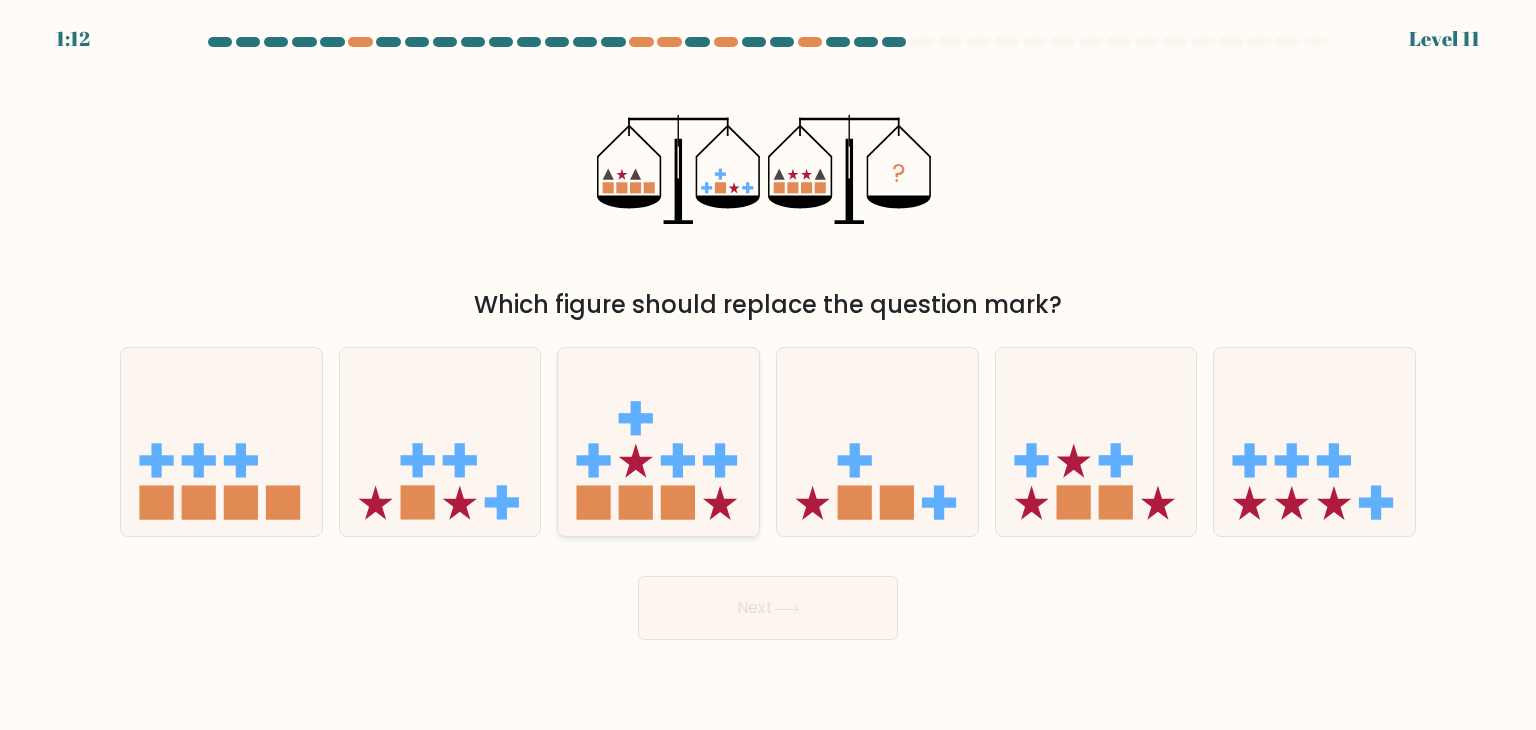 click 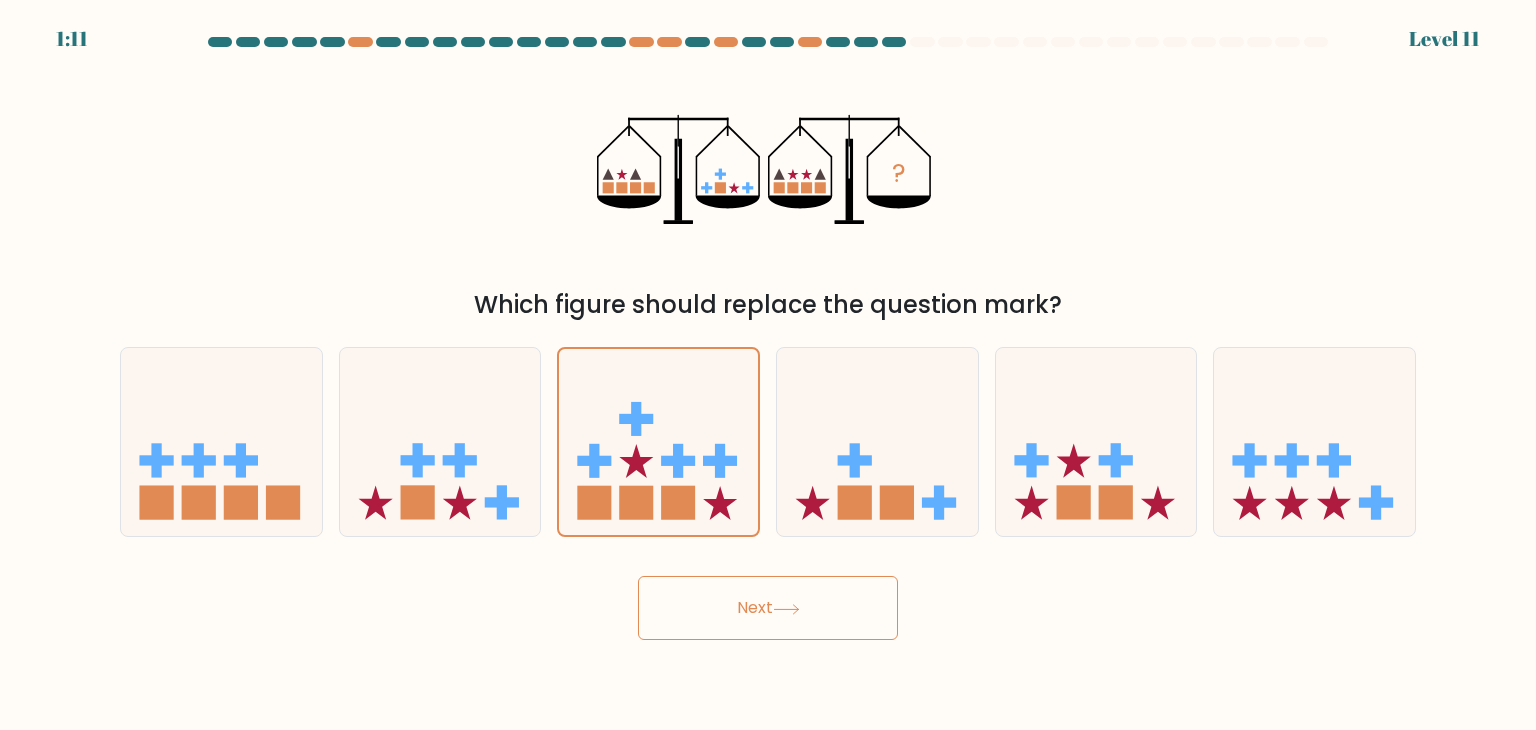 click on "Next" at bounding box center [768, 608] 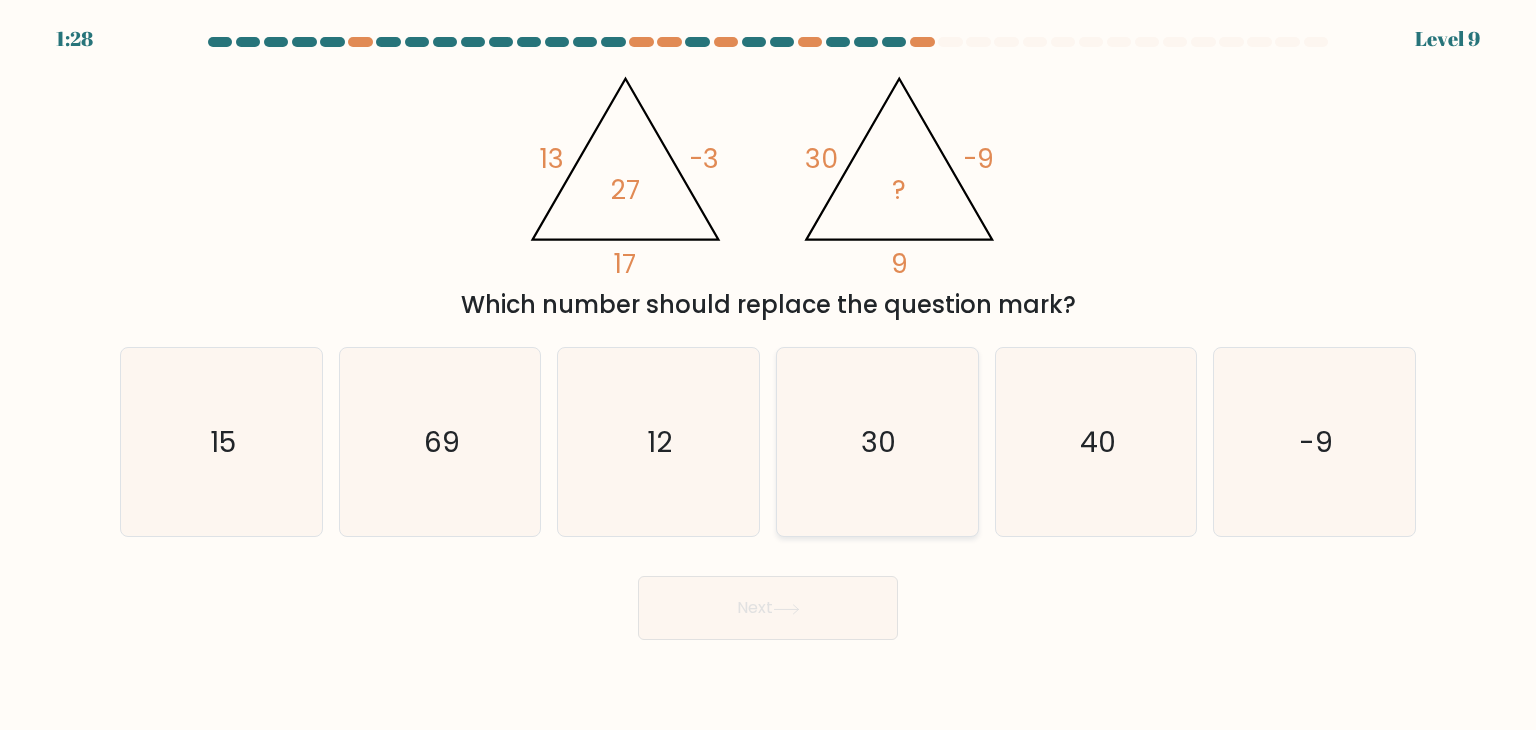click on "30" 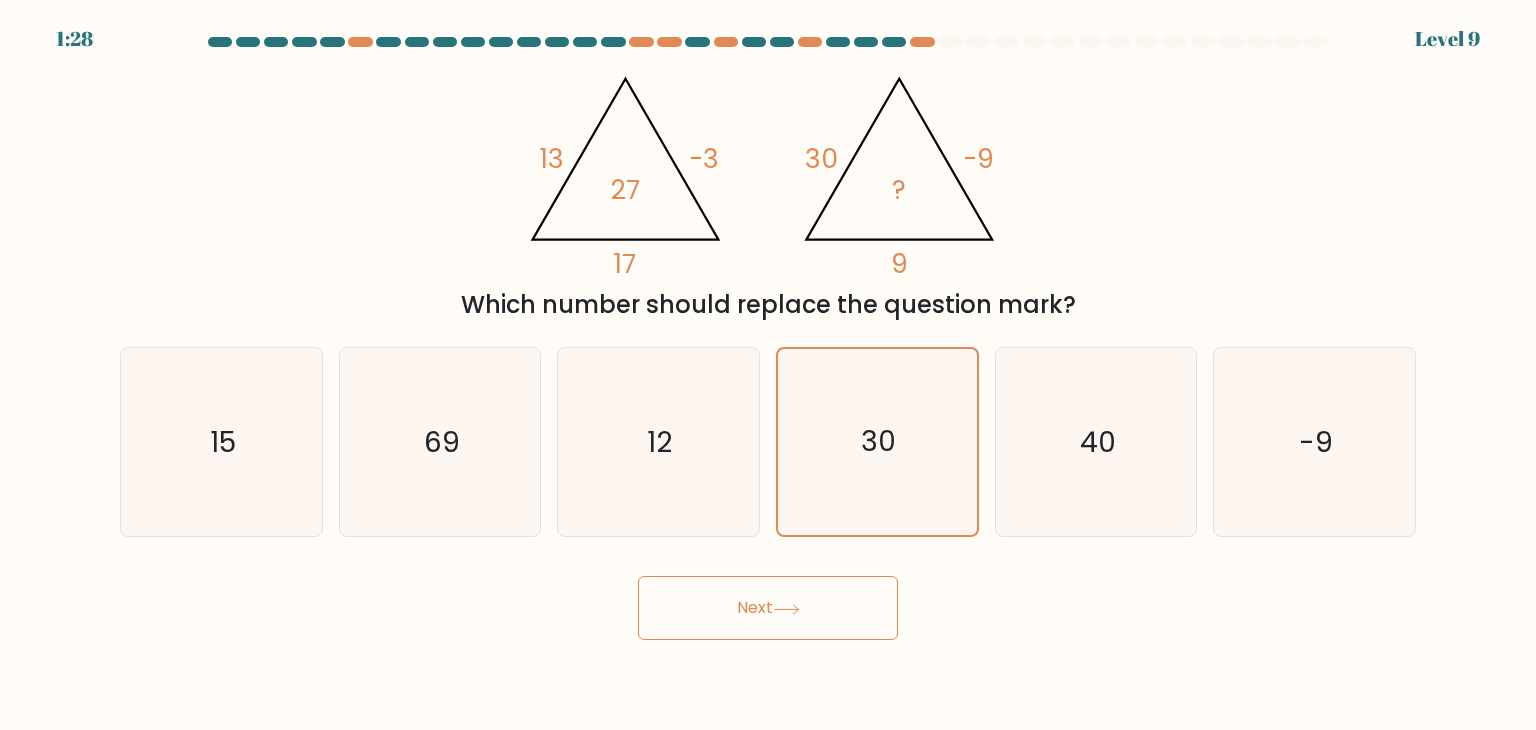 click on "Next" at bounding box center (768, 608) 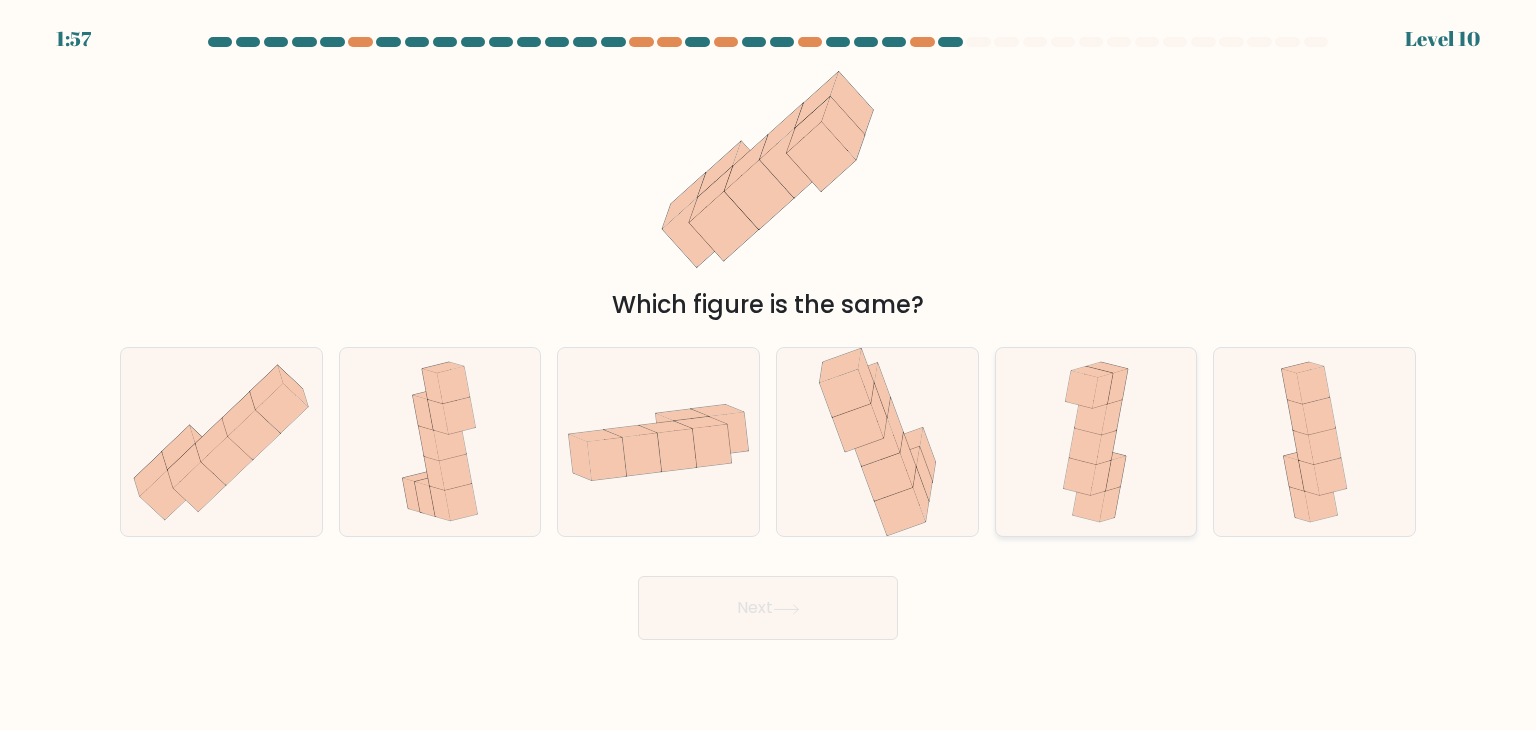 click 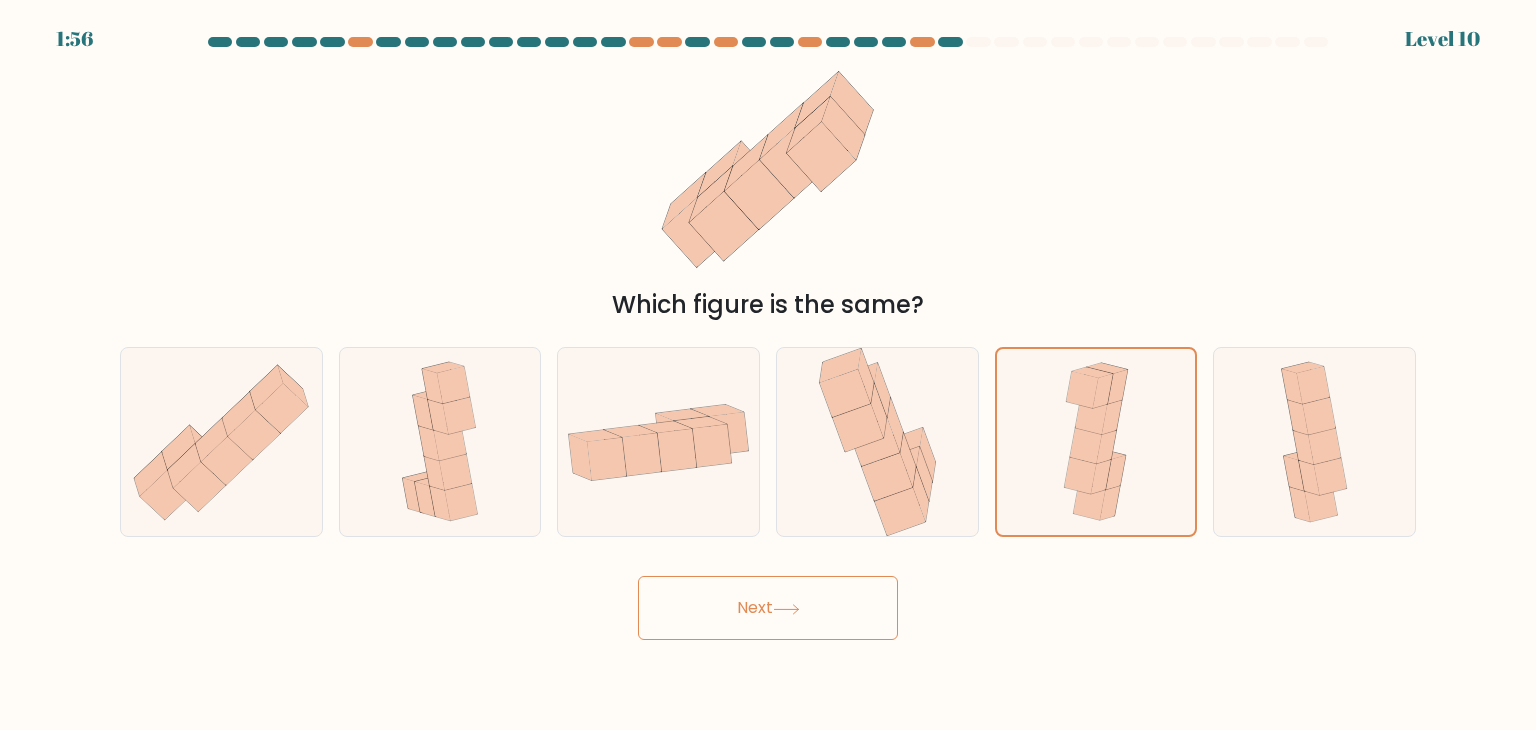 click on "Next" at bounding box center (768, 608) 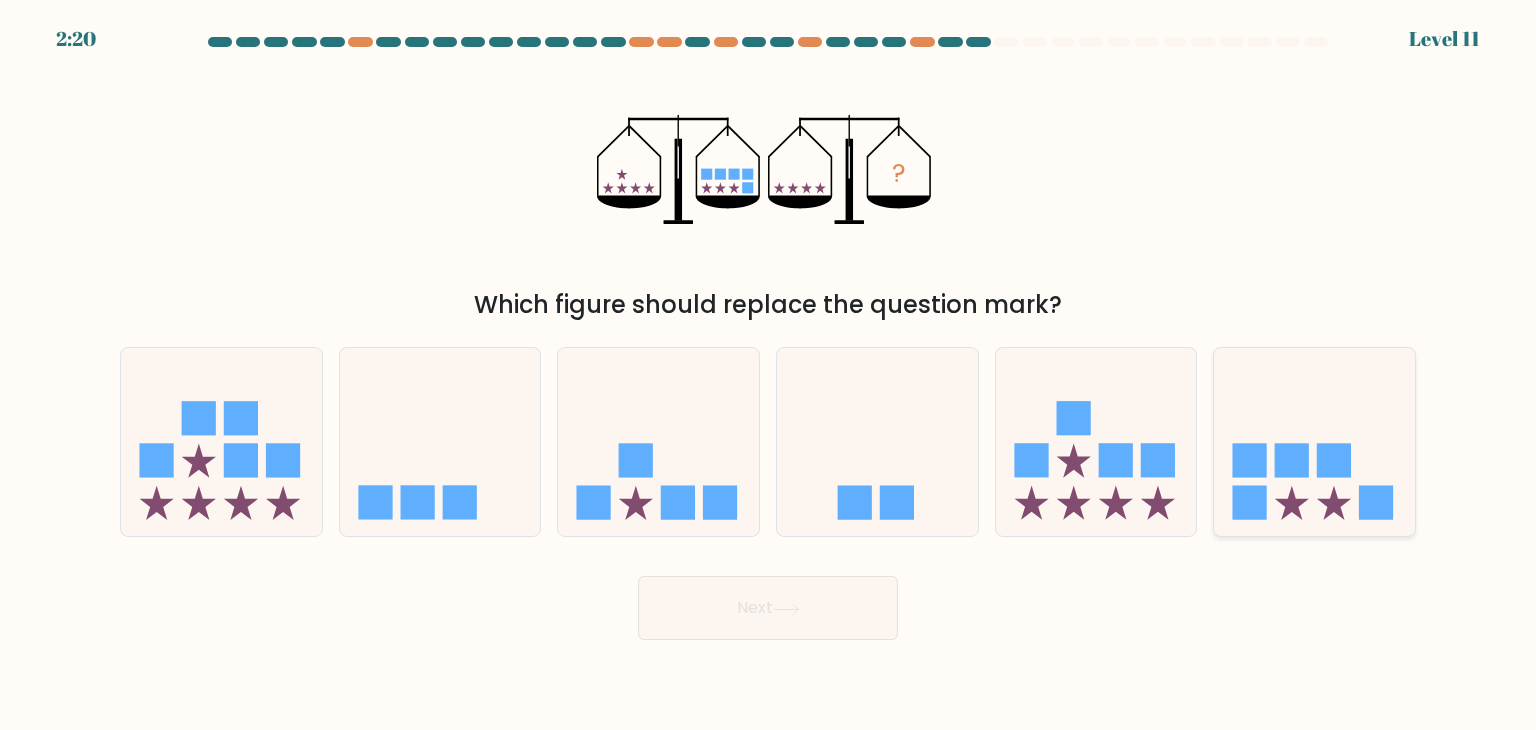 click 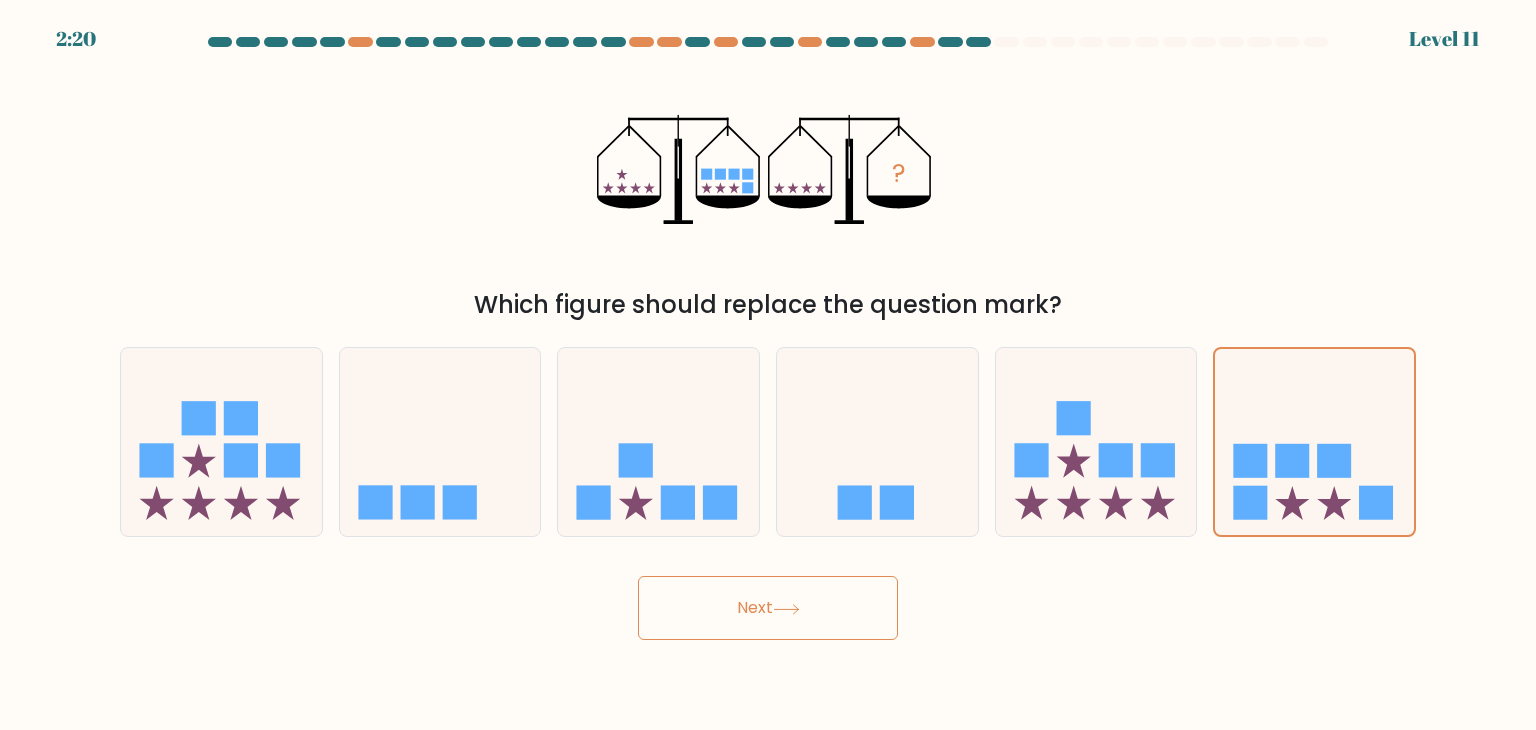 click on "Next" at bounding box center [768, 608] 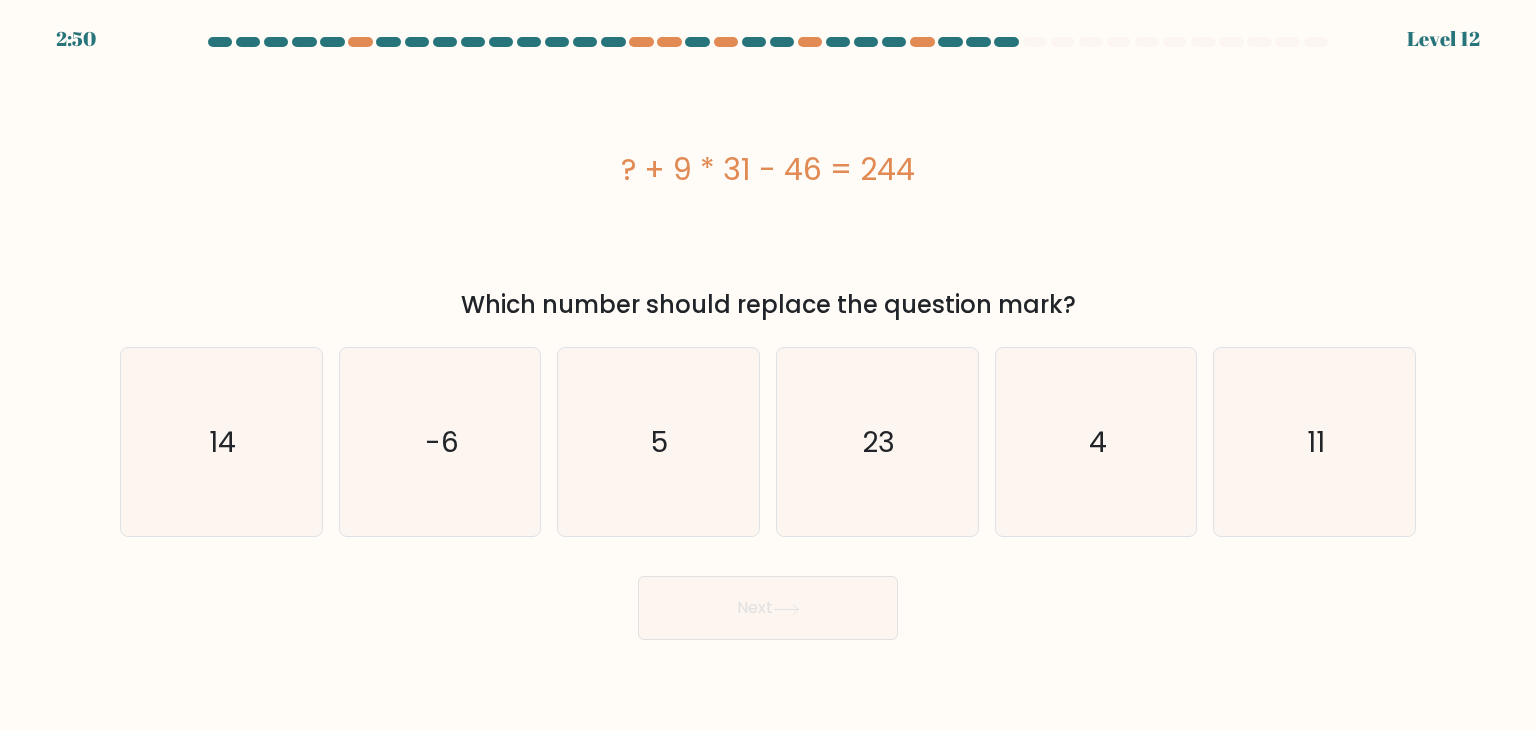 type 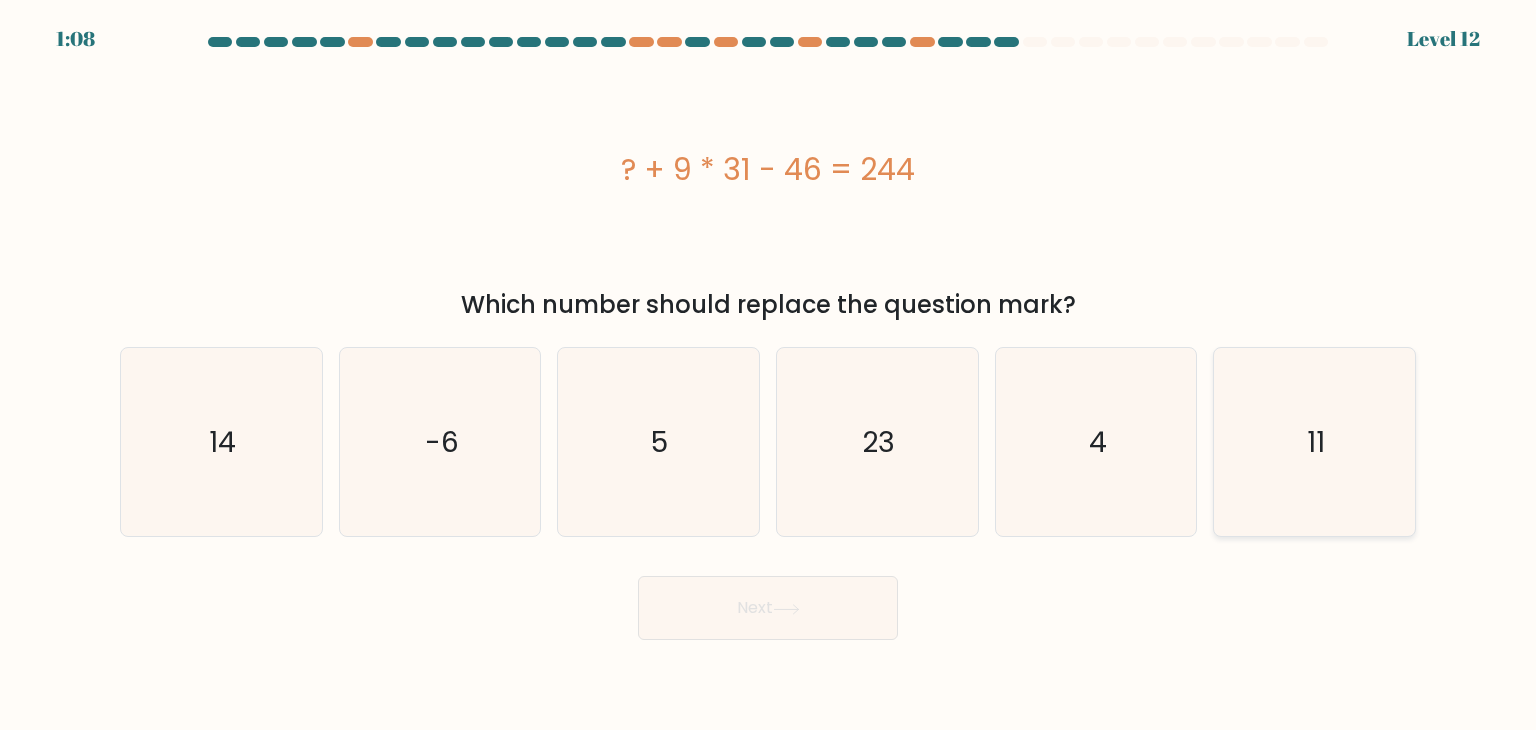 click on "11" 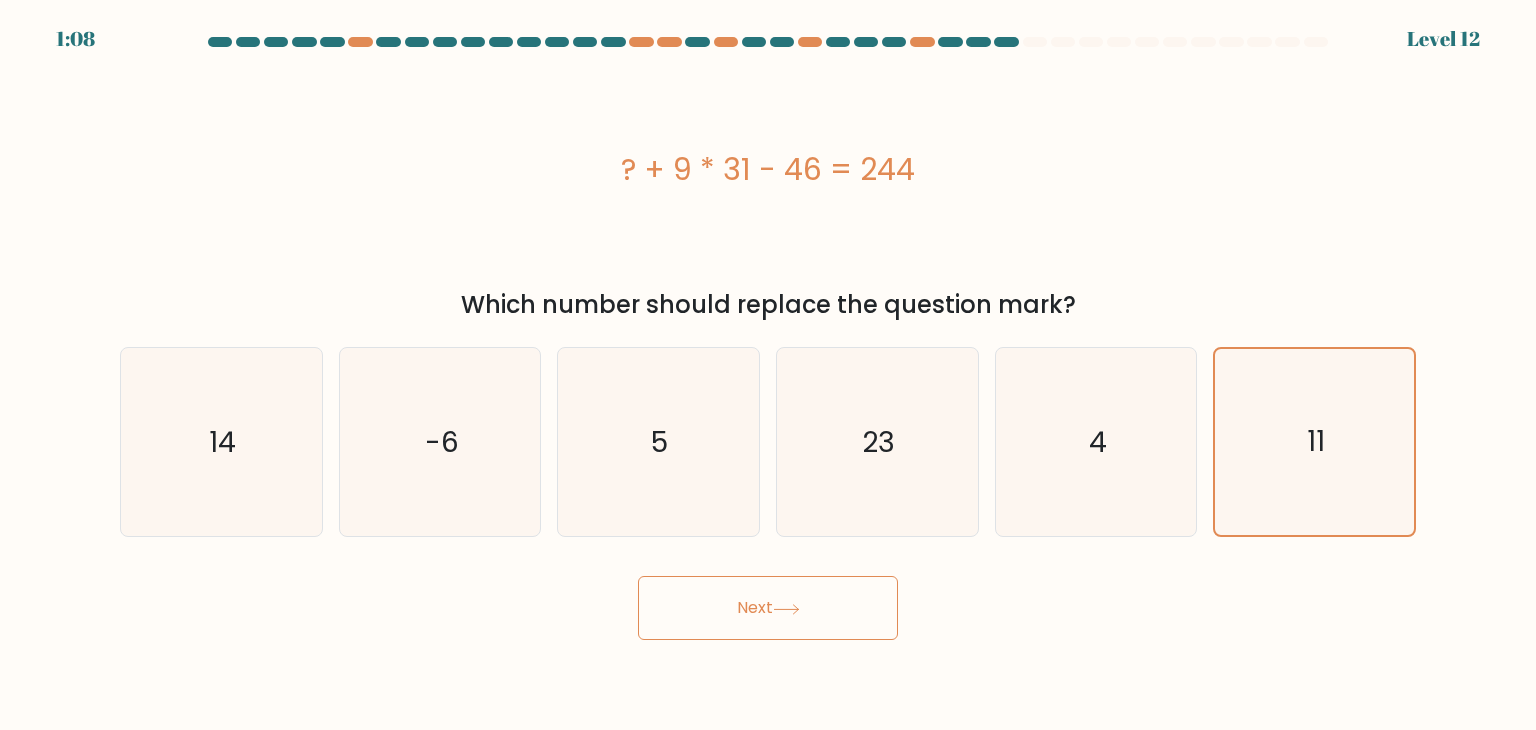 click on "Next" at bounding box center [768, 608] 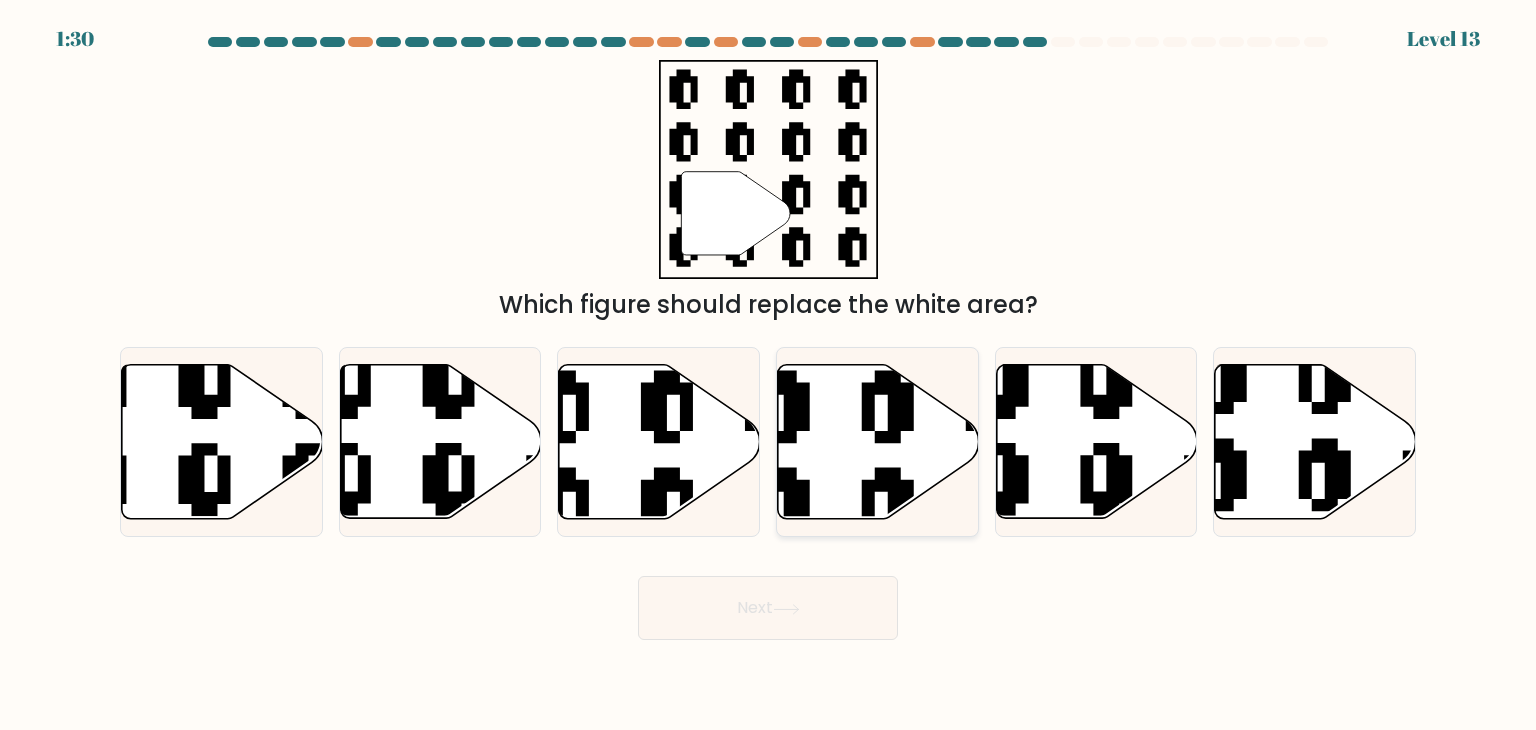 type 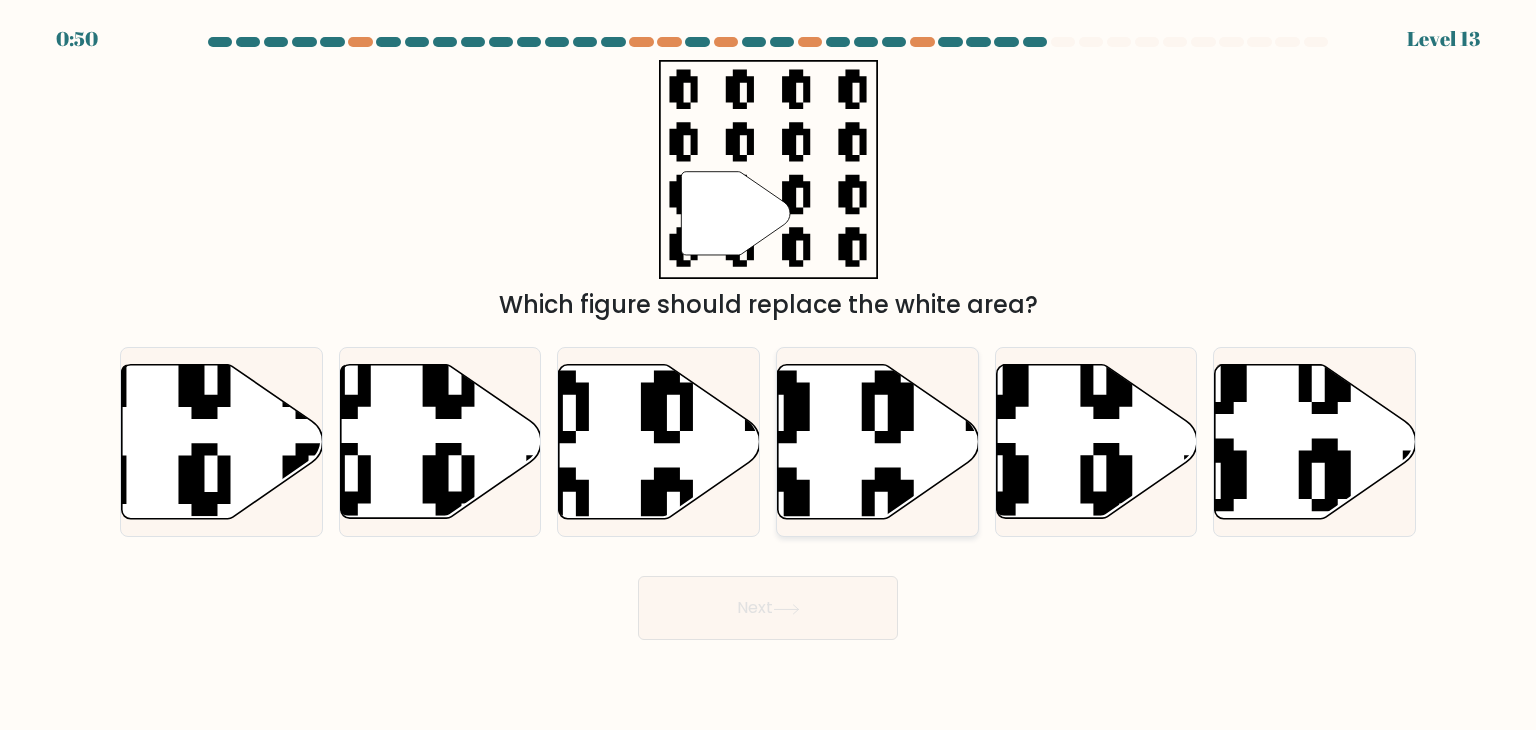 click 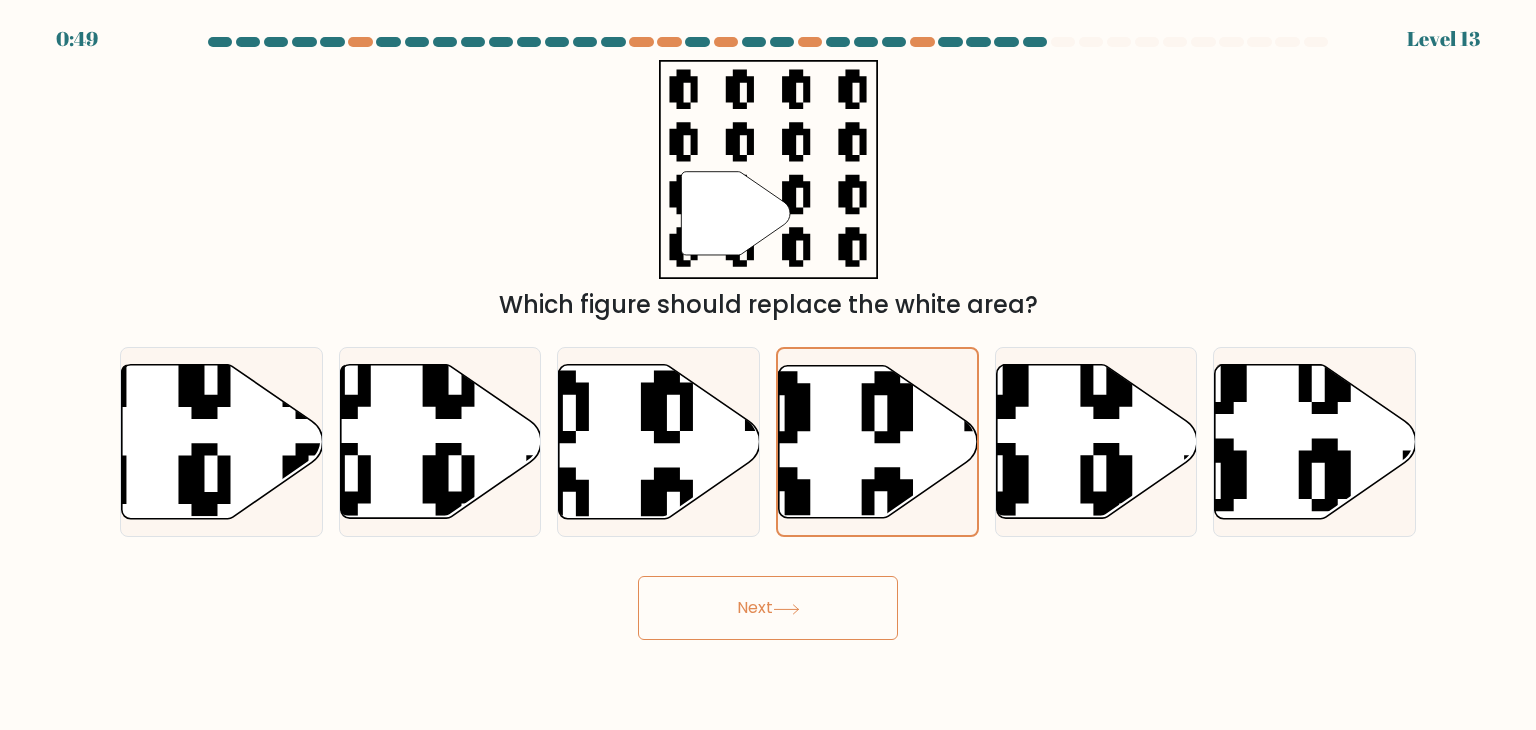 click on "Next" at bounding box center [768, 608] 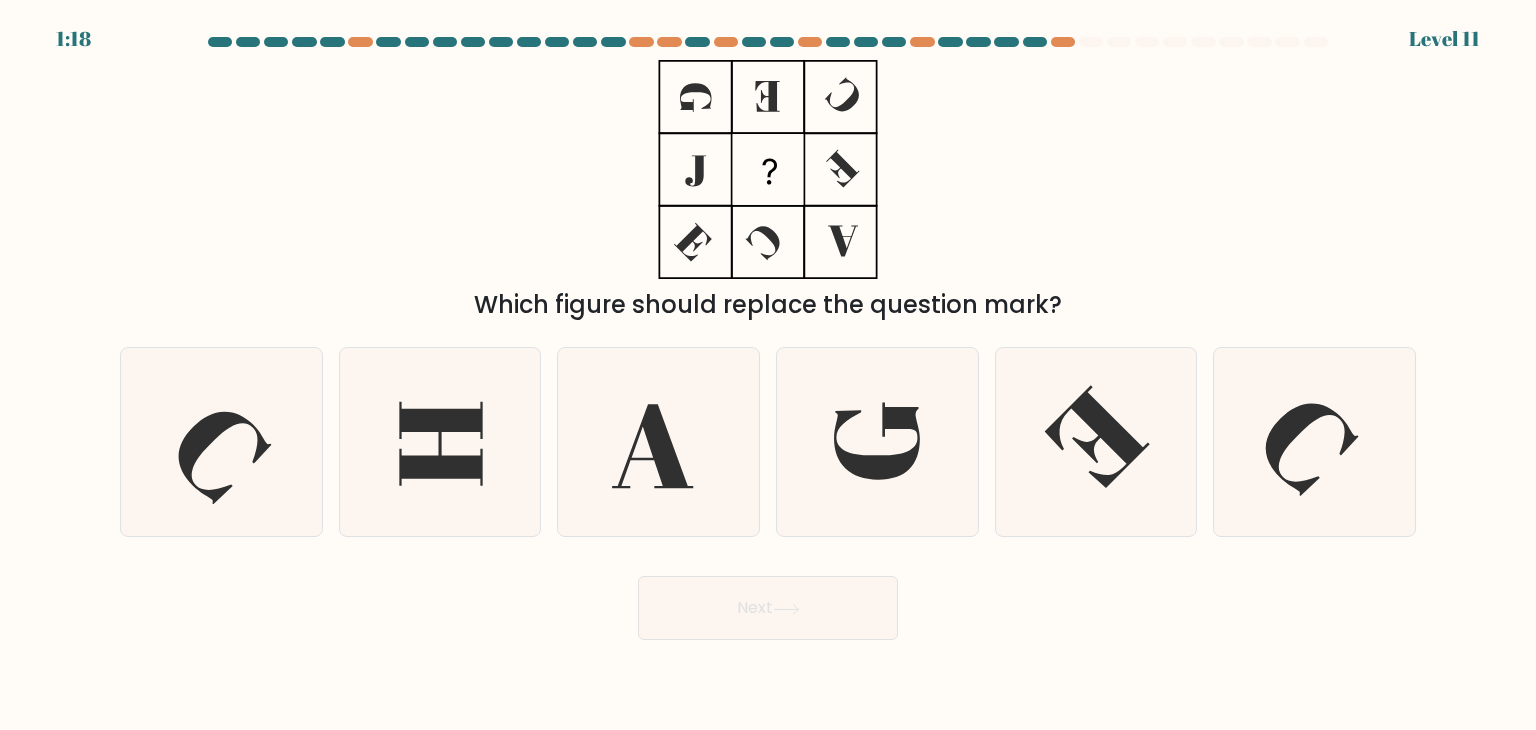 type 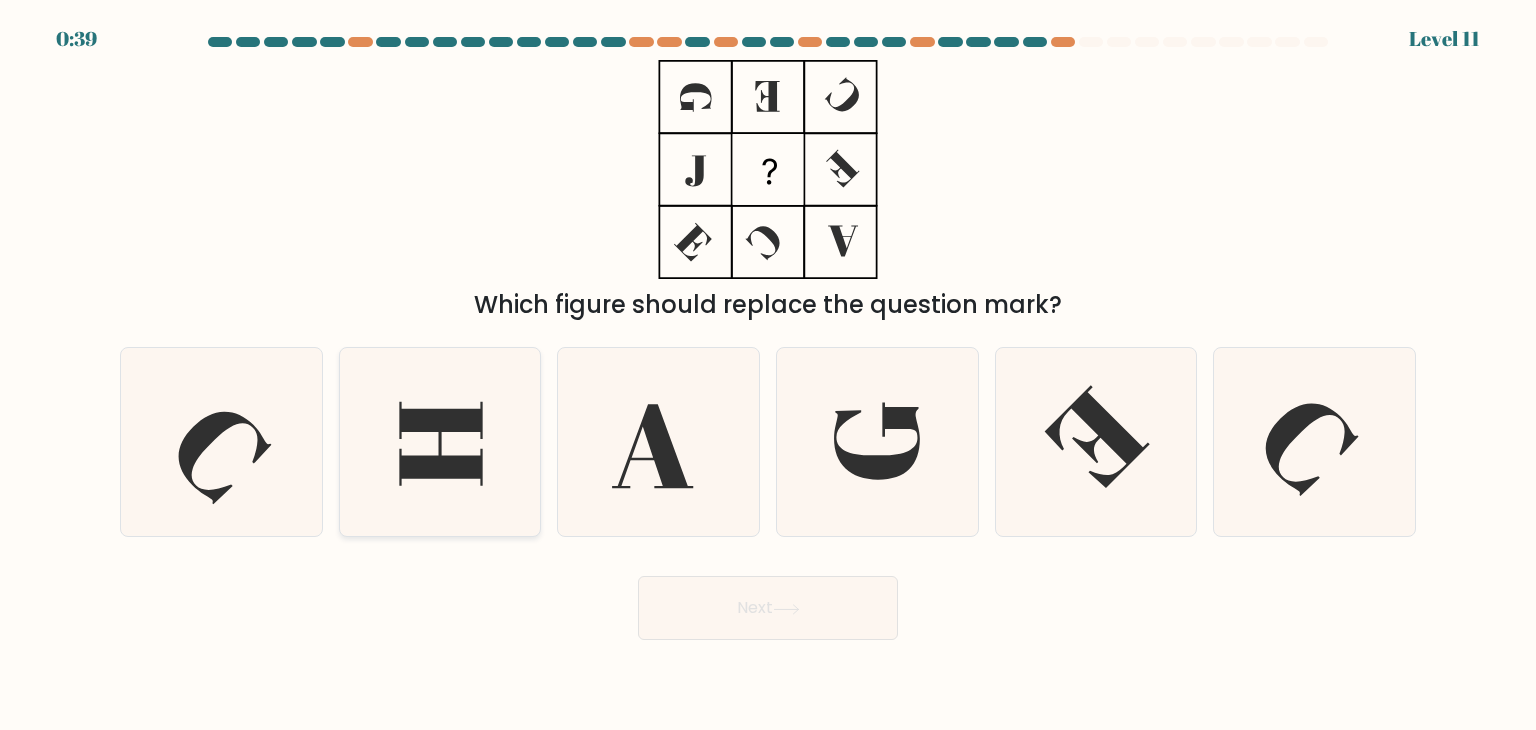 click 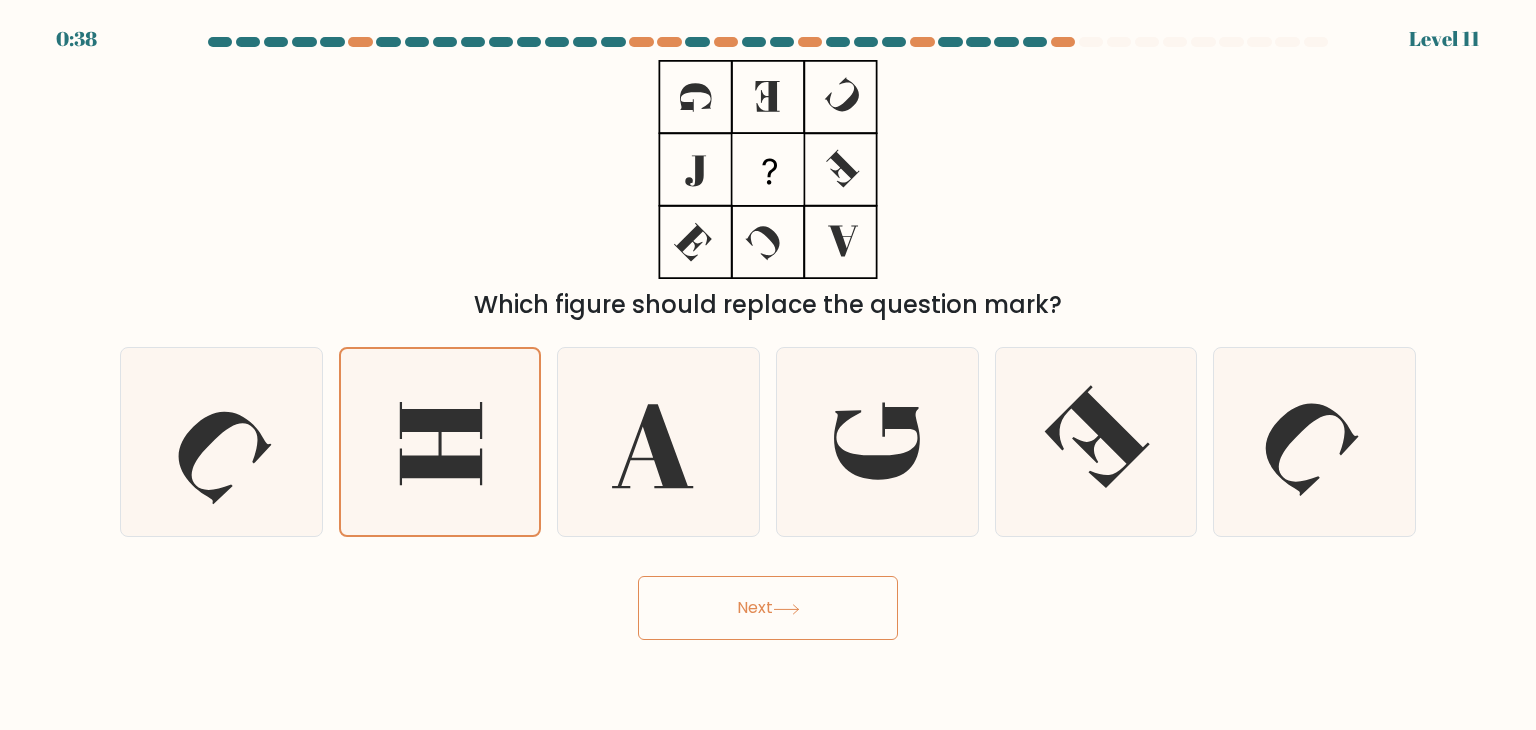 click on "Next" at bounding box center (768, 608) 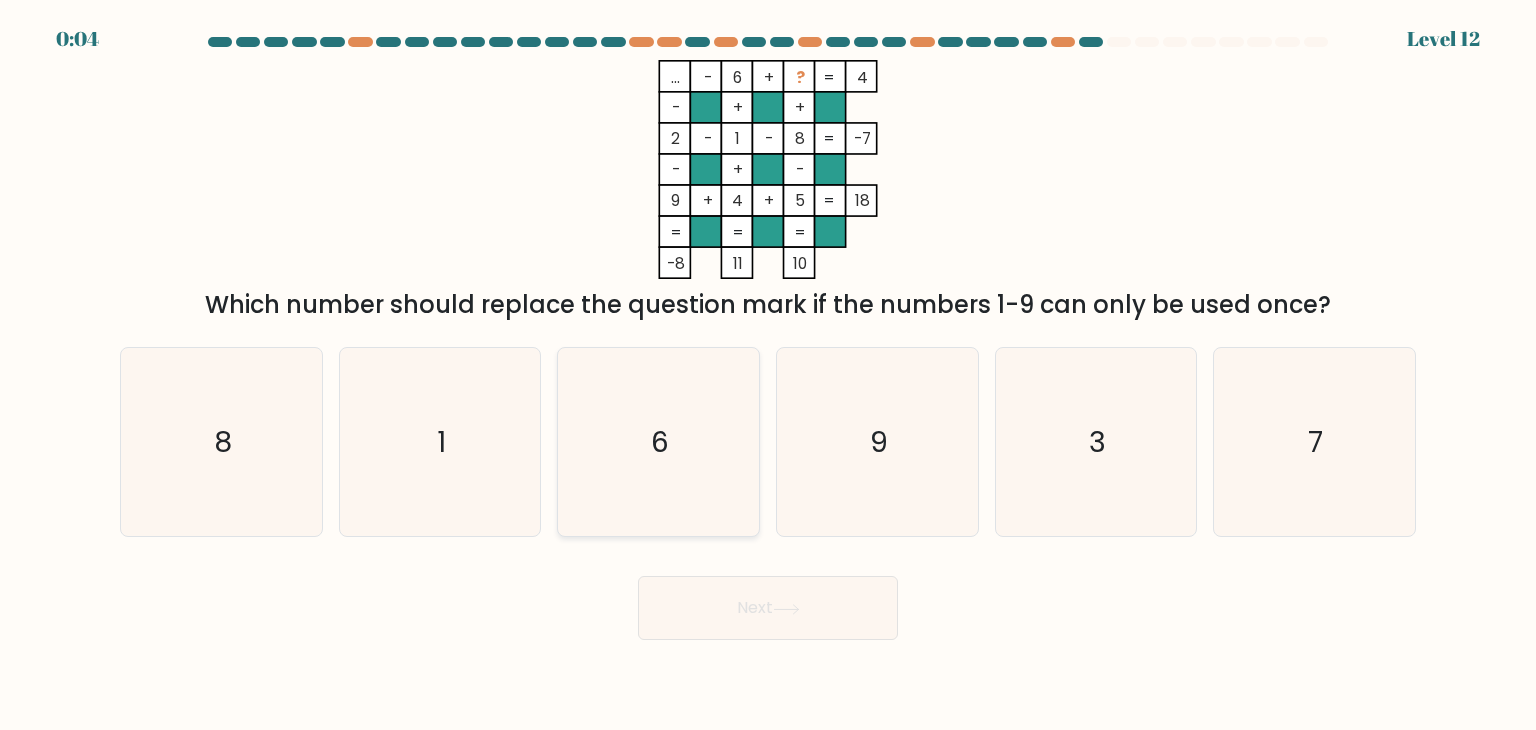 click on "6" 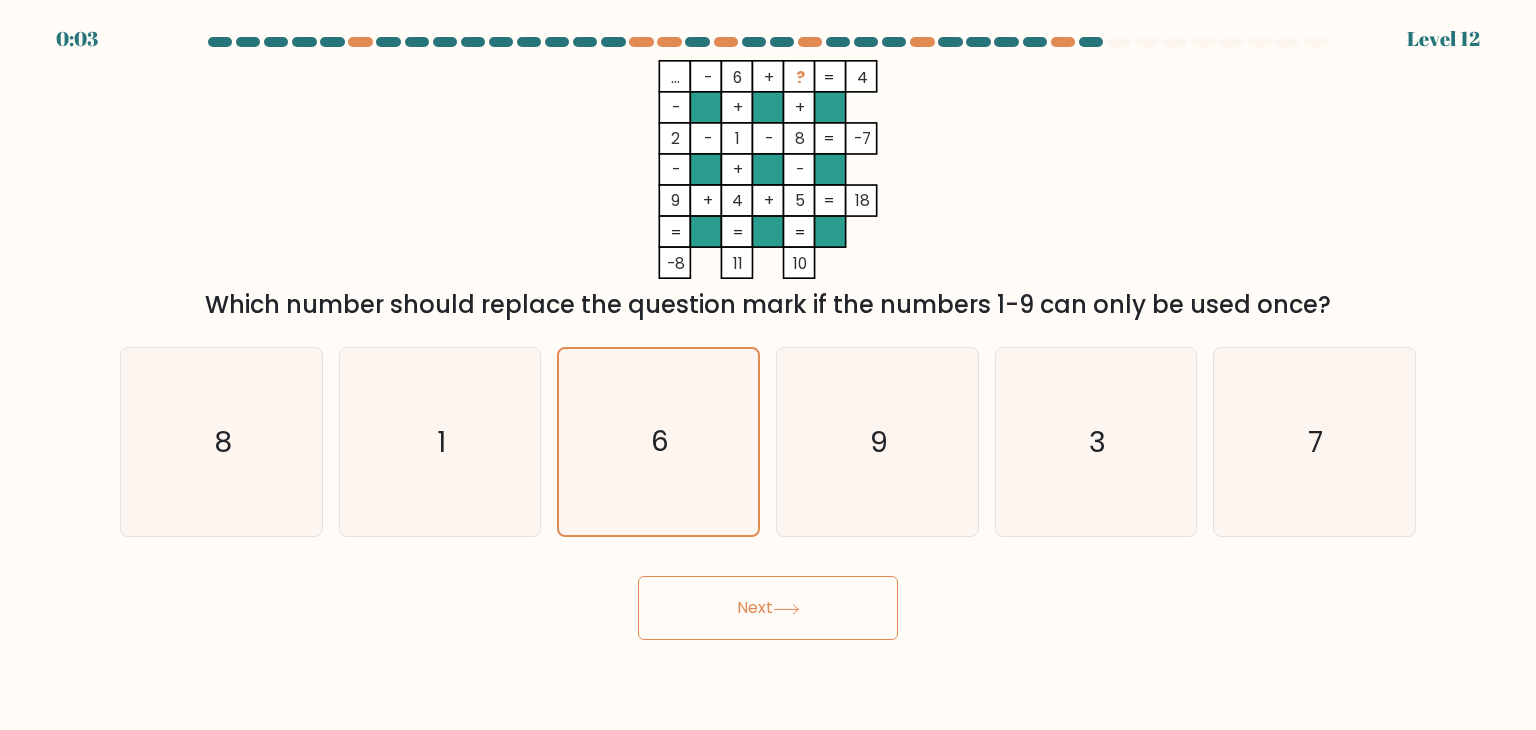 click on "Next" at bounding box center [768, 608] 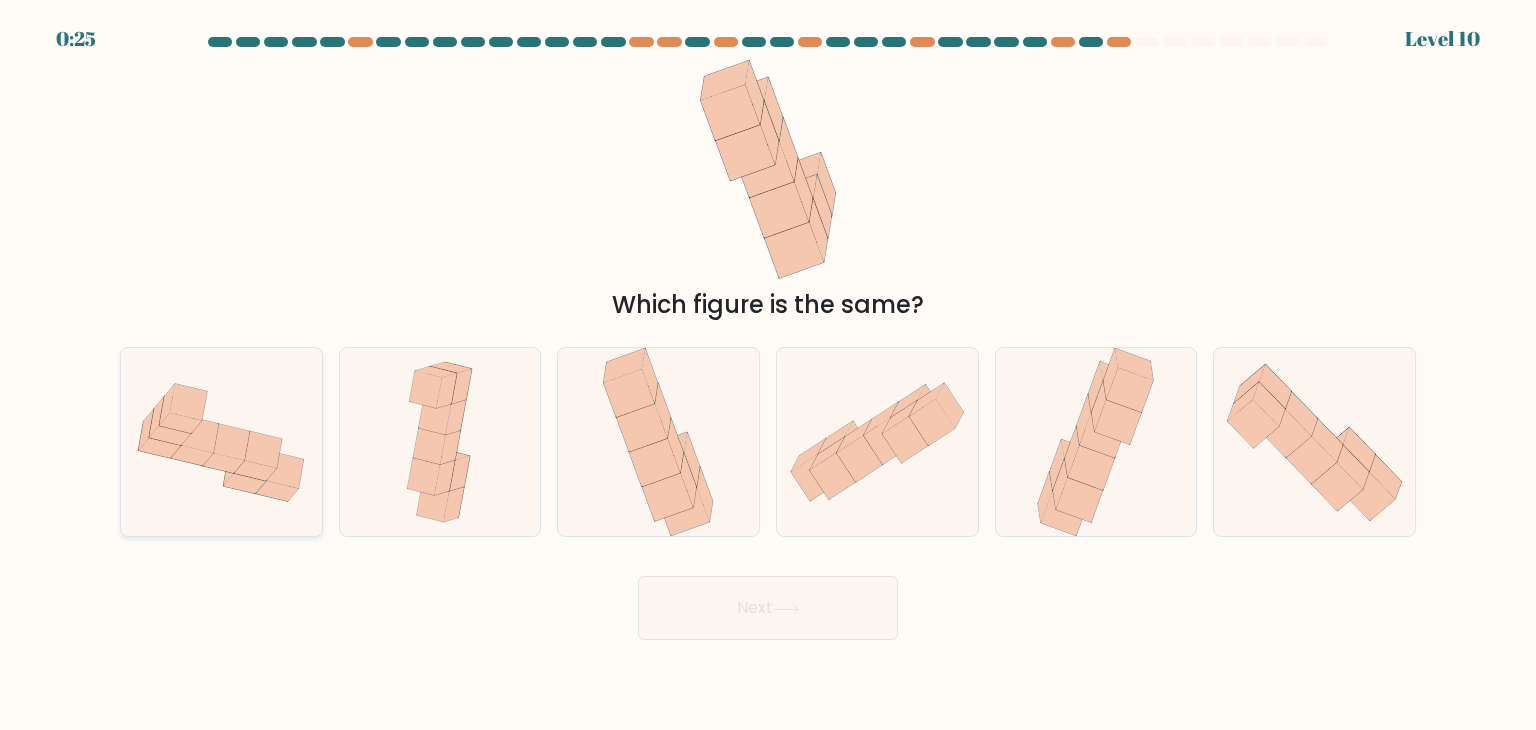 click 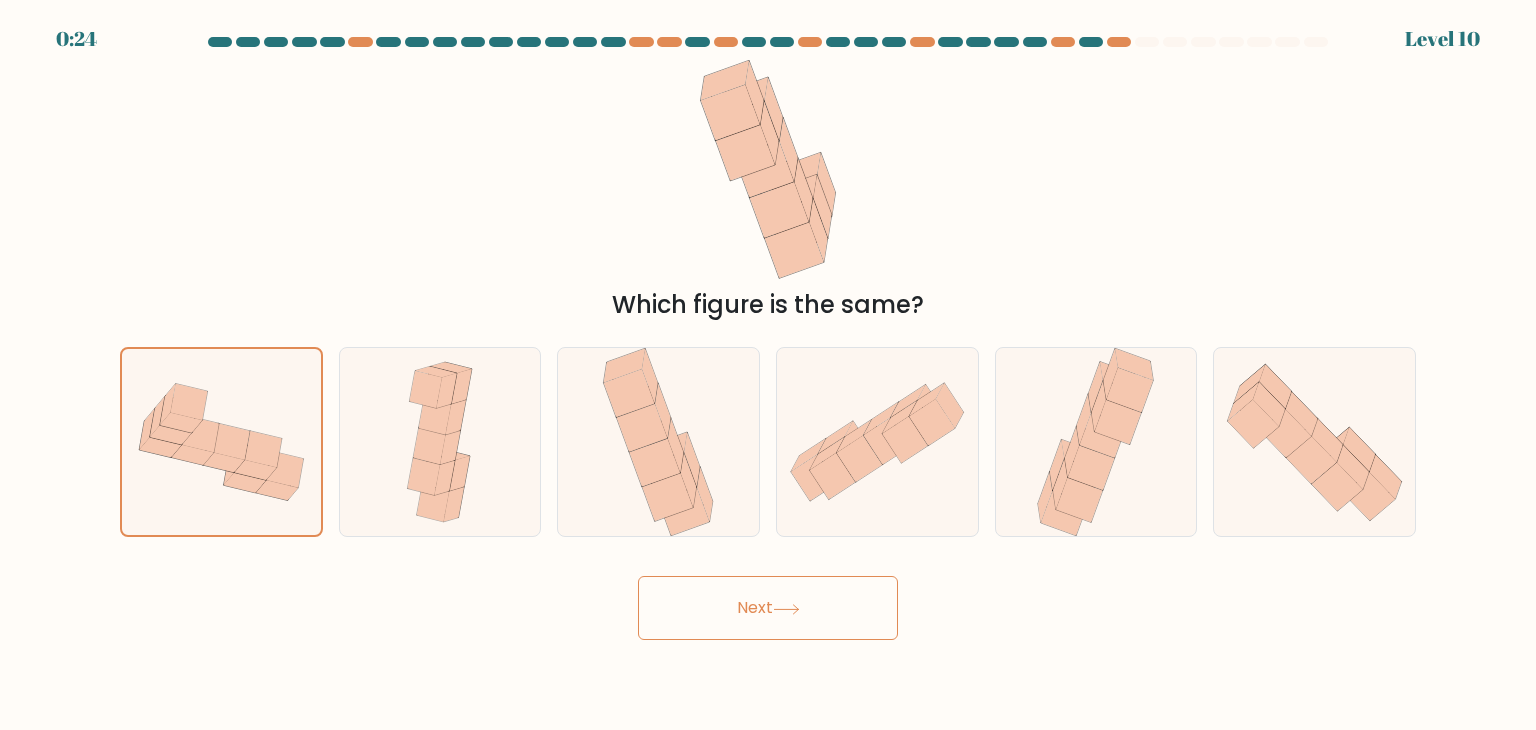 click on "Next" at bounding box center (768, 608) 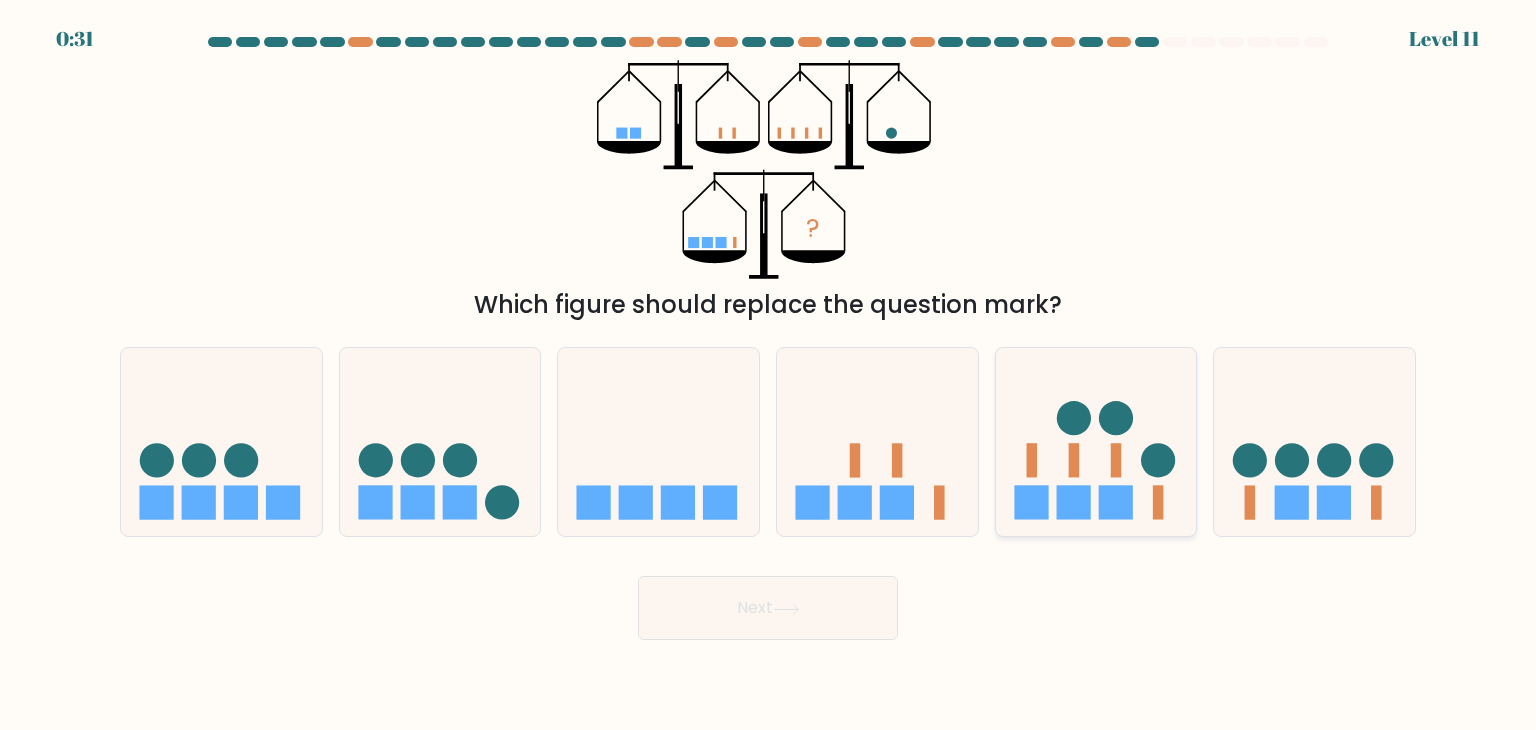 click 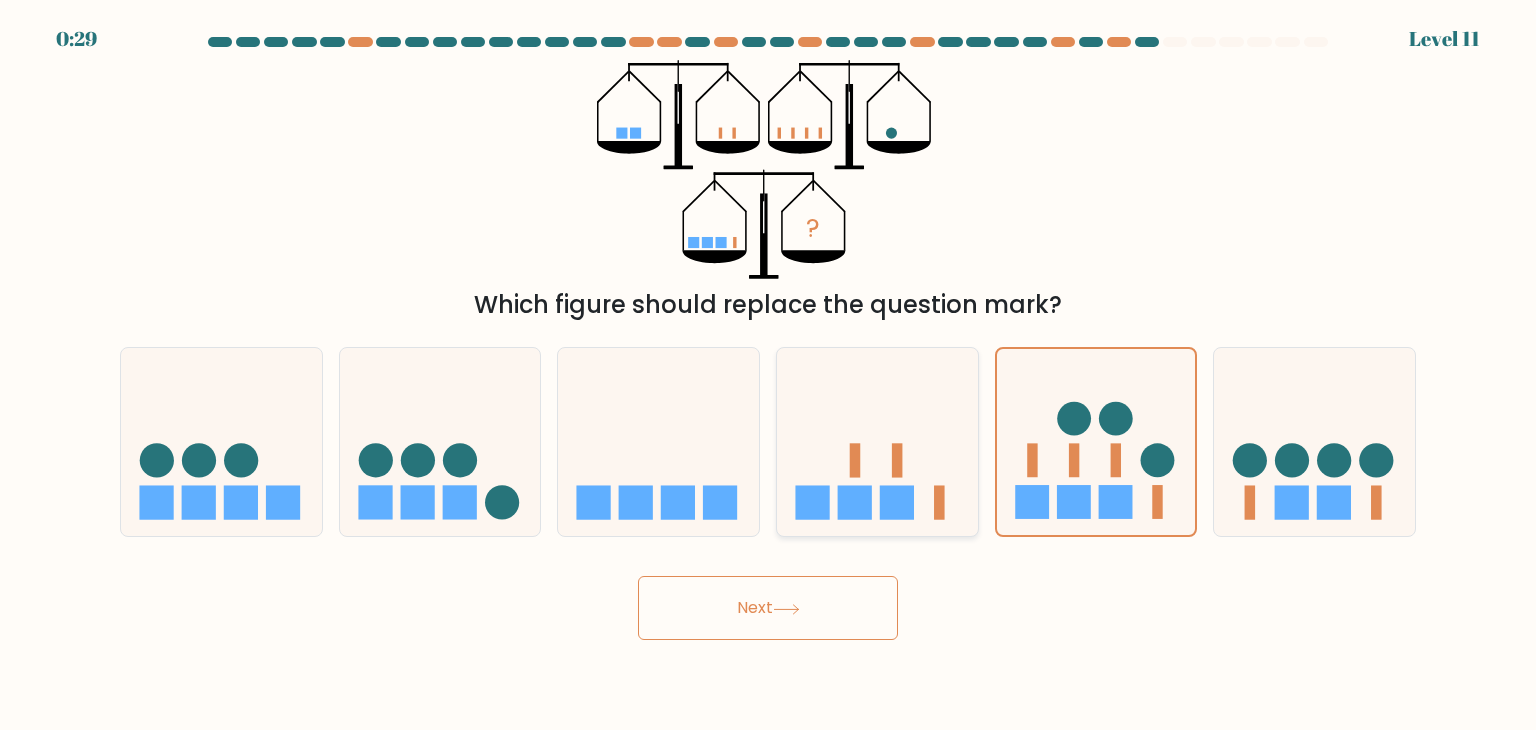 click 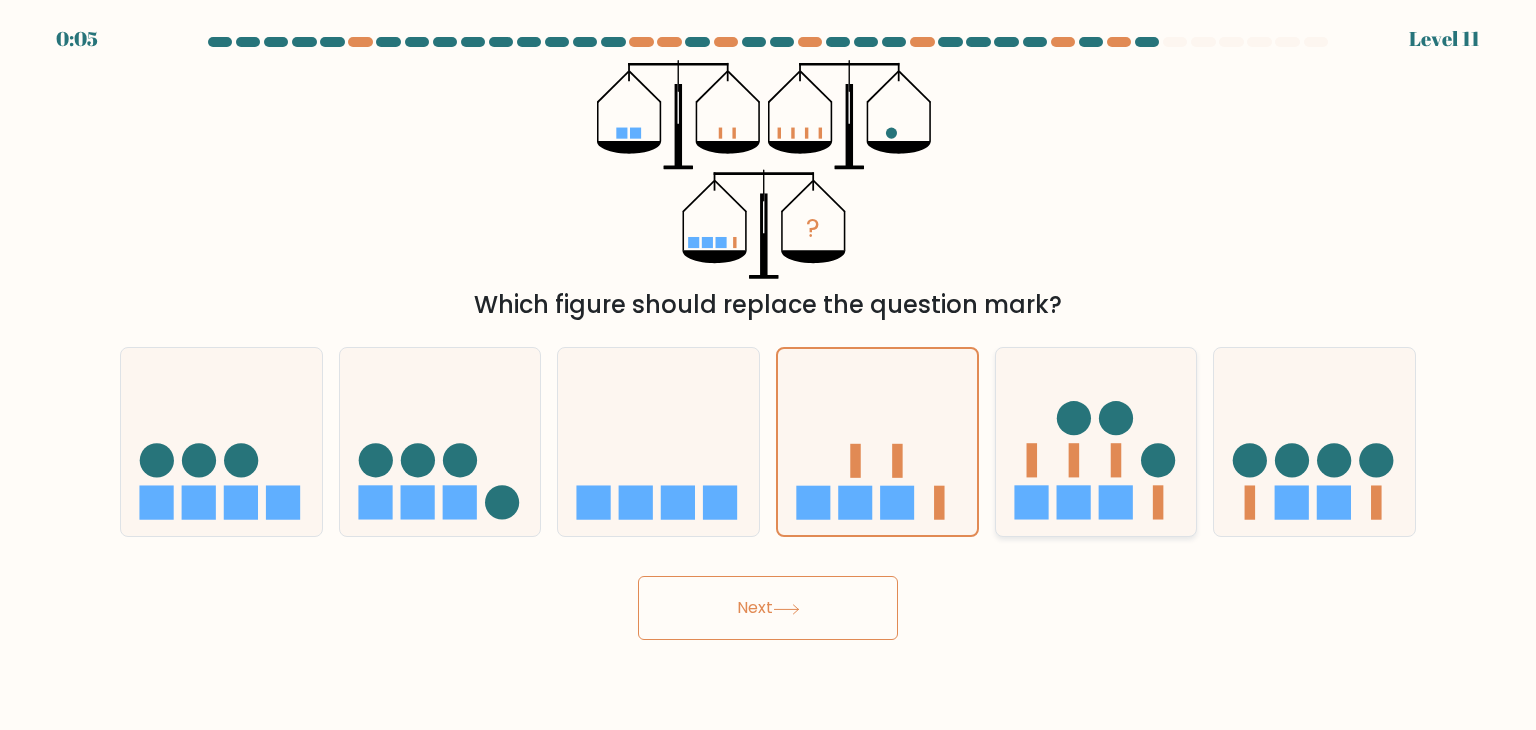 click 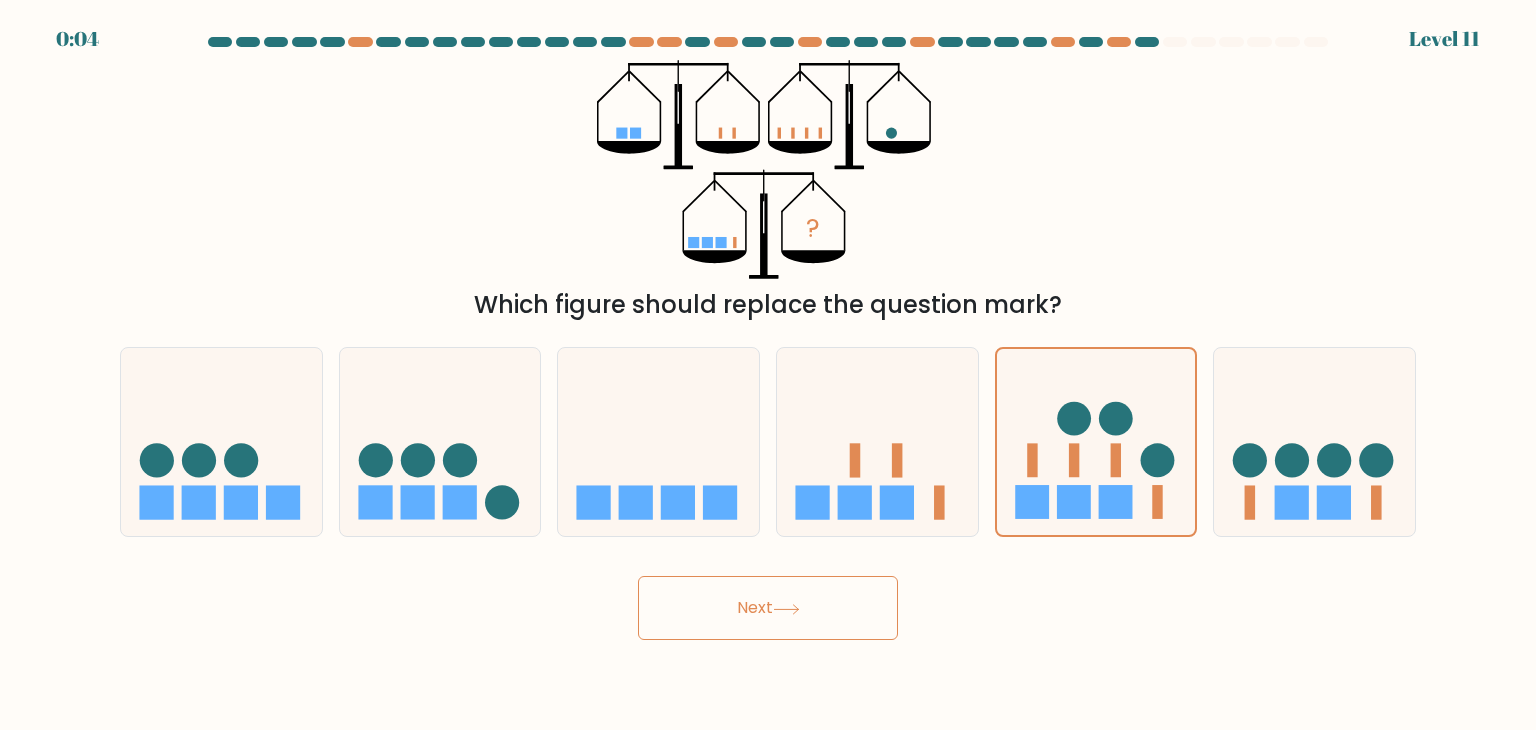 click on "Next" at bounding box center (768, 608) 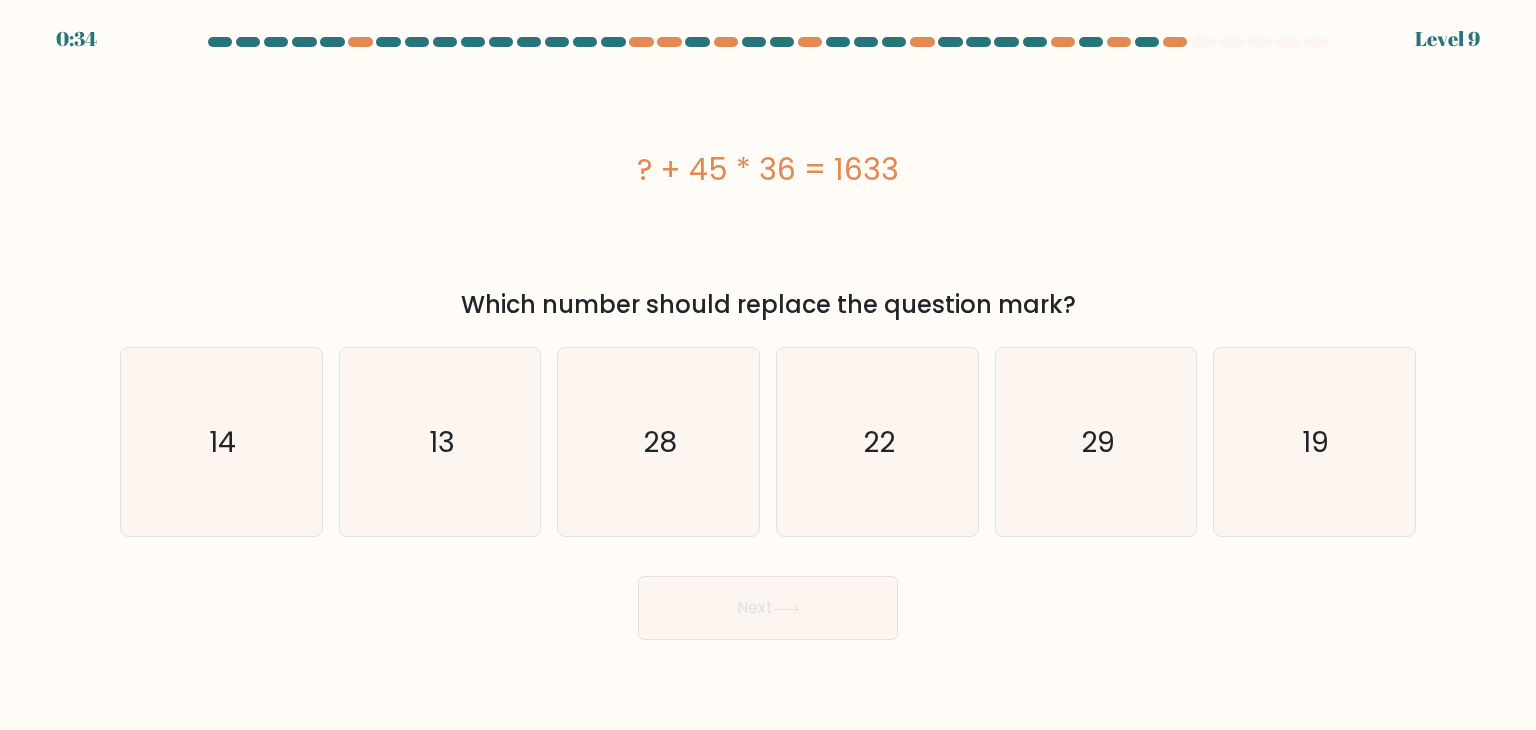 drag, startPoint x: 936, startPoint y: 179, endPoint x: 533, endPoint y: 165, distance: 403.2431 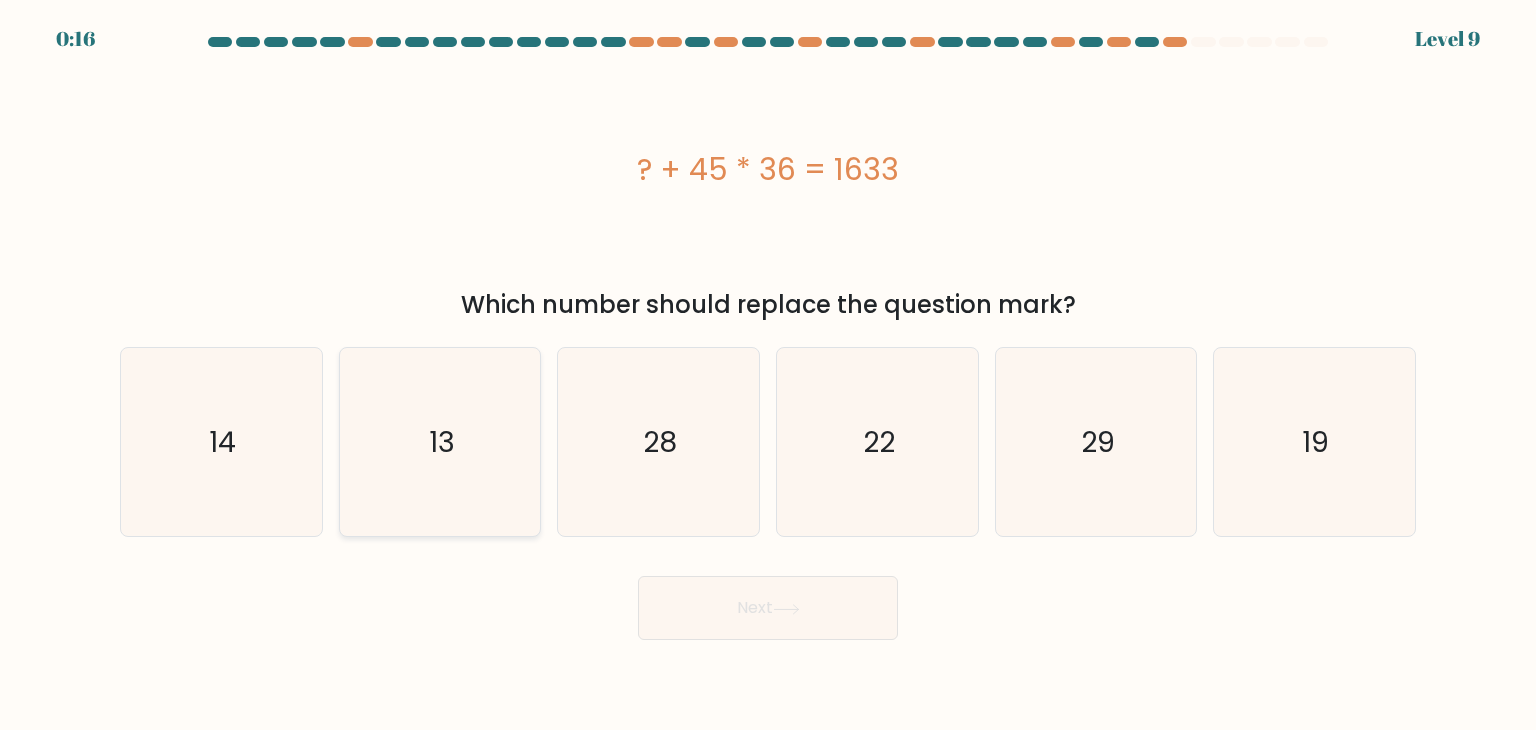 click on "13" 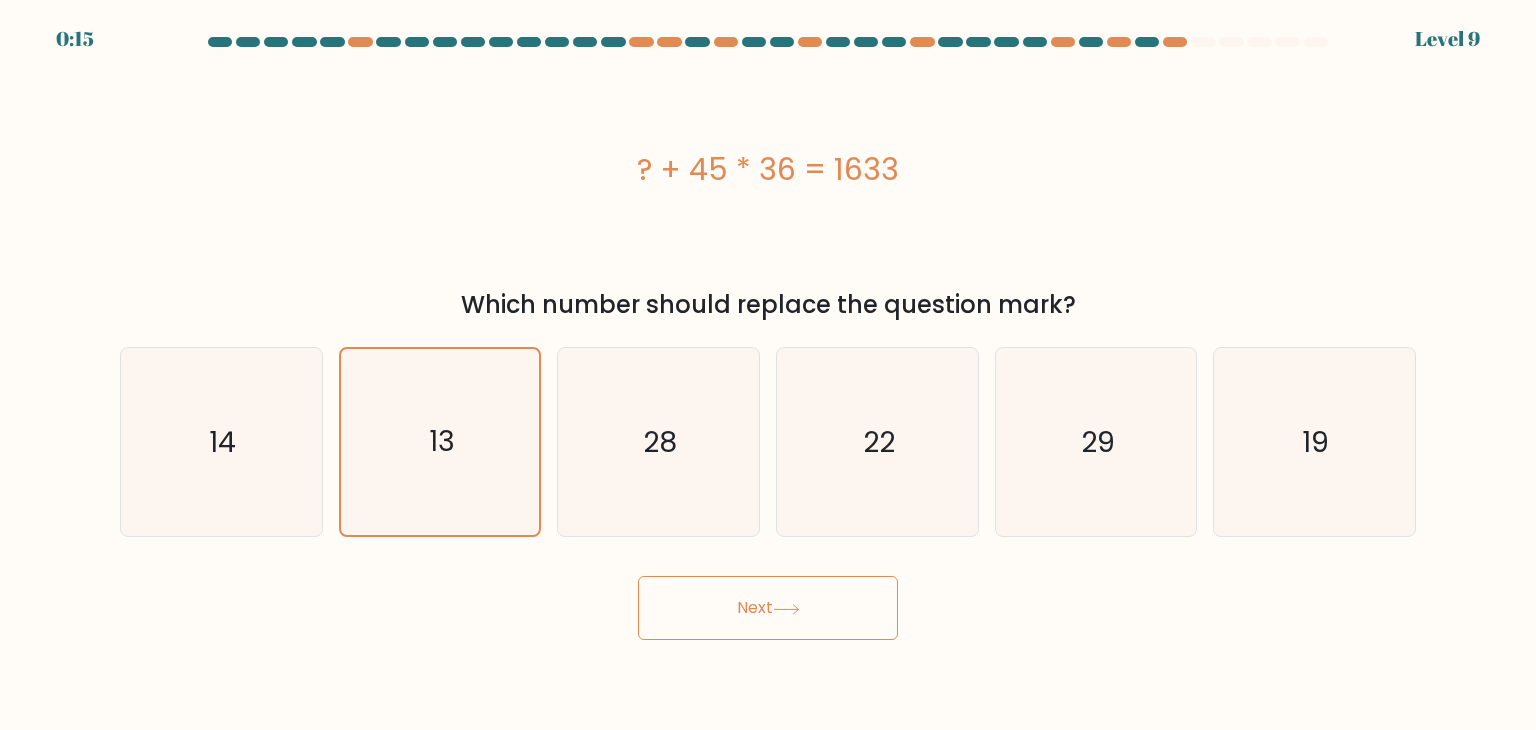 click on "Next" at bounding box center [768, 608] 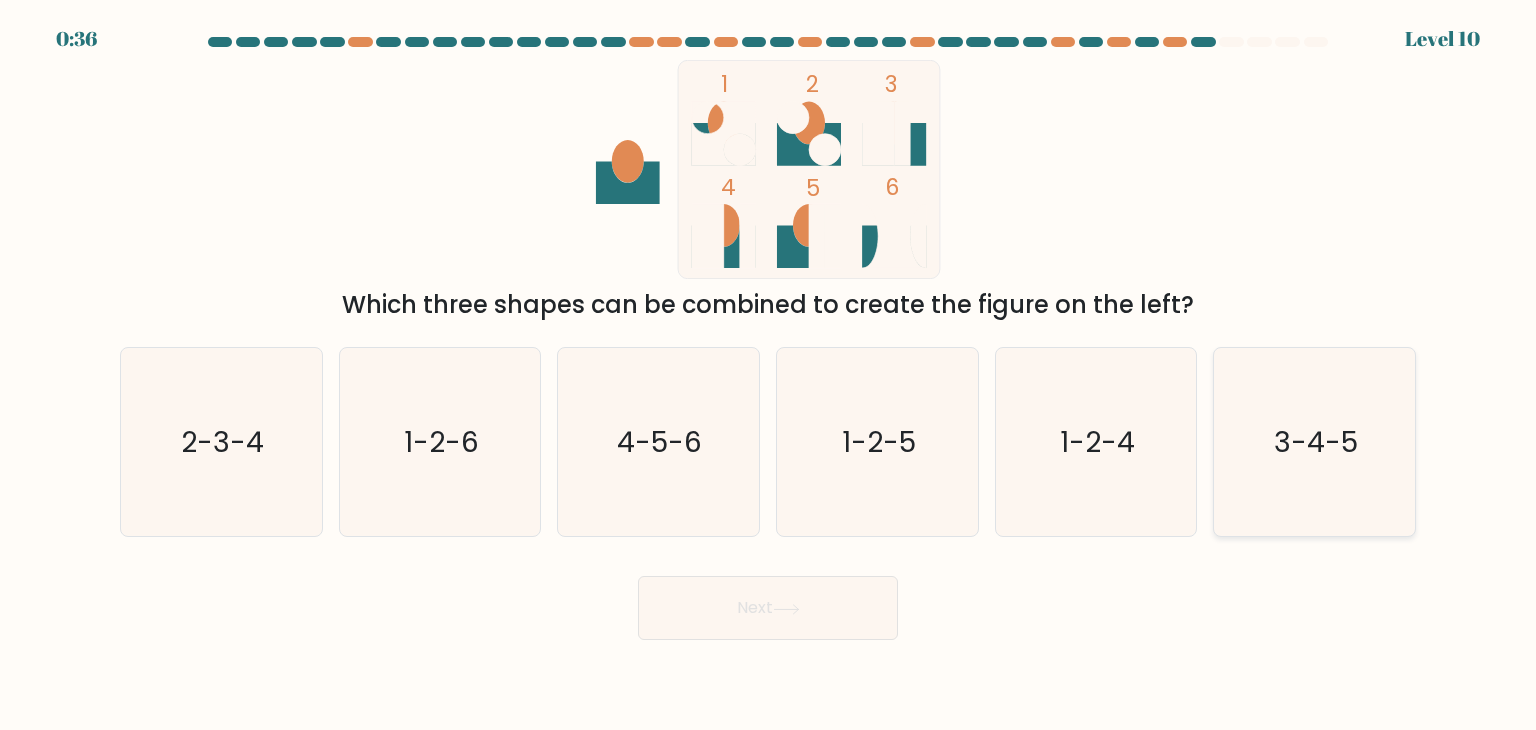 click on "3-4-5" 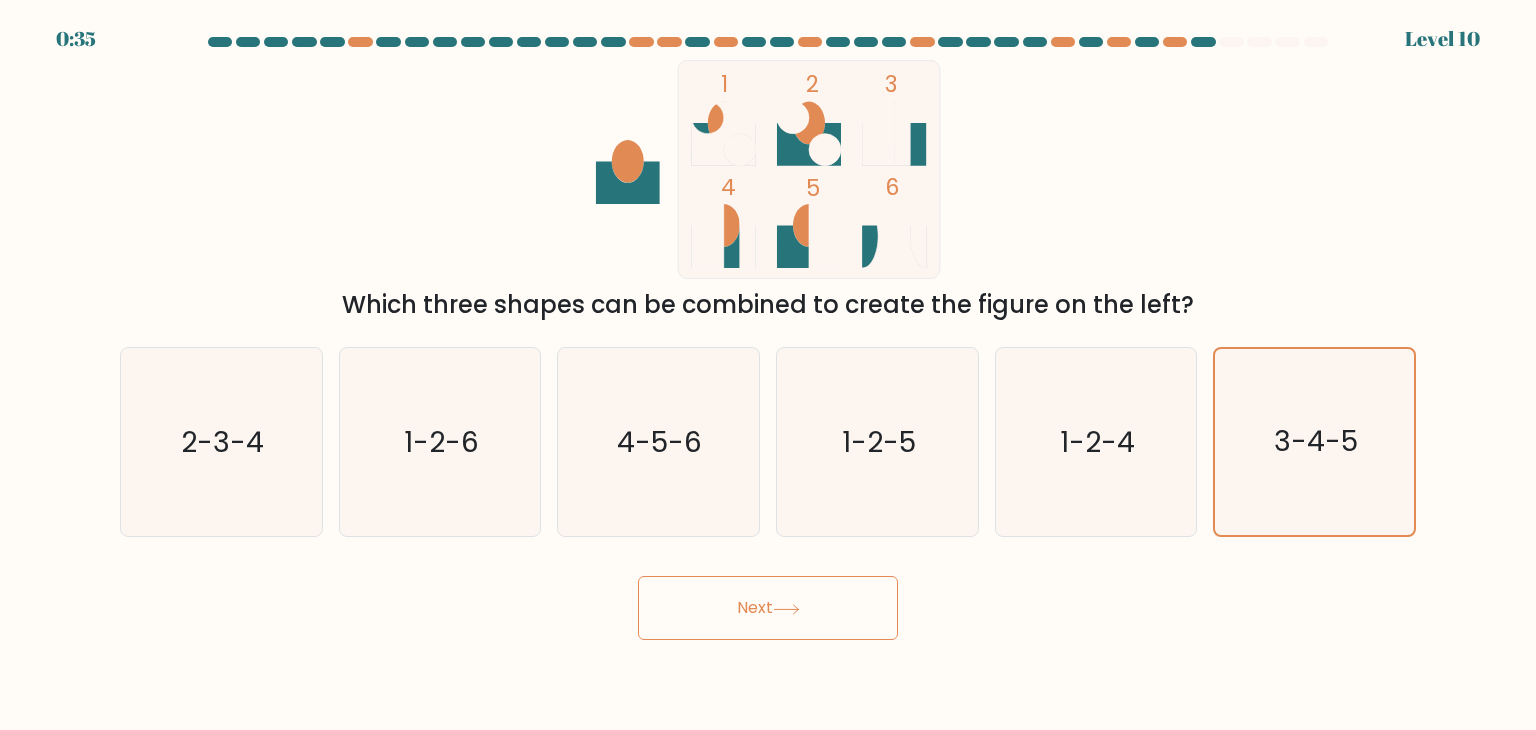 click on "Next" at bounding box center [768, 608] 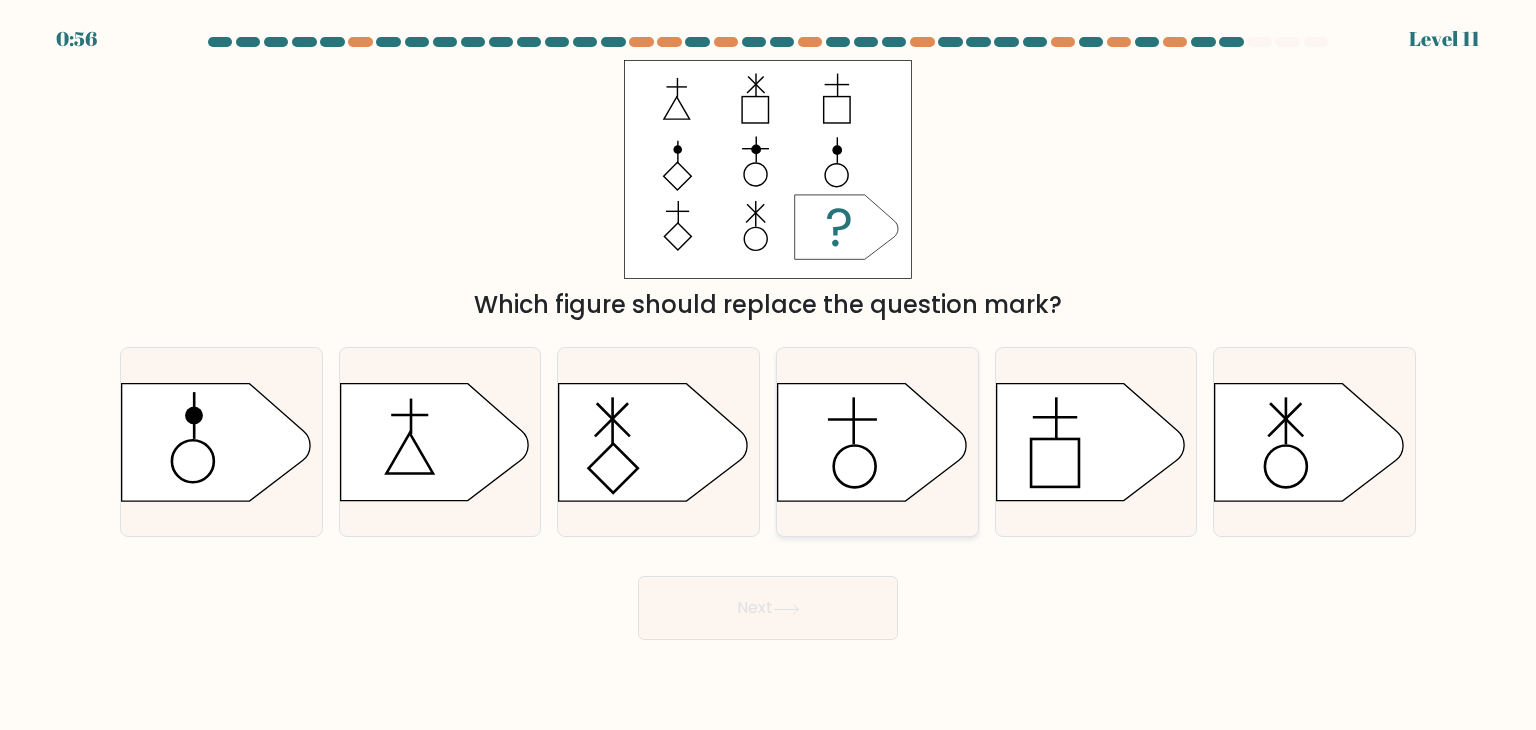 click 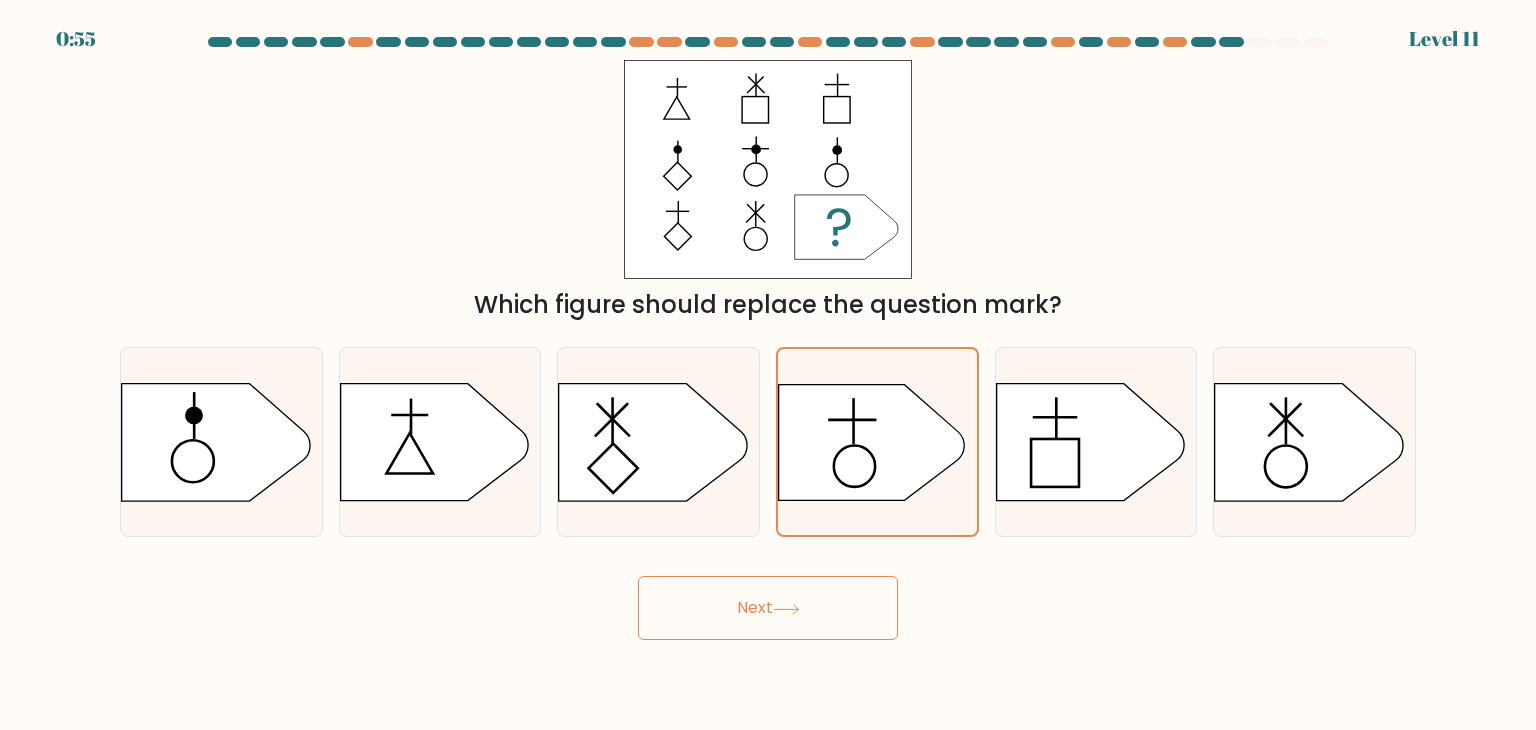 click on "Next" at bounding box center (768, 608) 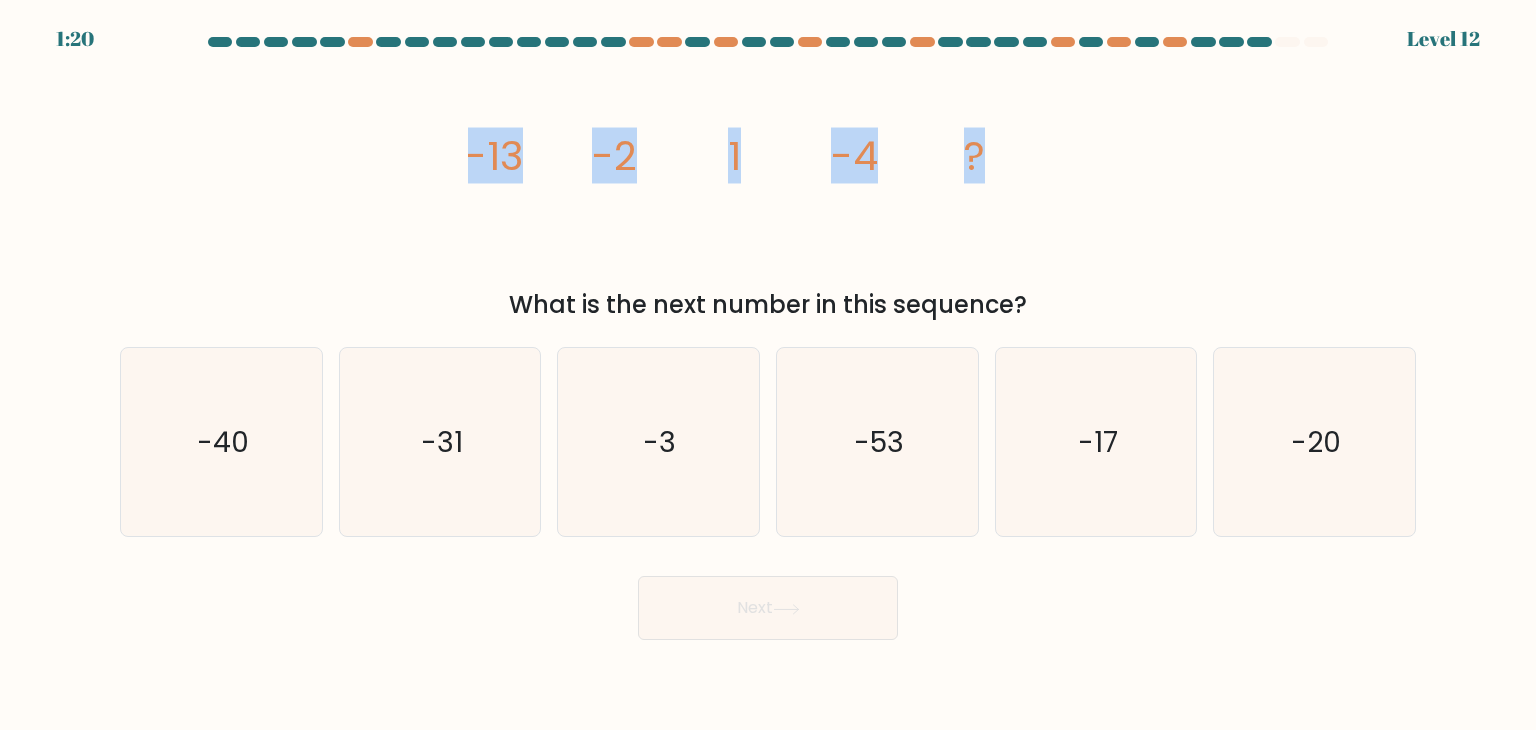 drag, startPoint x: 993, startPoint y: 153, endPoint x: 435, endPoint y: 148, distance: 558.0224 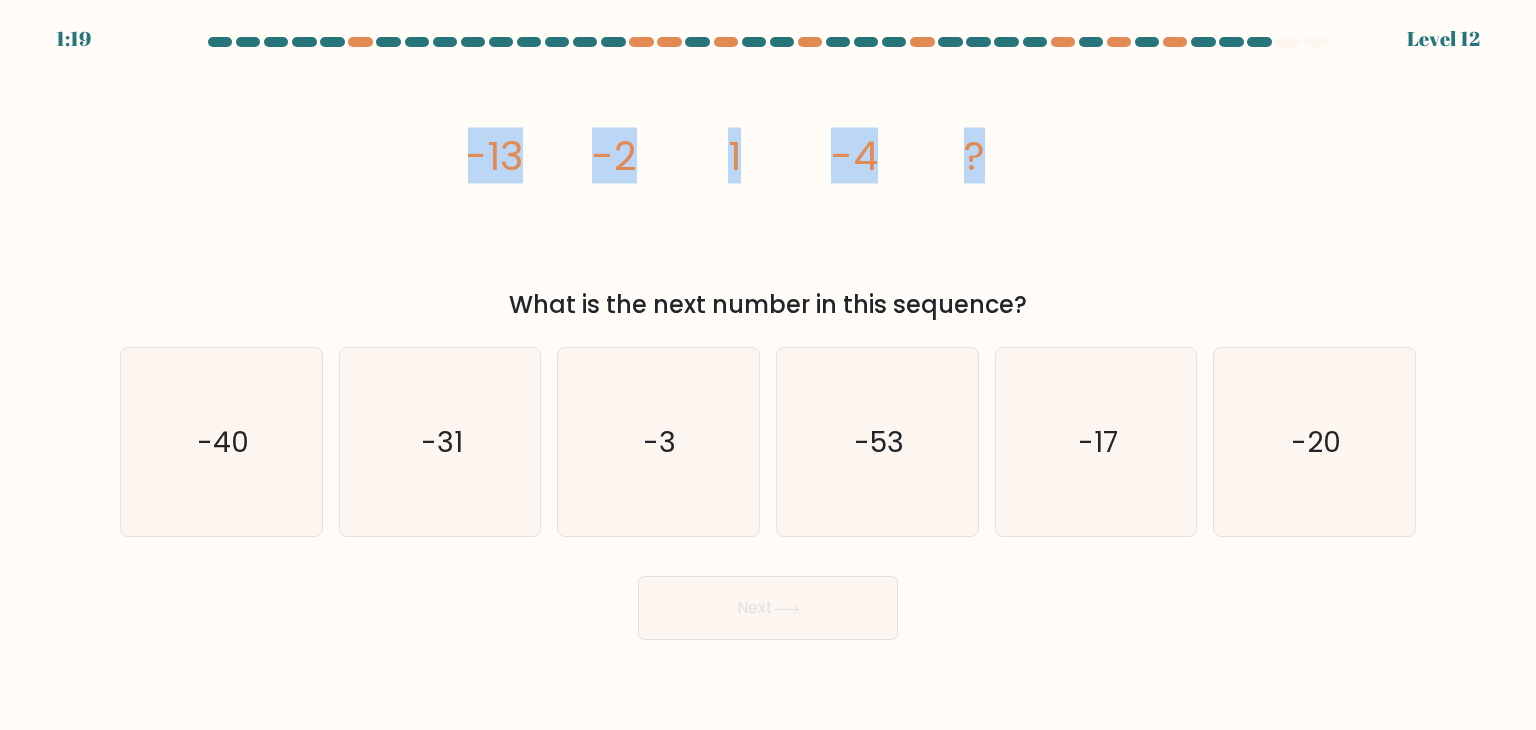 copy on "-13
-2
1
-4
?" 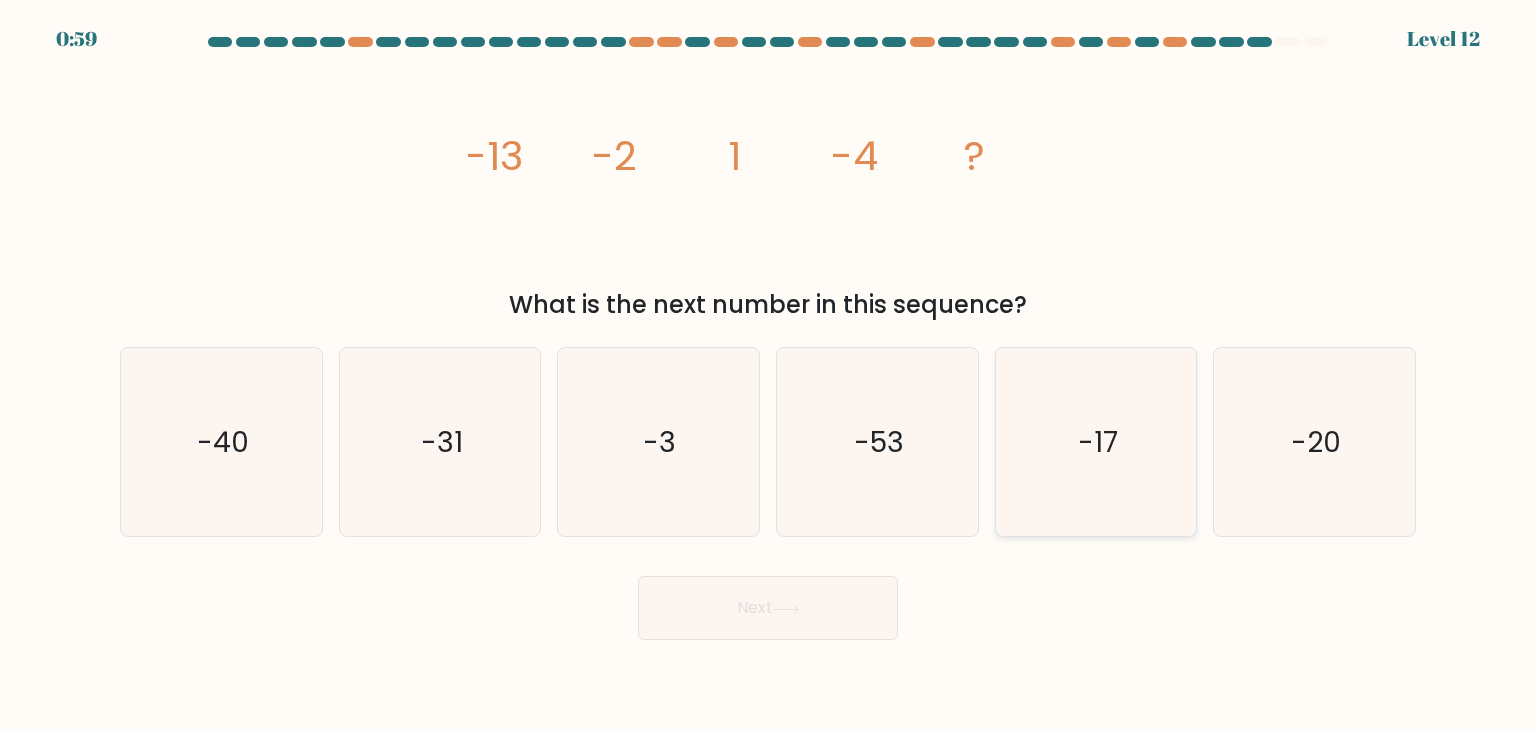 click on "-17" 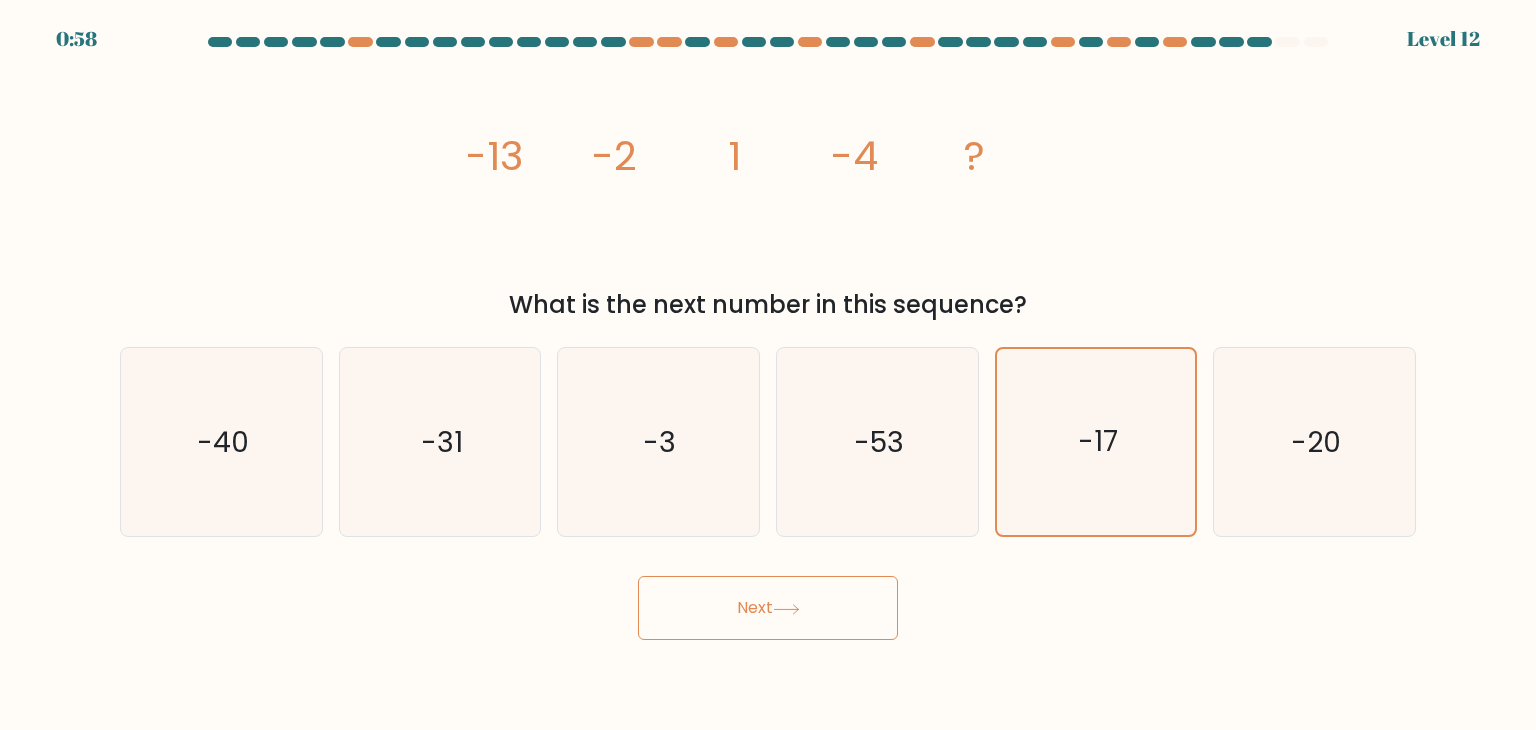 click on "Next" at bounding box center [768, 608] 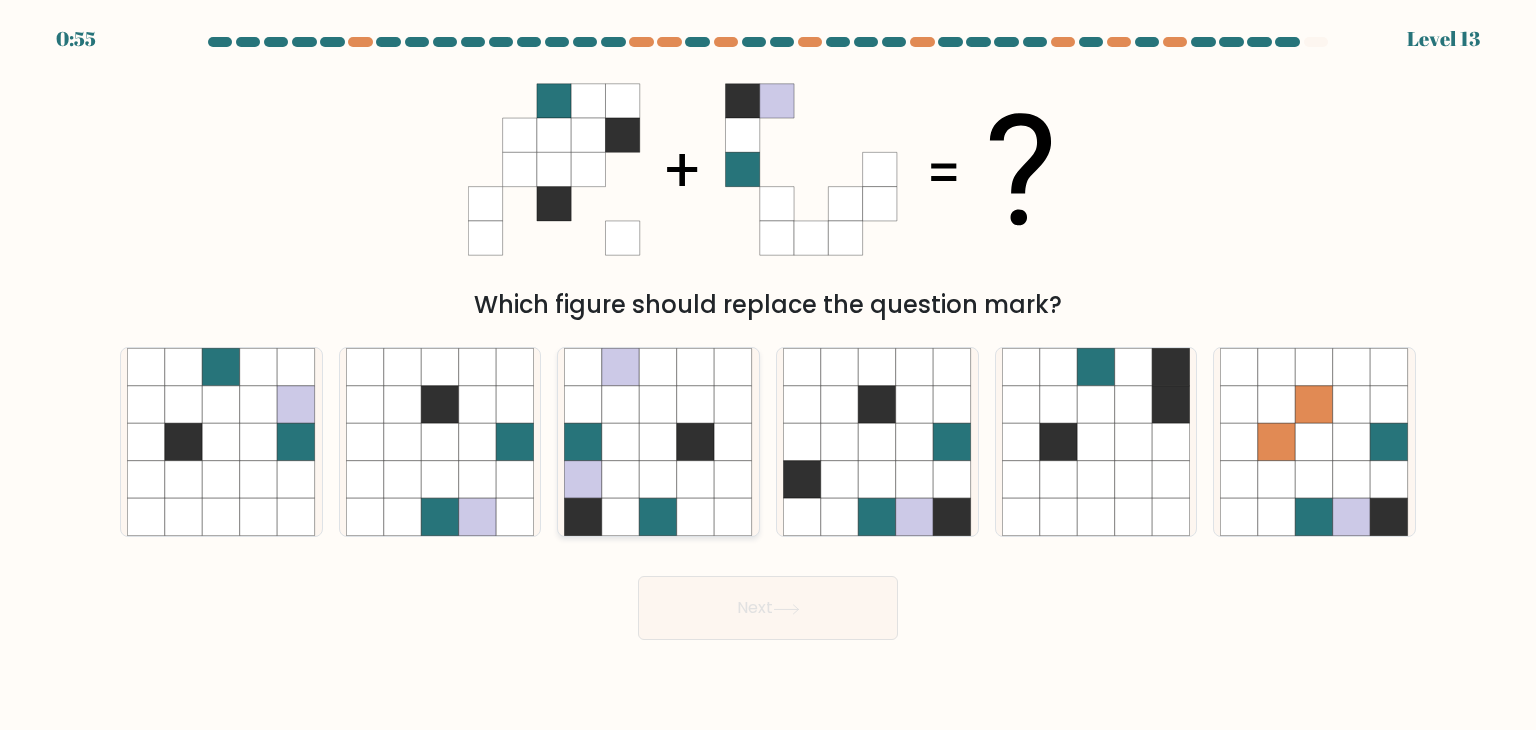 click 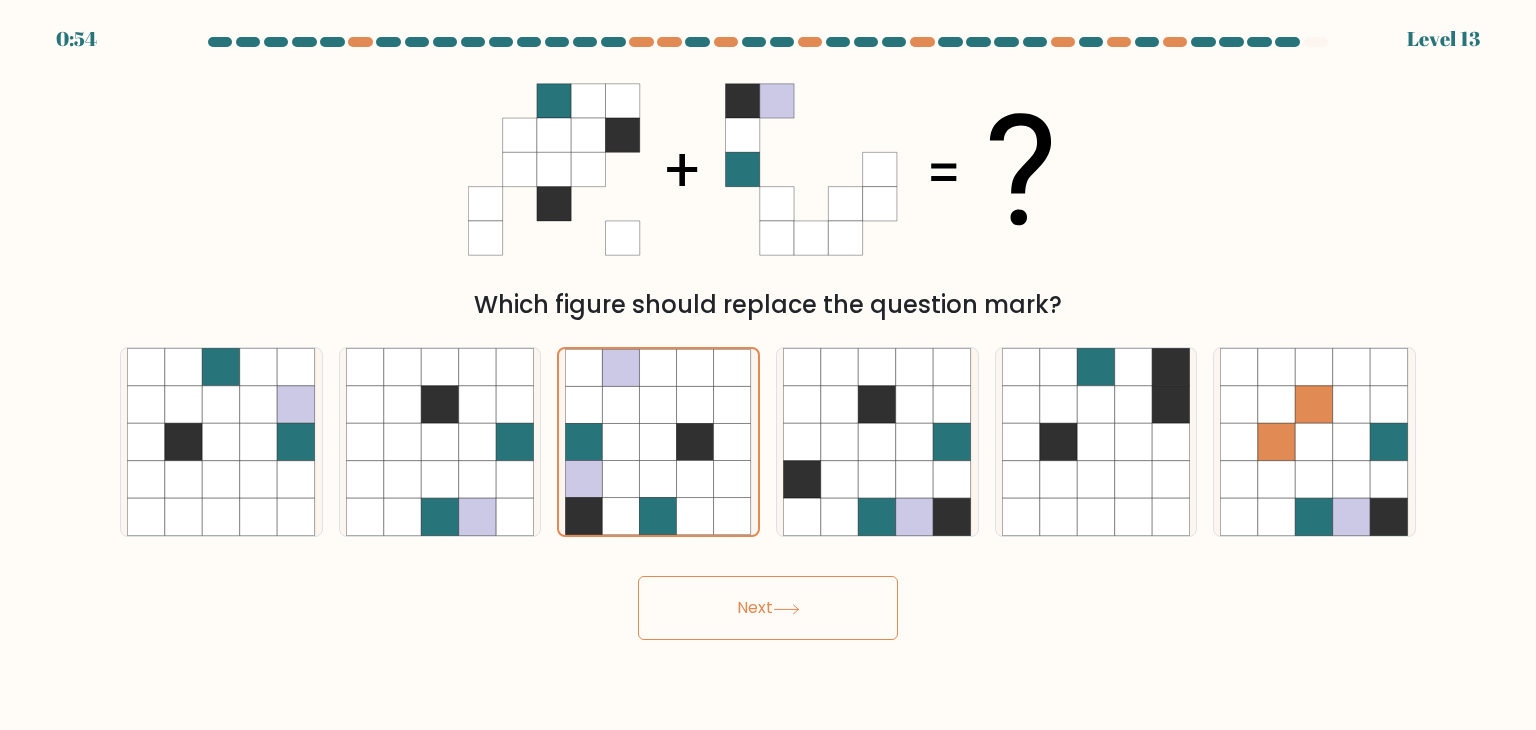 click on "Next" at bounding box center (768, 608) 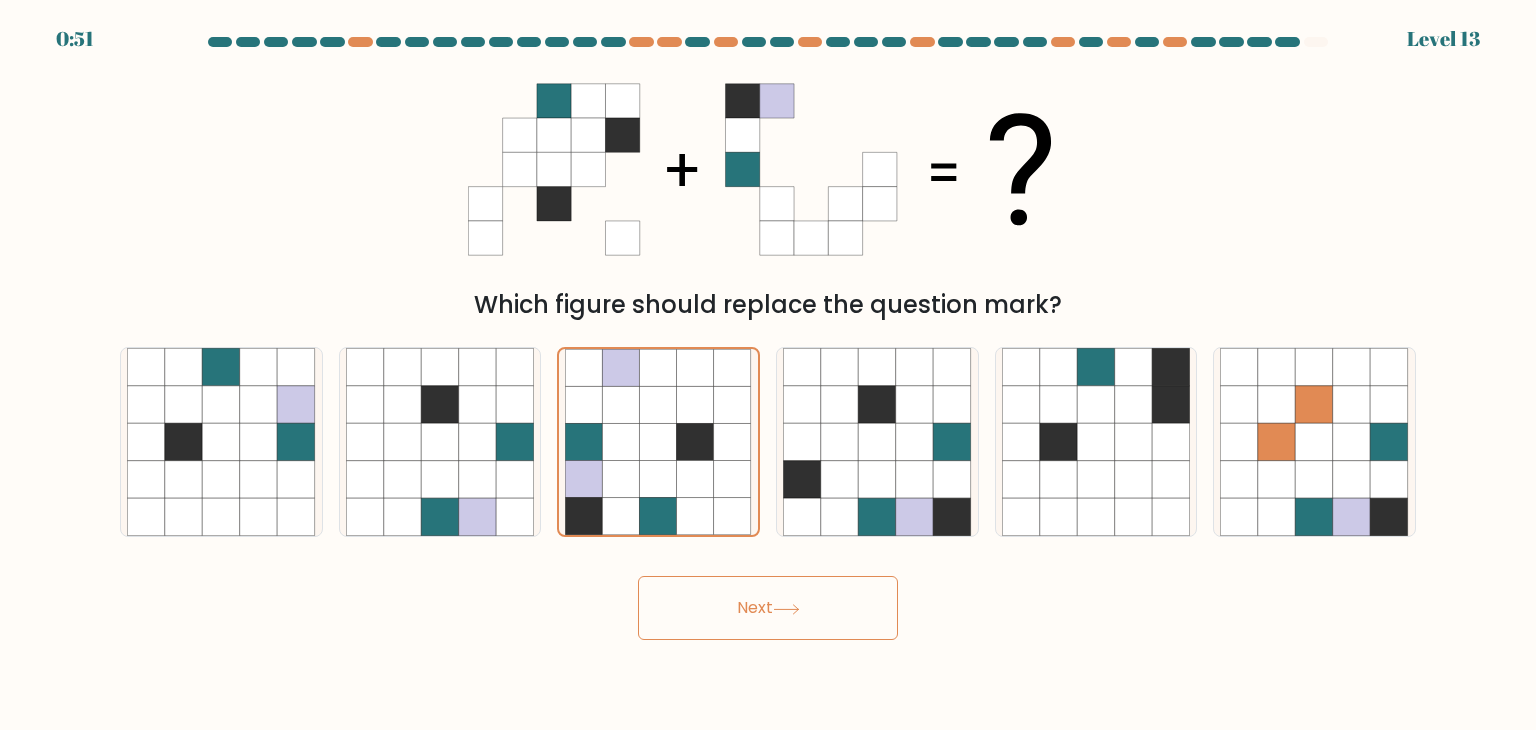 click on "Next" at bounding box center (768, 608) 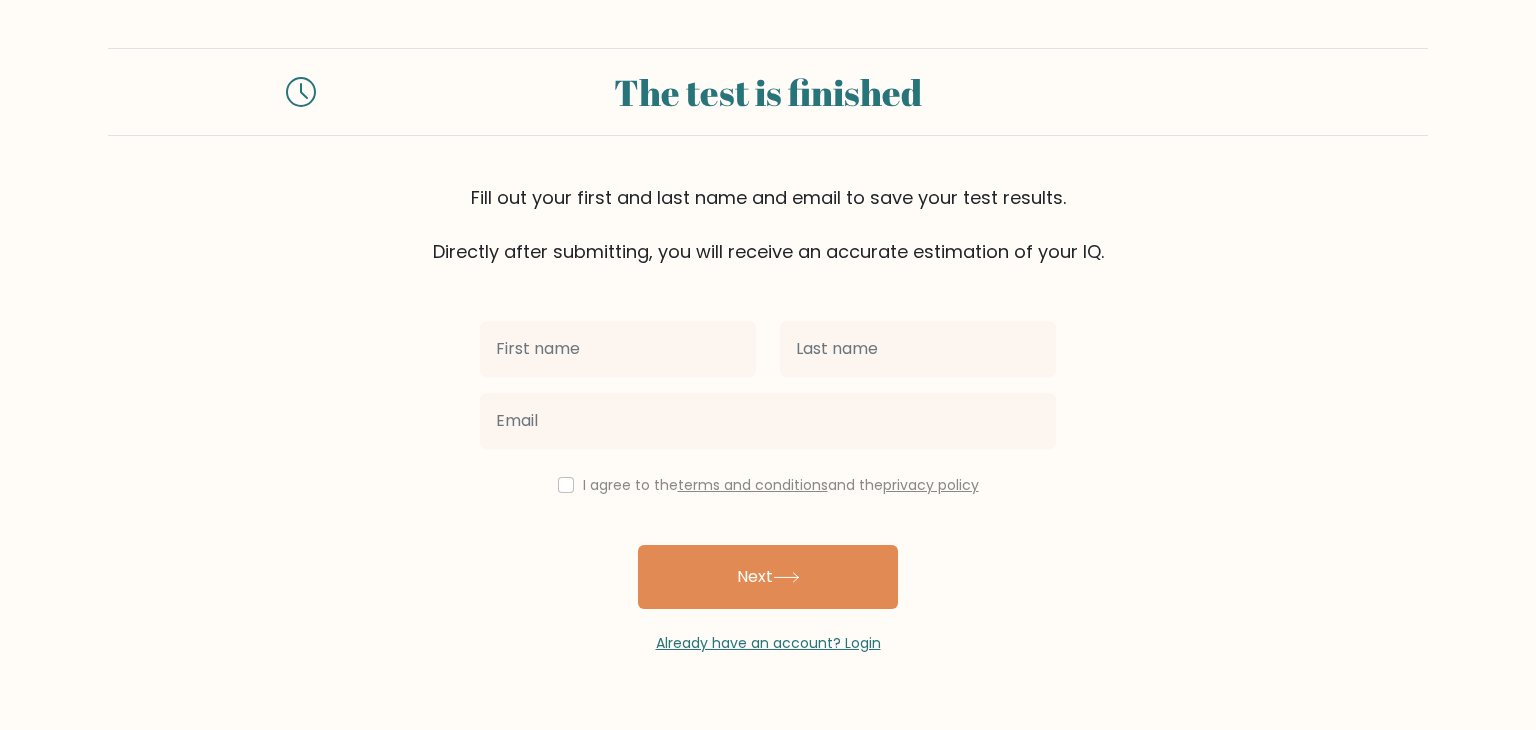 scroll, scrollTop: 0, scrollLeft: 0, axis: both 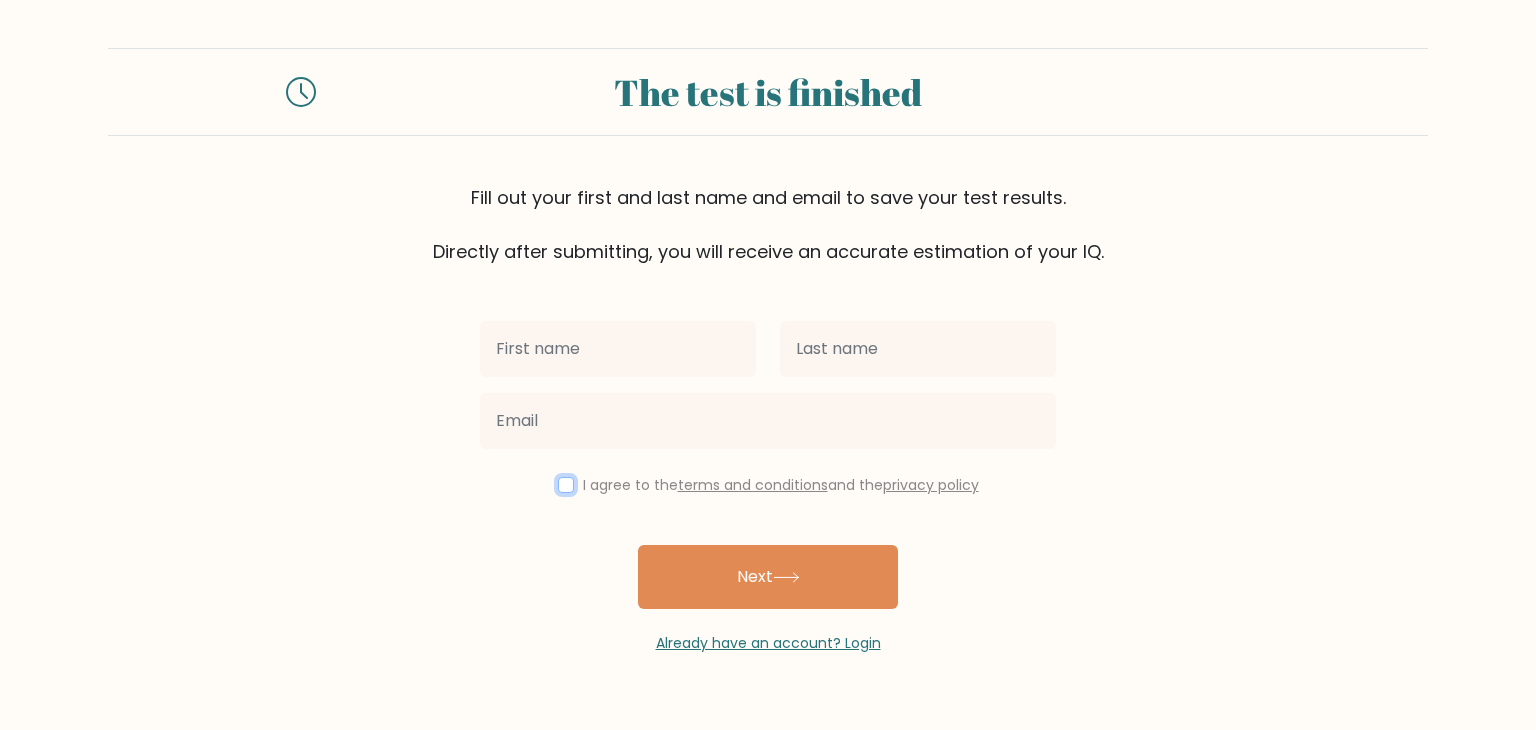 click at bounding box center (566, 485) 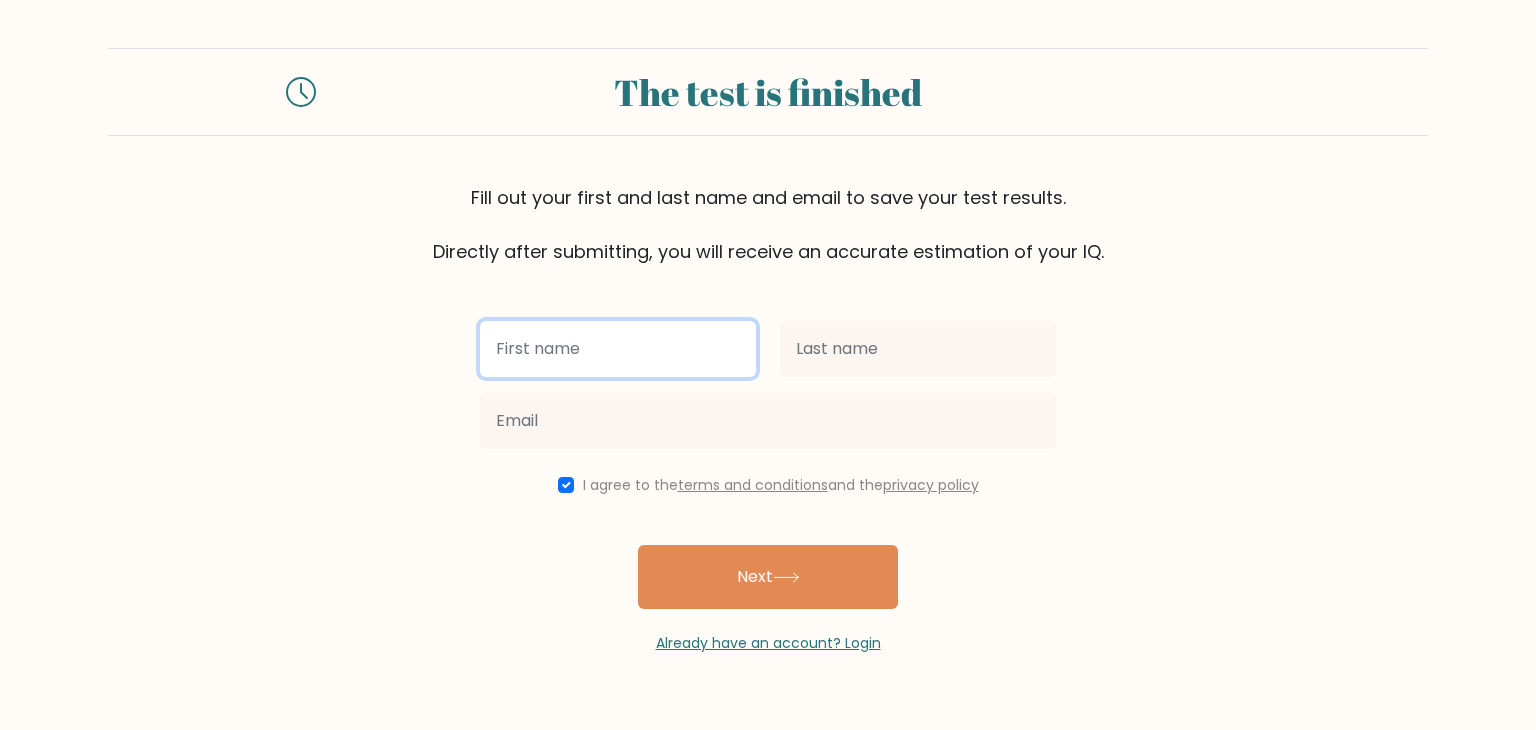 click at bounding box center [618, 349] 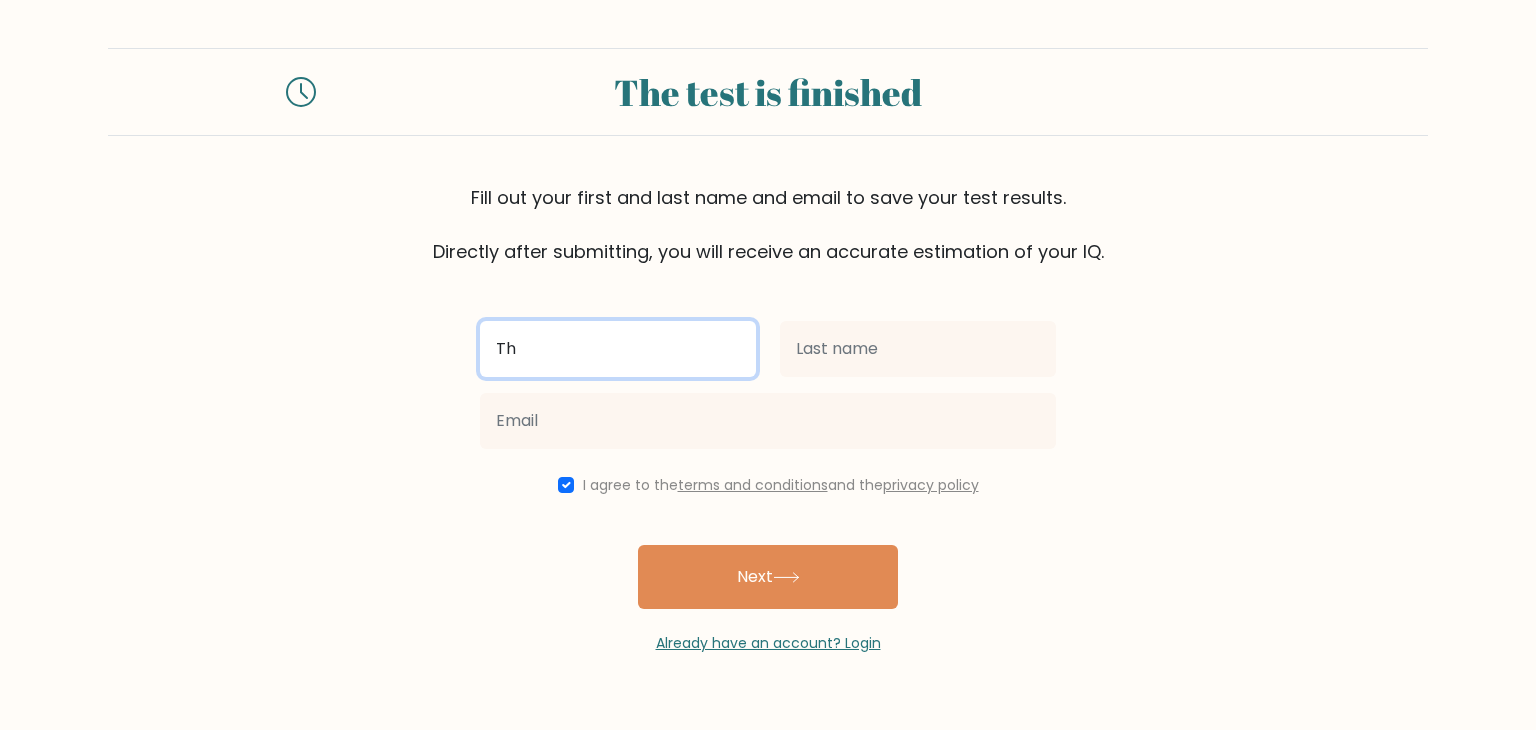 type on "T" 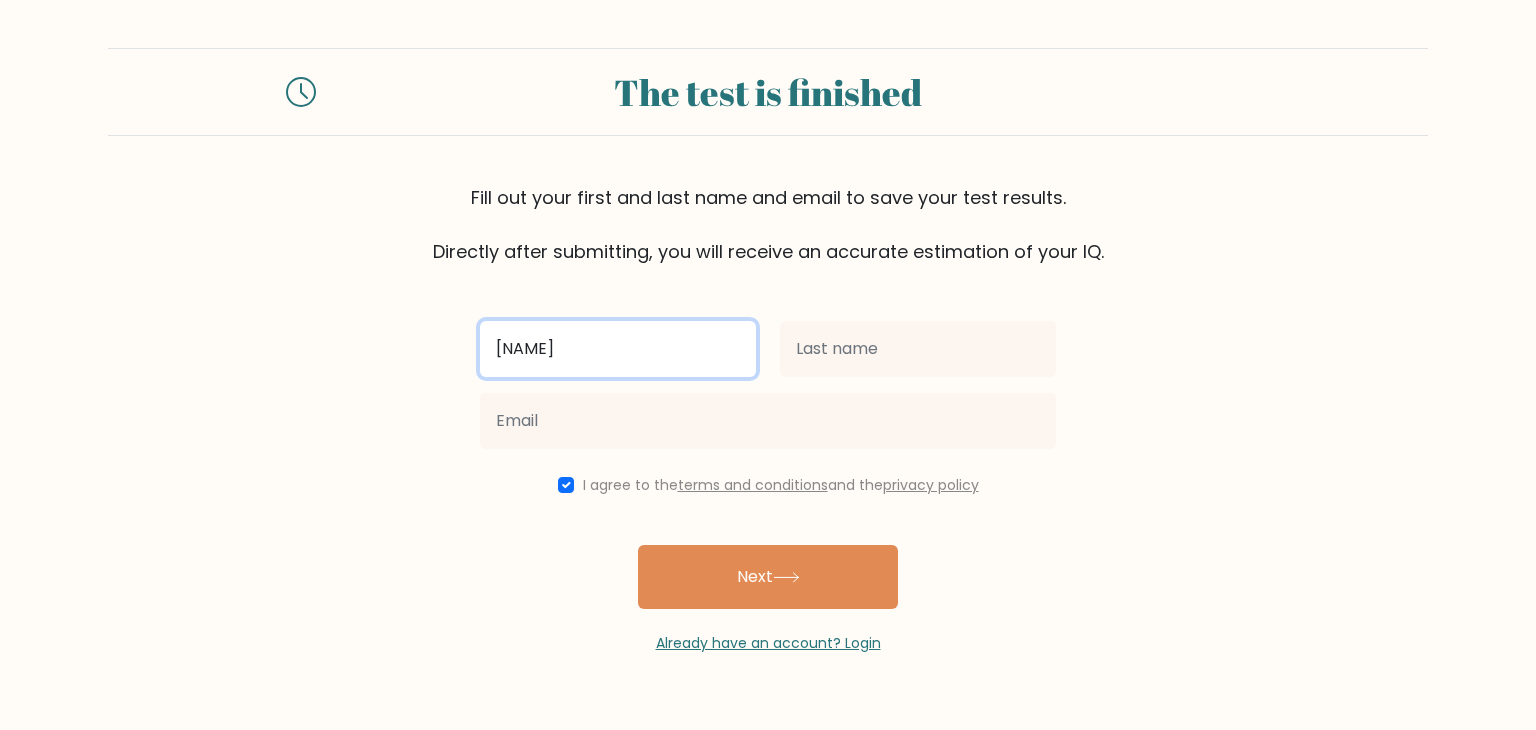 type on "That" 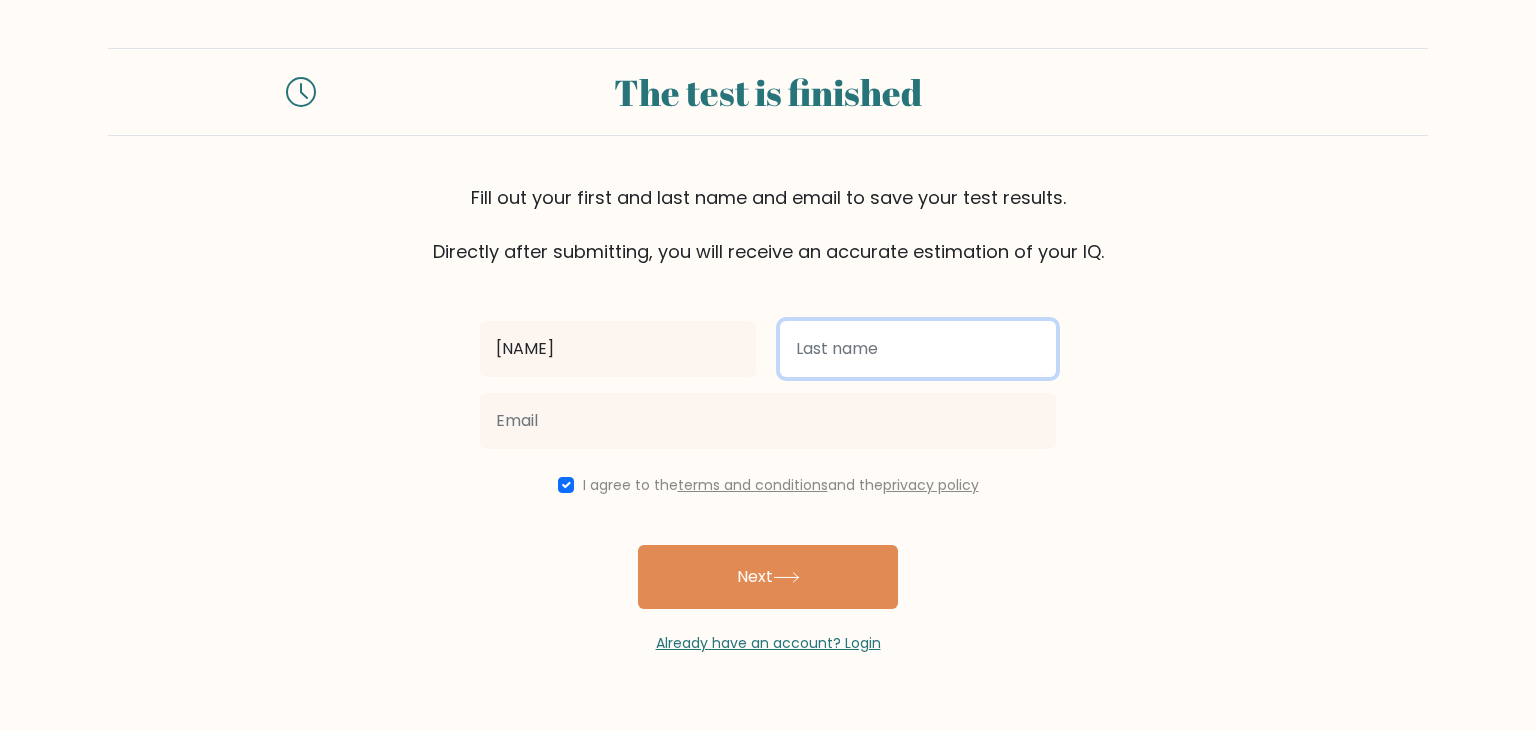 drag, startPoint x: 907, startPoint y: 348, endPoint x: 892, endPoint y: 348, distance: 15 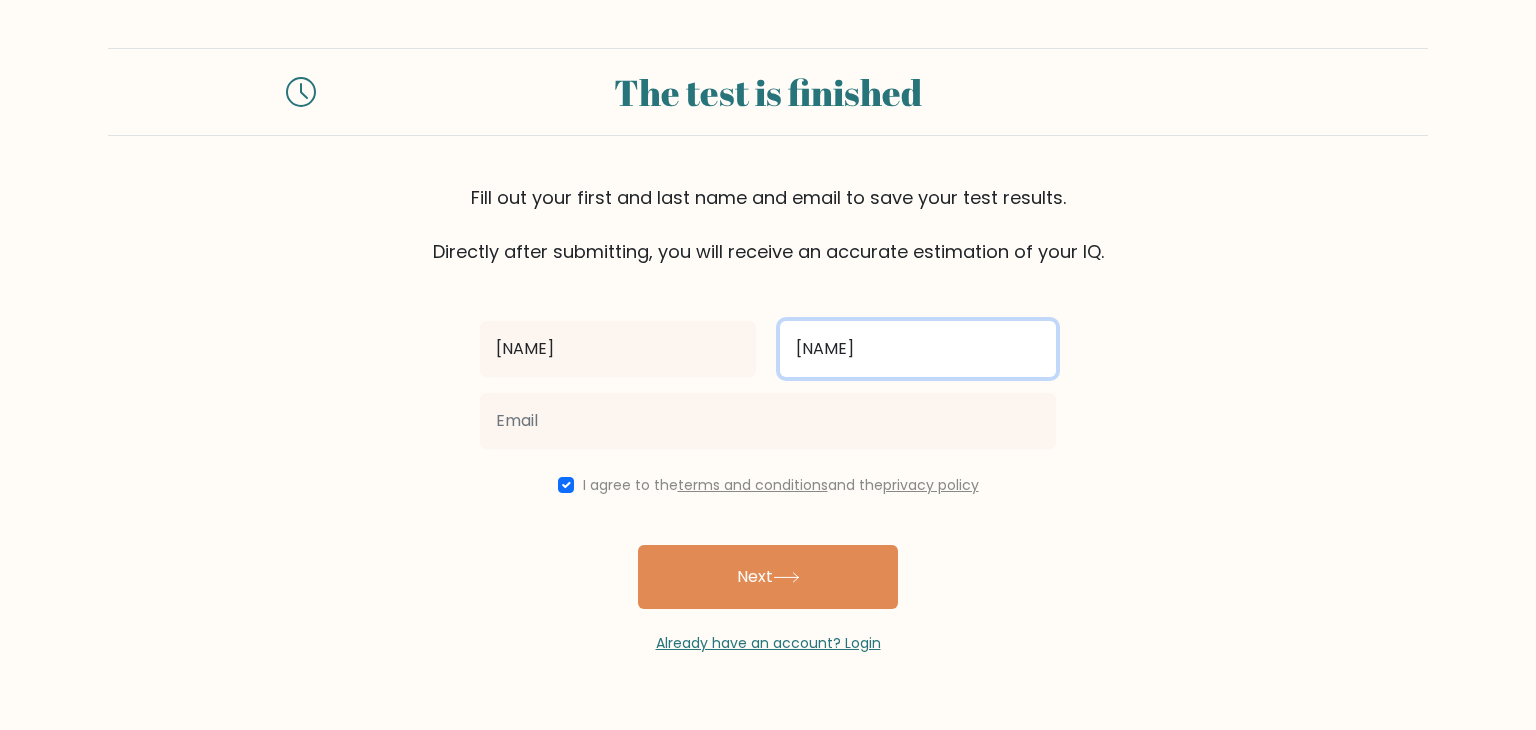 type on "Naing" 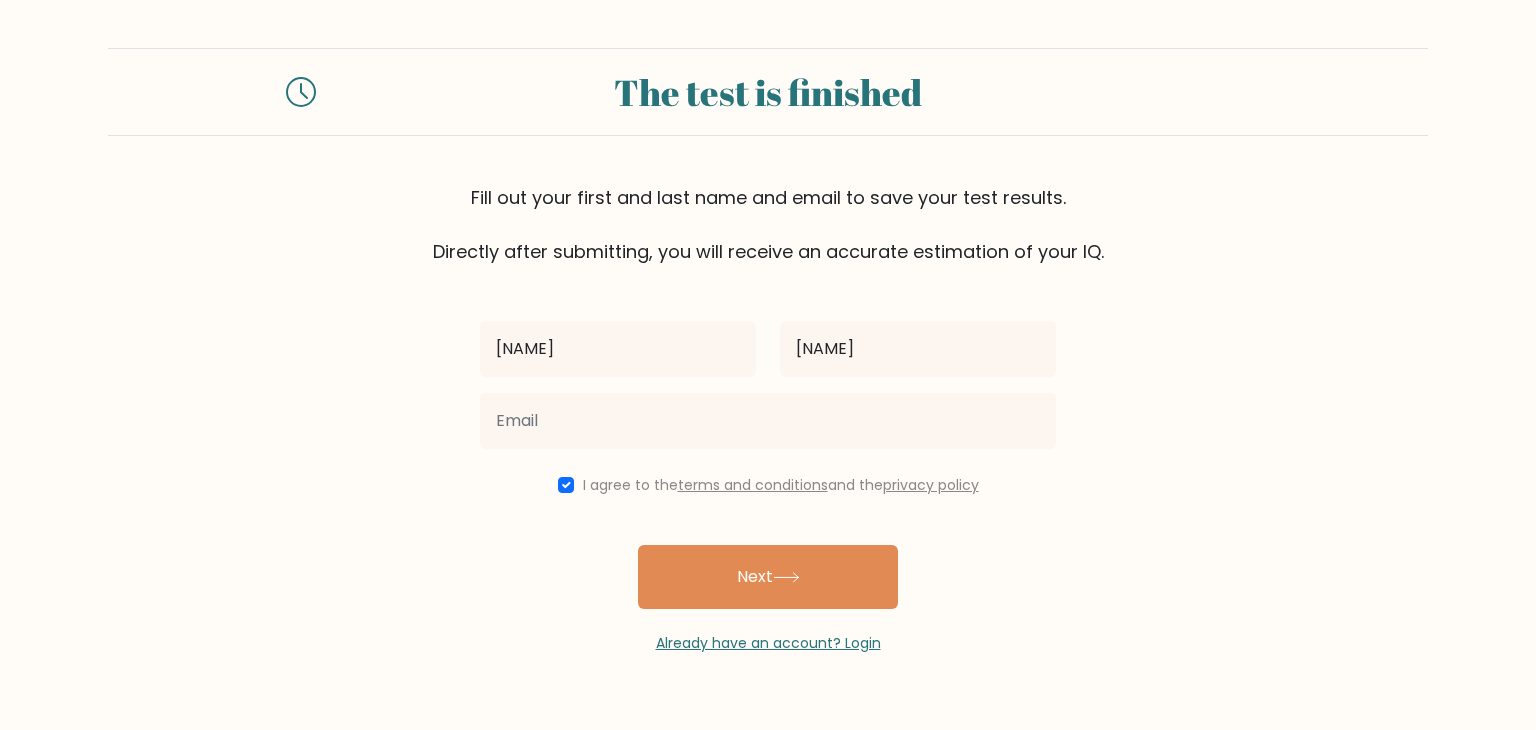 click at bounding box center [768, 421] 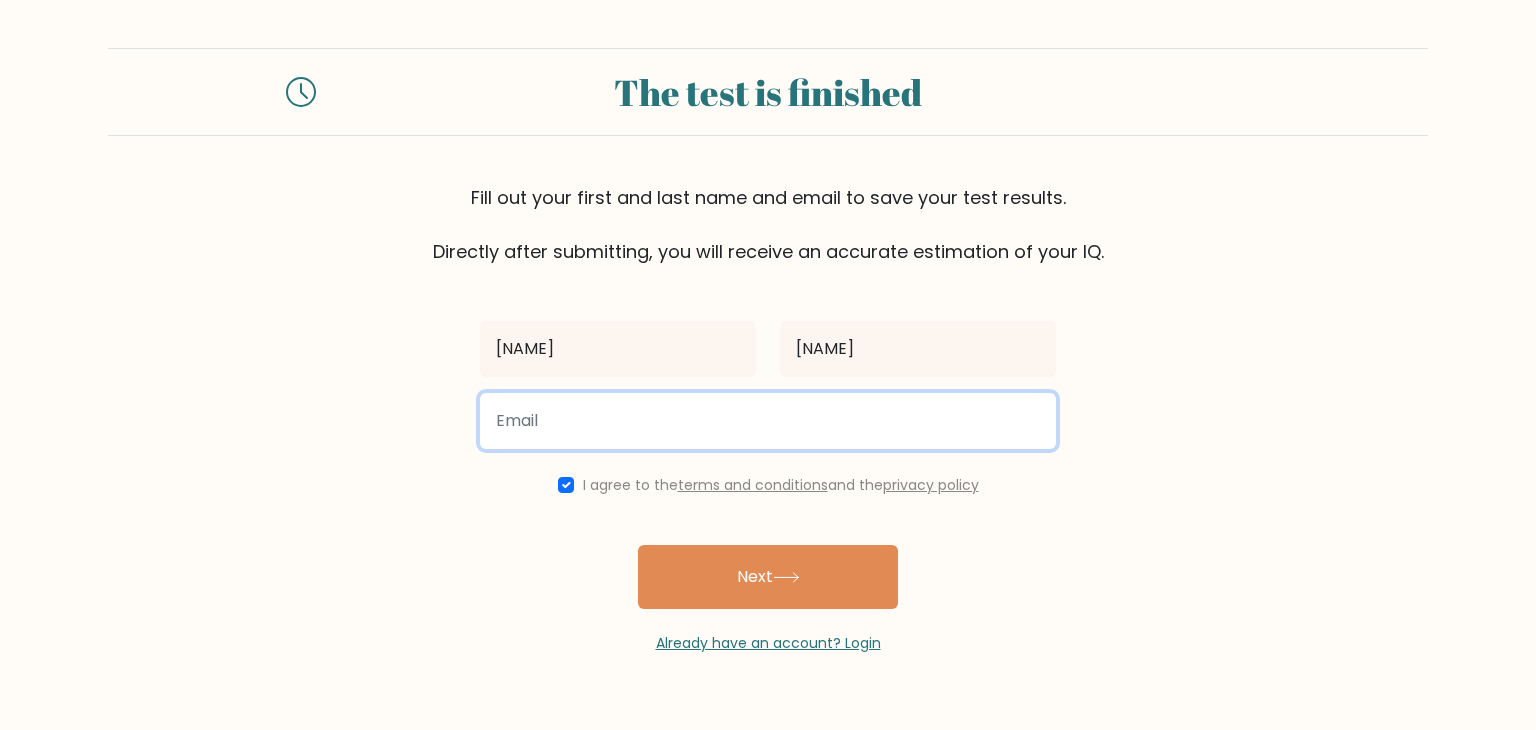click at bounding box center [768, 421] 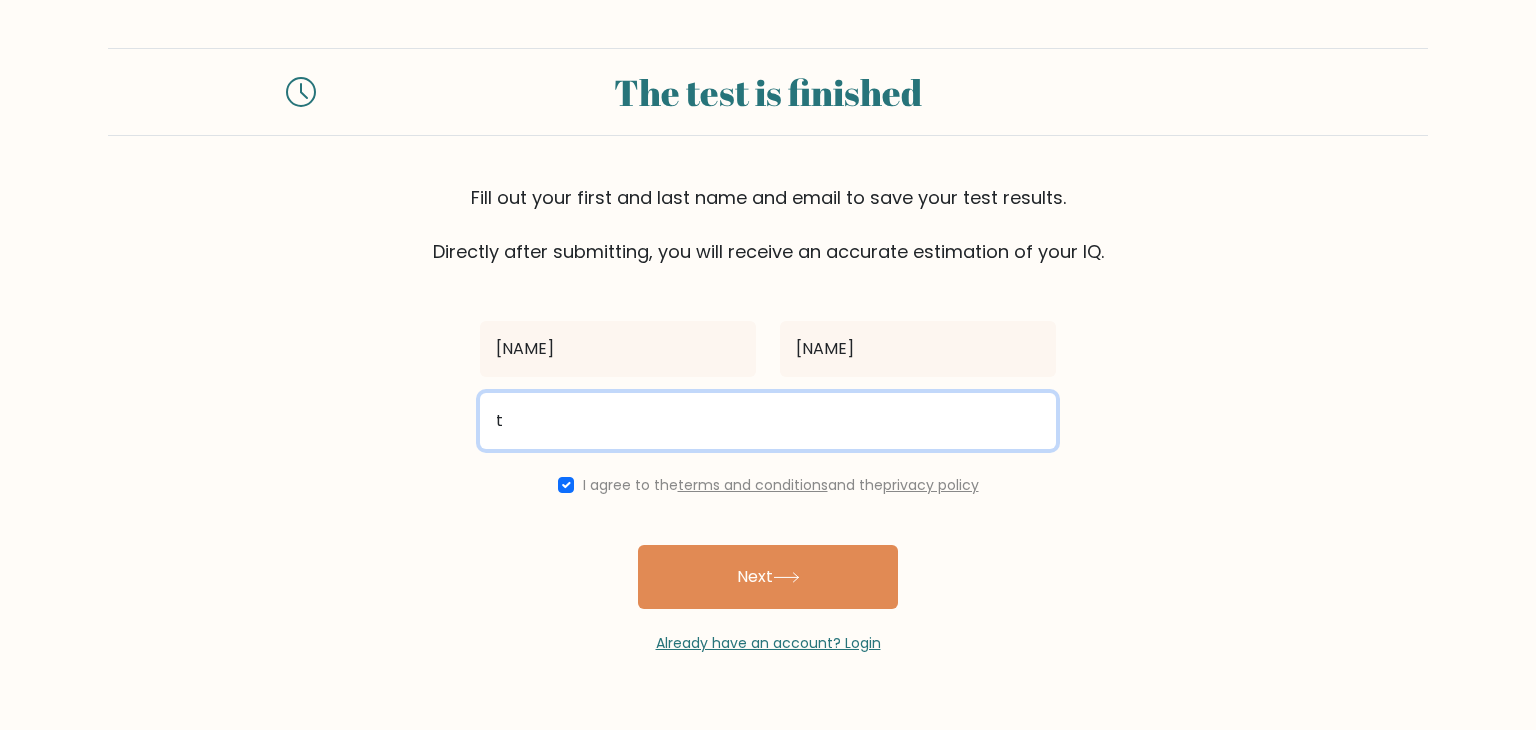 type on "thatnaingtun1892000@gmail.com" 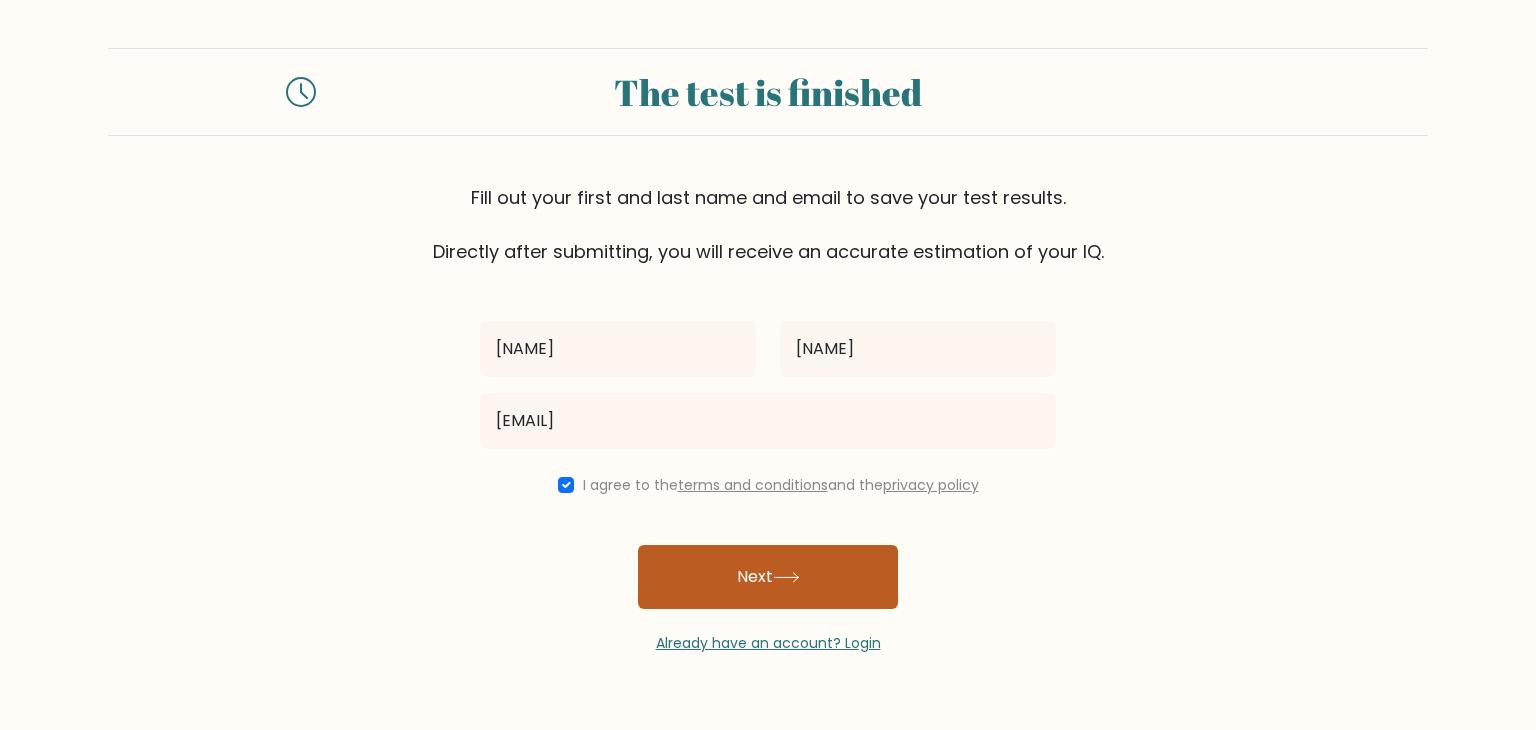click 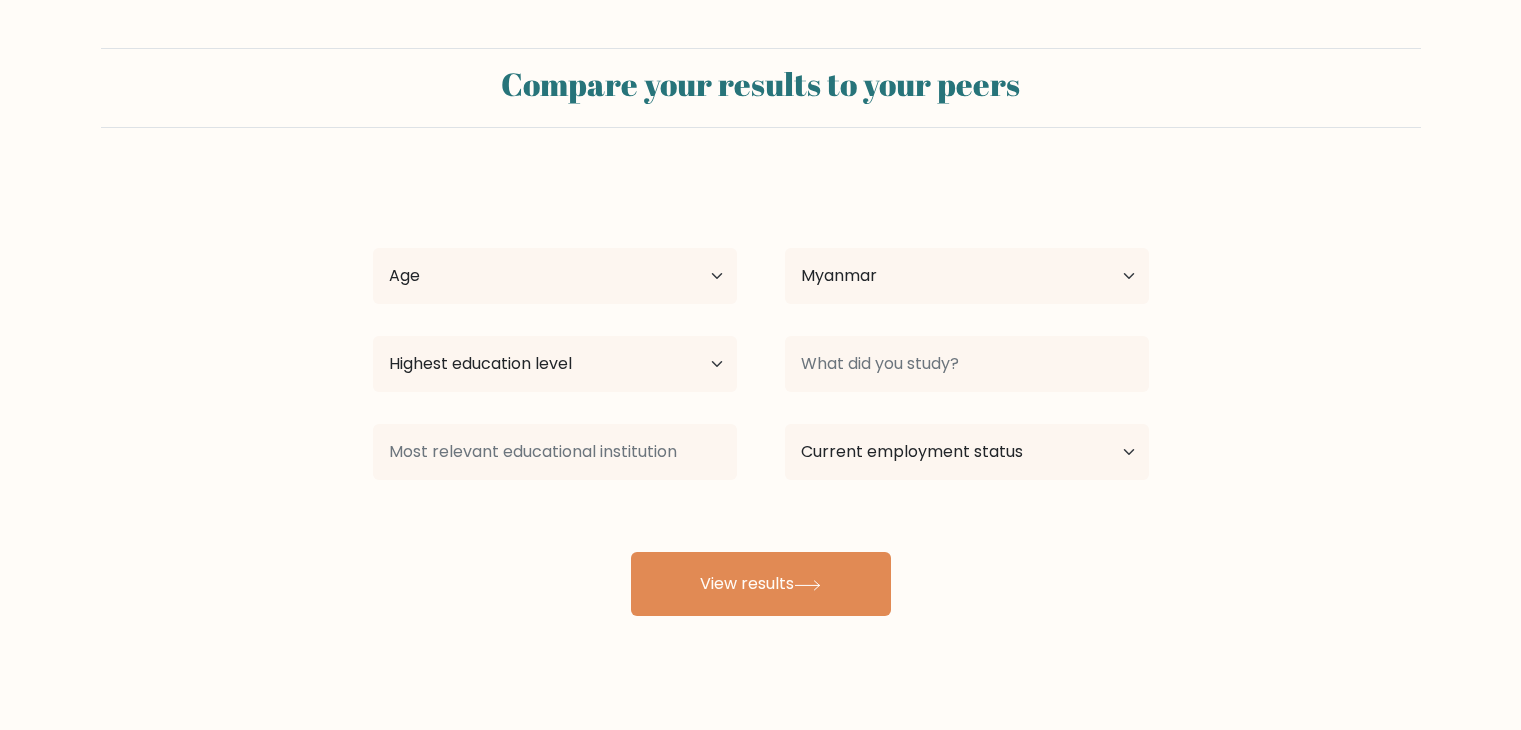 select on "MM" 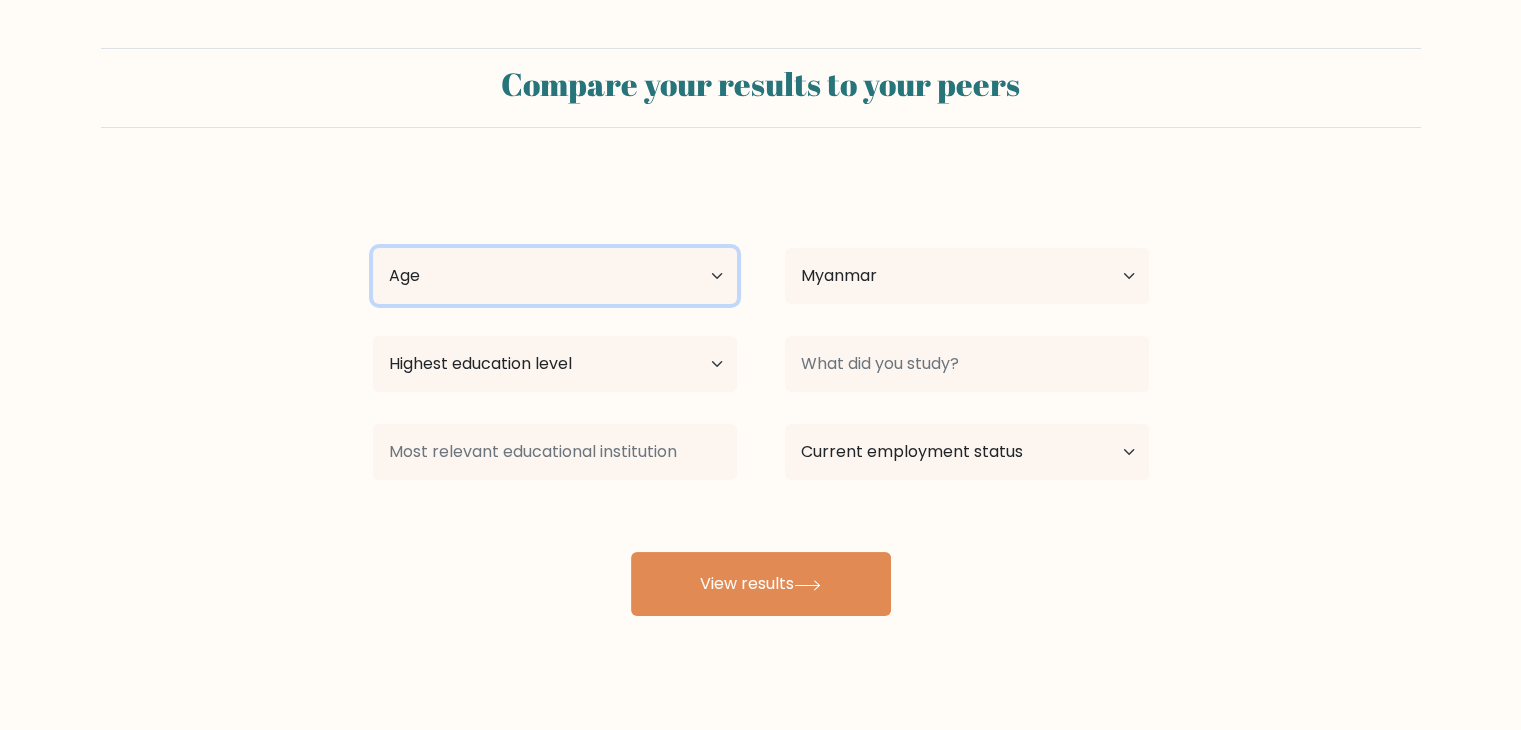click on "Age
Under 18 years old
18-24 years old
25-34 years old
35-44 years old
45-54 years old
55-64 years old
65 years old and above" at bounding box center (555, 276) 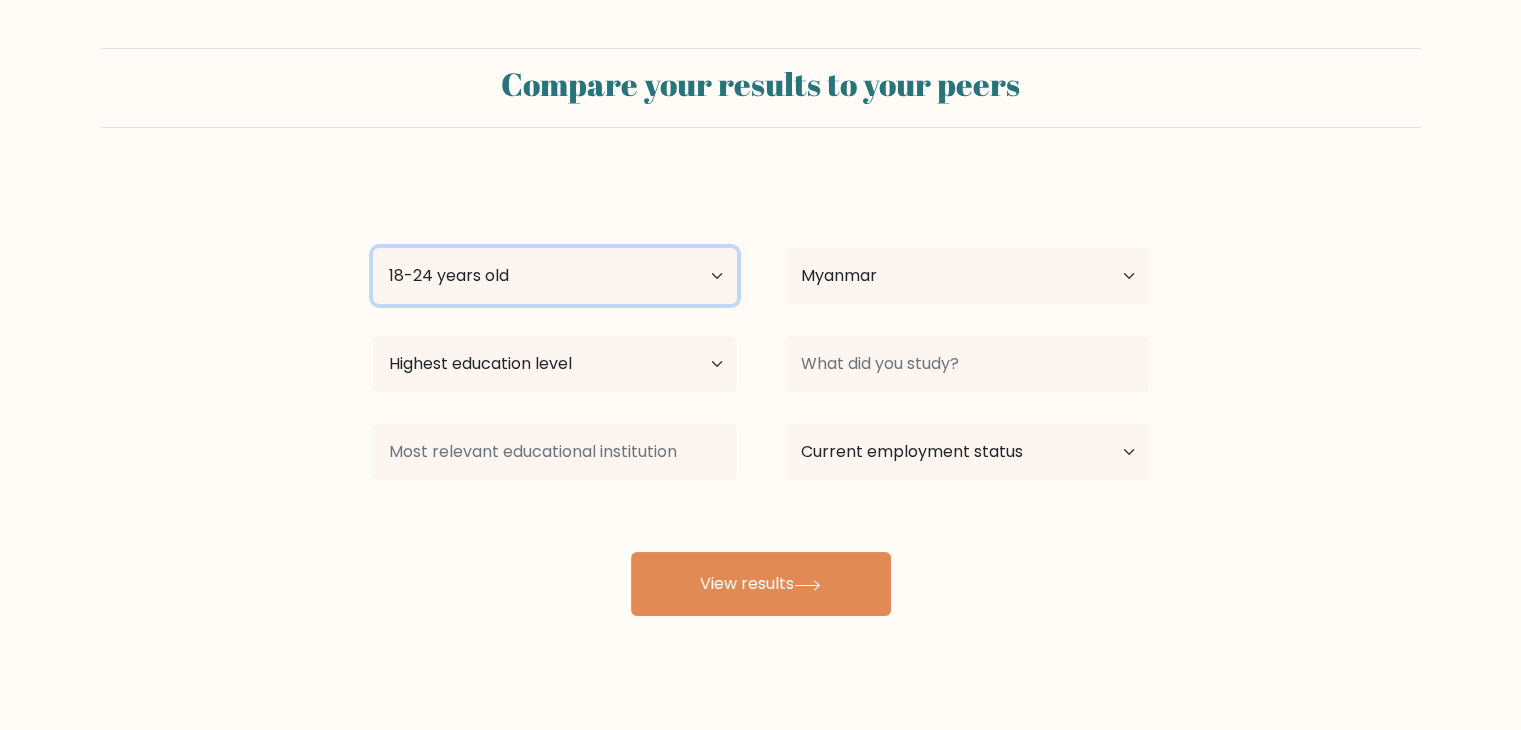 click on "Age
Under 18 years old
18-24 years old
25-34 years old
35-44 years old
45-54 years old
55-64 years old
65 years old and above" at bounding box center (555, 276) 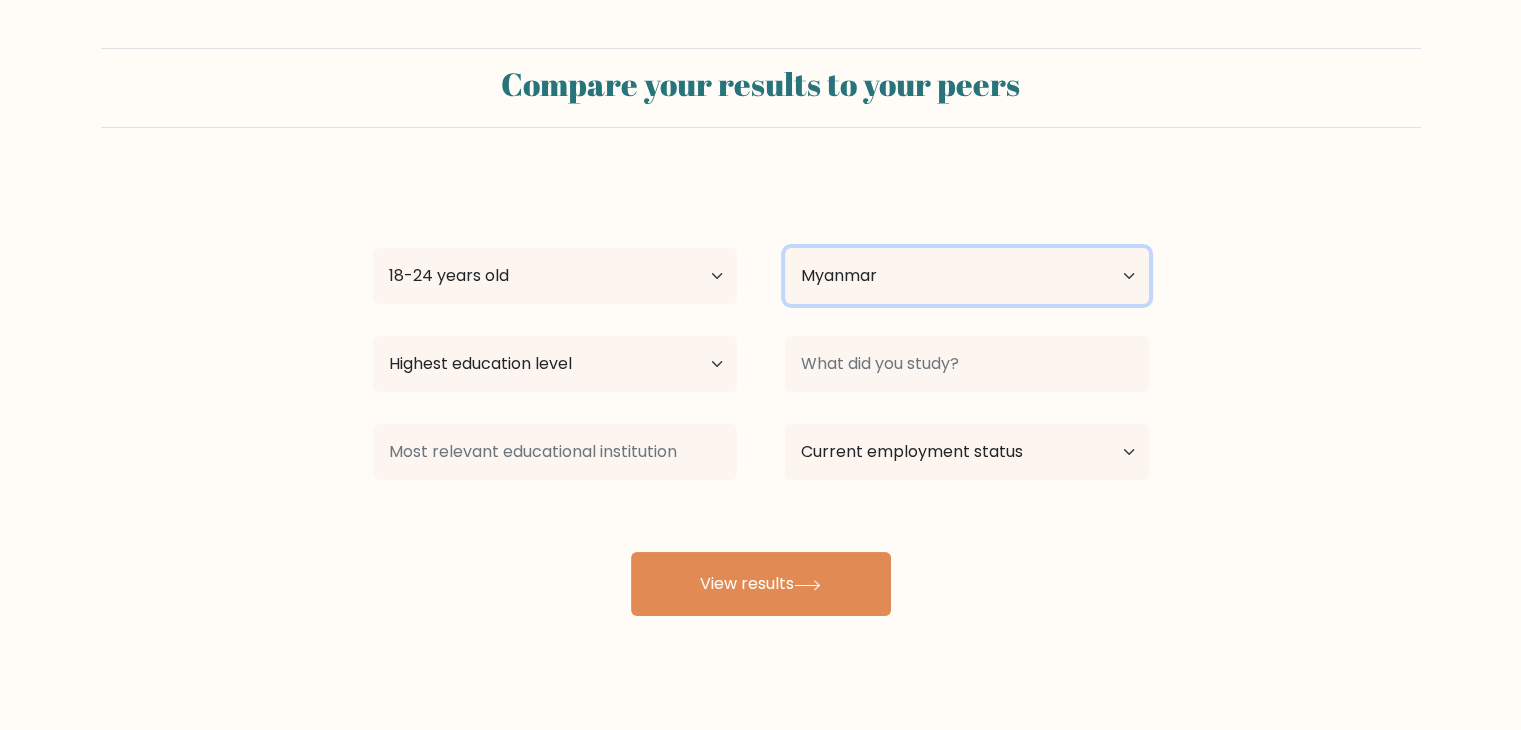 click on "Country
Afghanistan
Albania
Algeria
American Samoa
Andorra
Angola
Anguilla
Antarctica
Antigua and Barbuda
Argentina
Armenia
Aruba
Australia
Austria
Azerbaijan
Bahamas
Bahrain
Bangladesh
Barbados
Belarus
Belgium
Belize
Benin
Bermuda
Bhutan
Bolivia
Bonaire, Sint Eustatius and Saba
Bosnia and Herzegovina
Botswana
Bouvet Island
Brazil
British Indian Ocean Territory
Brunei
Bulgaria
Burkina Faso
Burundi
Cabo Verde
Cambodia
Cameroon
Canada
Cayman Islands
Central African Republic
Chad
Chile
China
Christmas Island
Cocos (Keeling) Islands
Colombia
Comoros
Congo
Congo (the Democratic Republic of the)
Cook Islands
Costa Rica
Côte d'Ivoire
Croatia
Cuba" at bounding box center [967, 276] 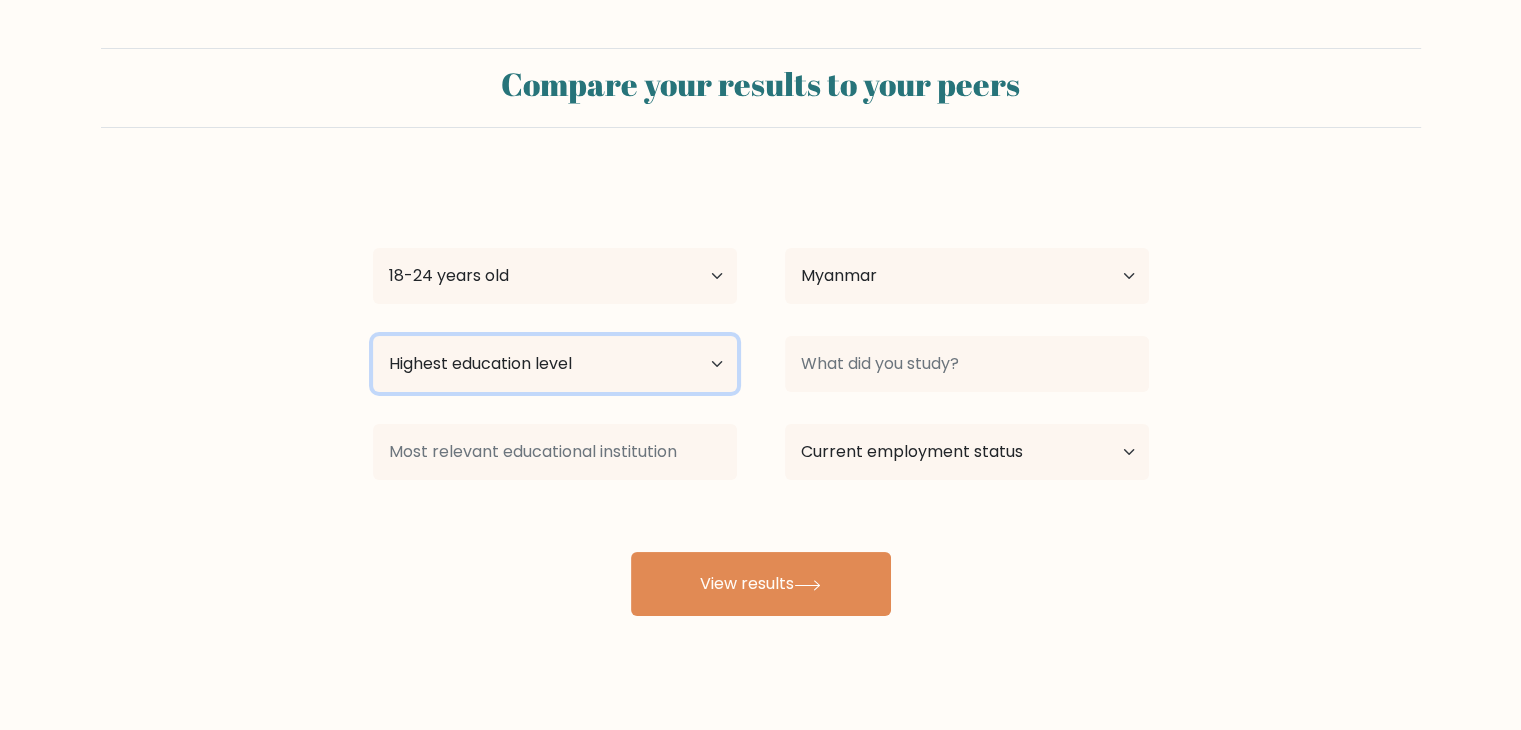 click on "Highest education level
No schooling
Primary
Lower Secondary
Upper Secondary
Occupation Specific
Bachelor's degree
Master's degree
Doctoral degree" at bounding box center (555, 364) 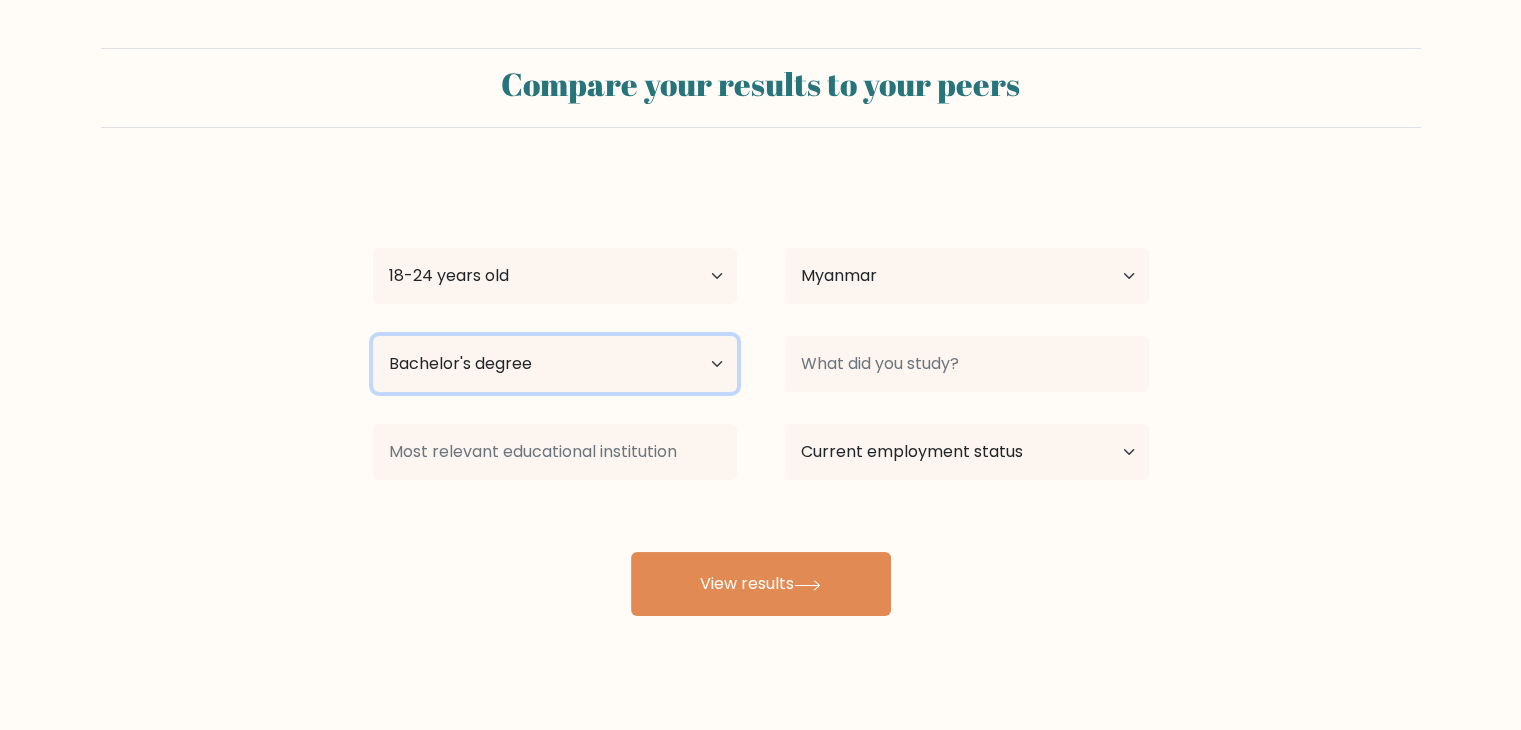 click on "Highest education level
No schooling
Primary
Lower Secondary
Upper Secondary
Occupation Specific
Bachelor's degree
Master's degree
Doctoral degree" at bounding box center [555, 364] 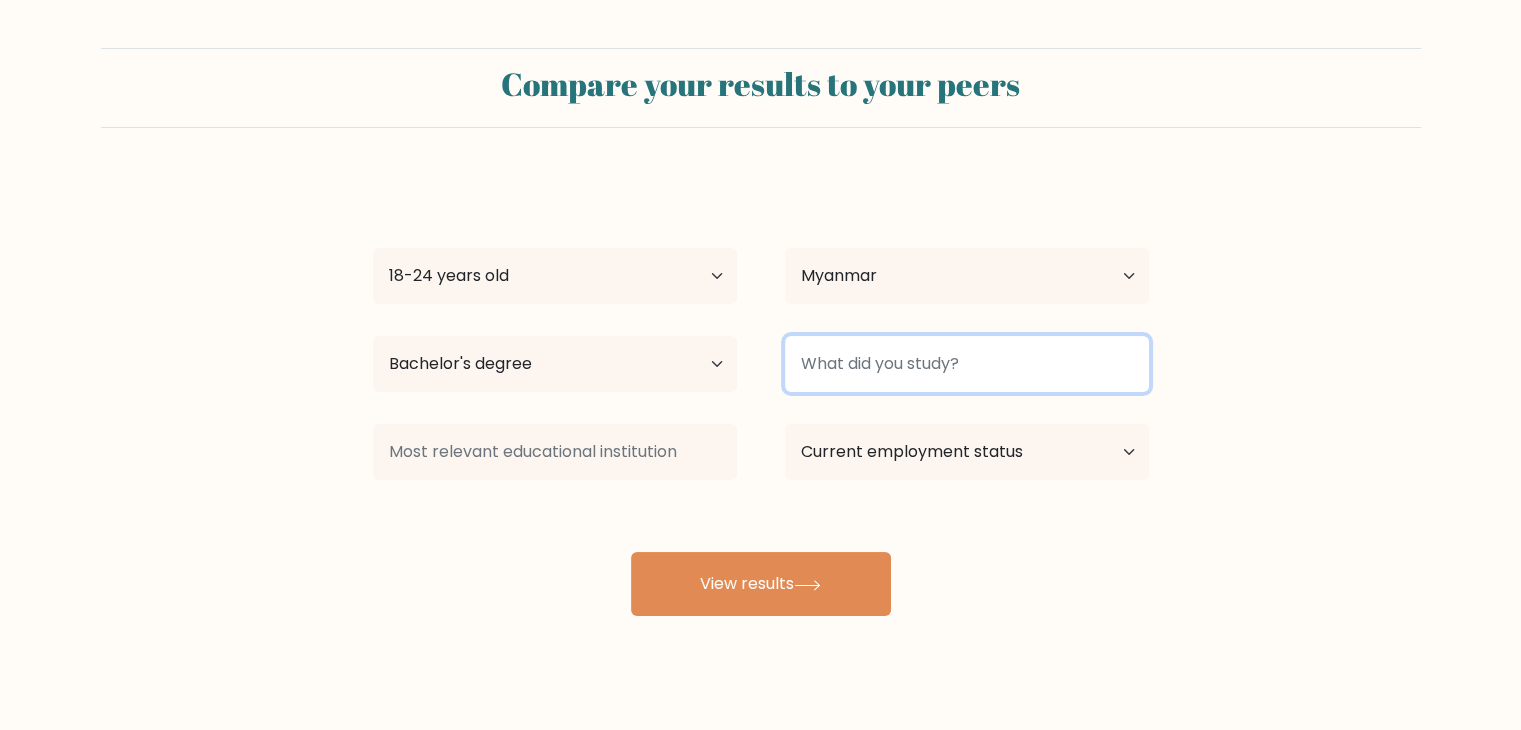 click at bounding box center (967, 364) 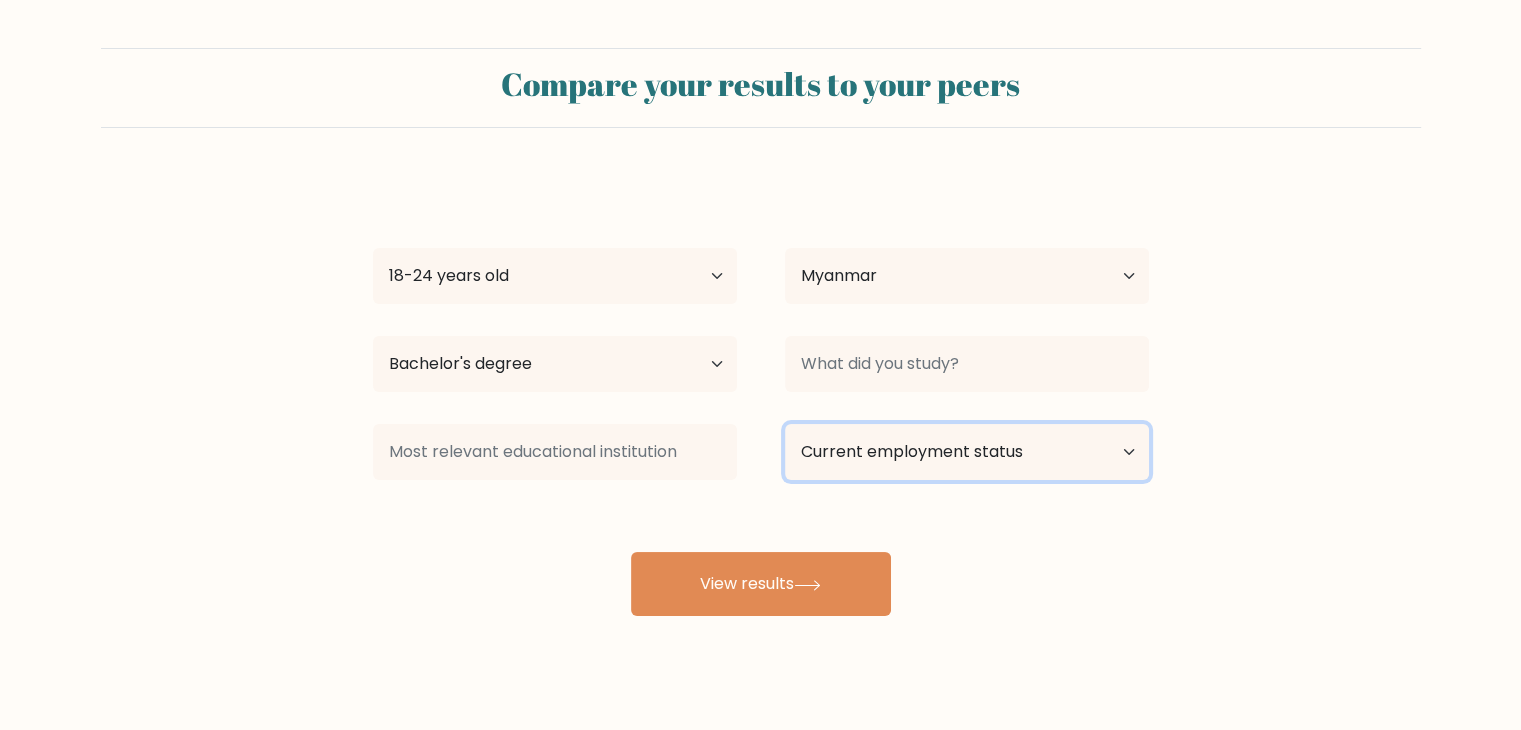 click on "Current employment status
Employed
Student
Retired
Other / prefer not to answer" at bounding box center (967, 452) 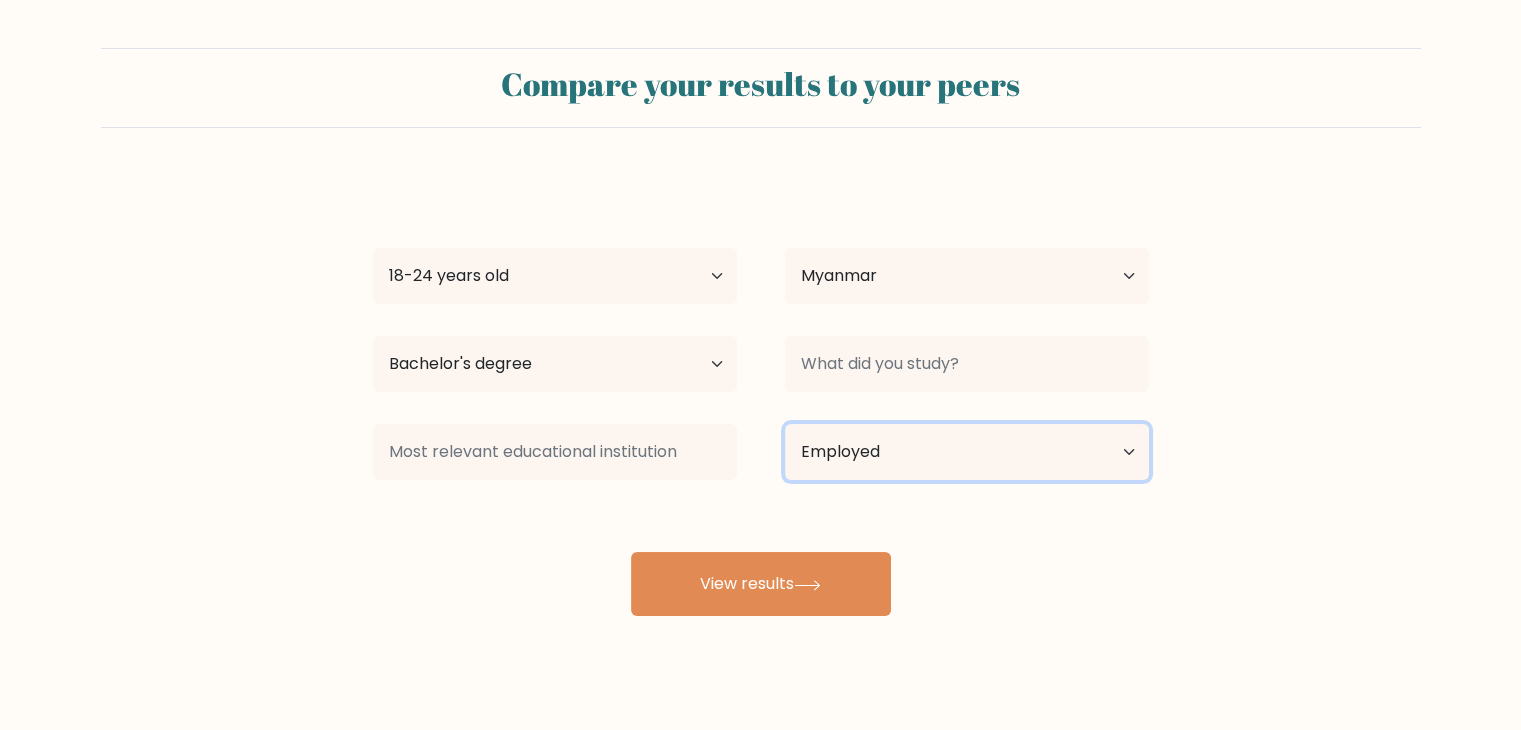 click on "Current employment status
Employed
Student
Retired
Other / prefer not to answer" at bounding box center (967, 452) 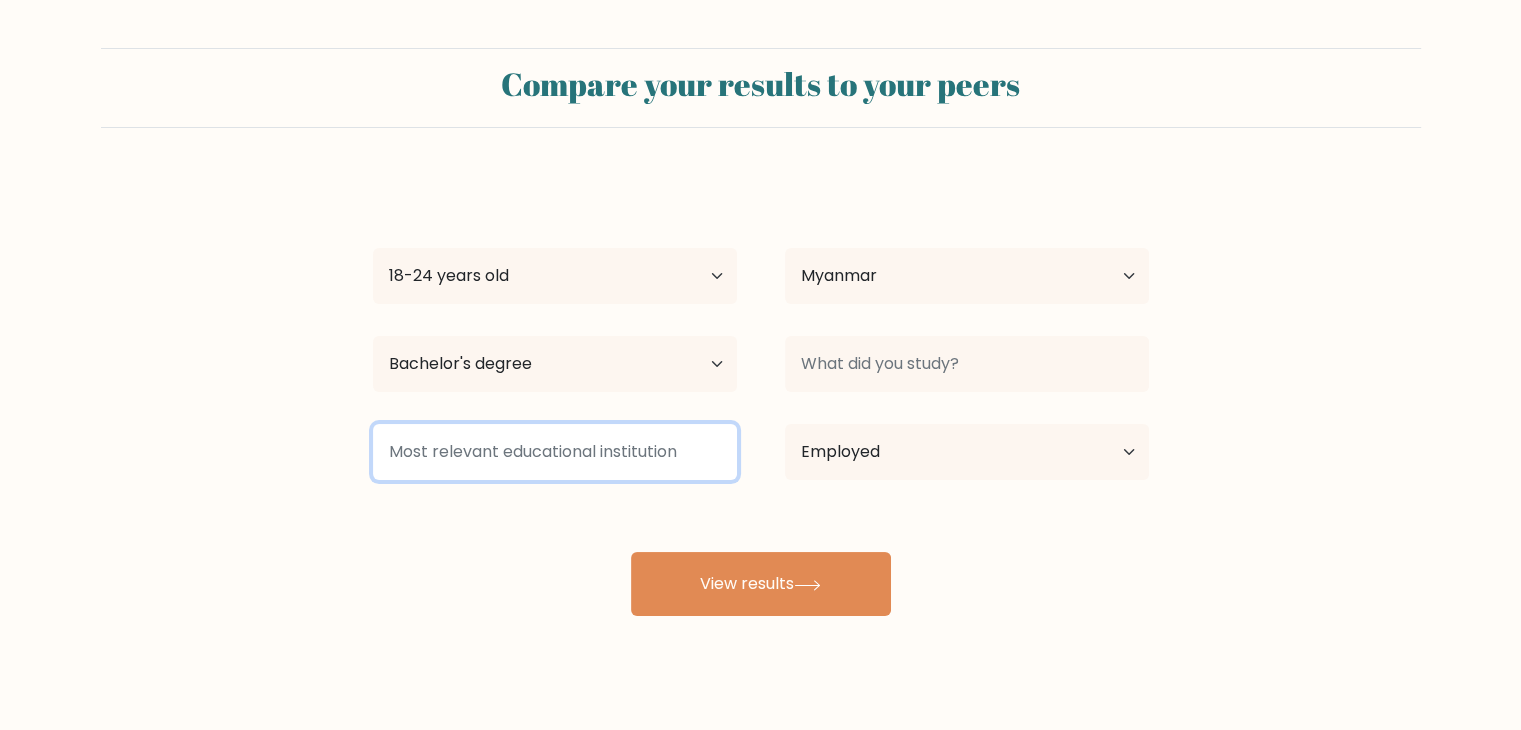 click at bounding box center [555, 452] 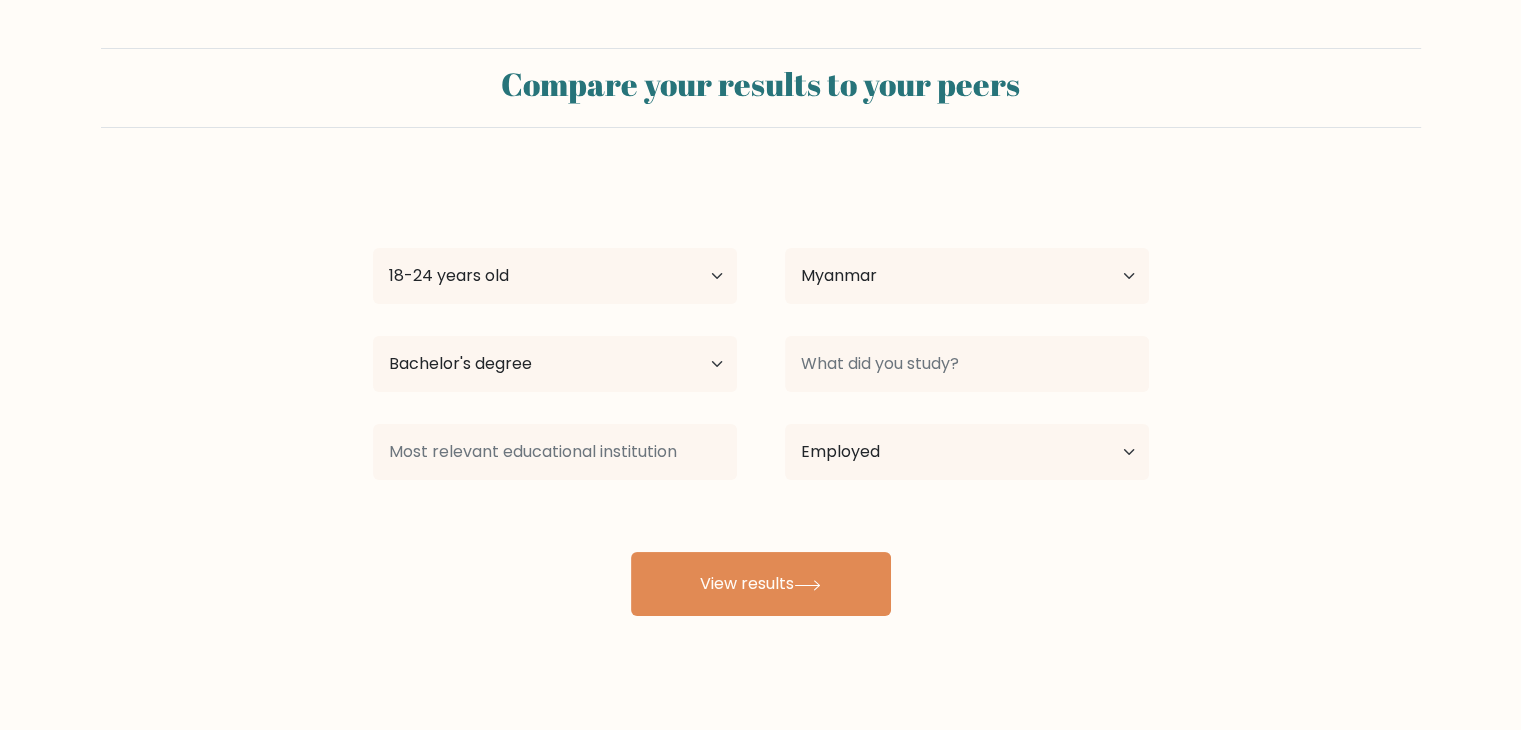 click on "That
Naing
Age
Under 18 years old
18-24 years old
25-34 years old
35-44 years old
45-54 years old
55-64 years old
65 years old and above
Country
Afghanistan
Albania
Algeria
American Samoa
Andorra
Angola
Anguilla
Antarctica
Antigua and Barbuda
Argentina
Armenia
Aruba
Australia
Austria
Azerbaijan
Bahamas
Bahrain
Bangladesh
Barbados
Belarus
Belgium
Belize
Benin
Bermuda
Bhutan
Bolivia
Bonaire, Sint Eustatius and Saba
Bosnia and Herzegovina
Botswana
Bouvet Island
Brazil
Brunei" at bounding box center (761, 396) 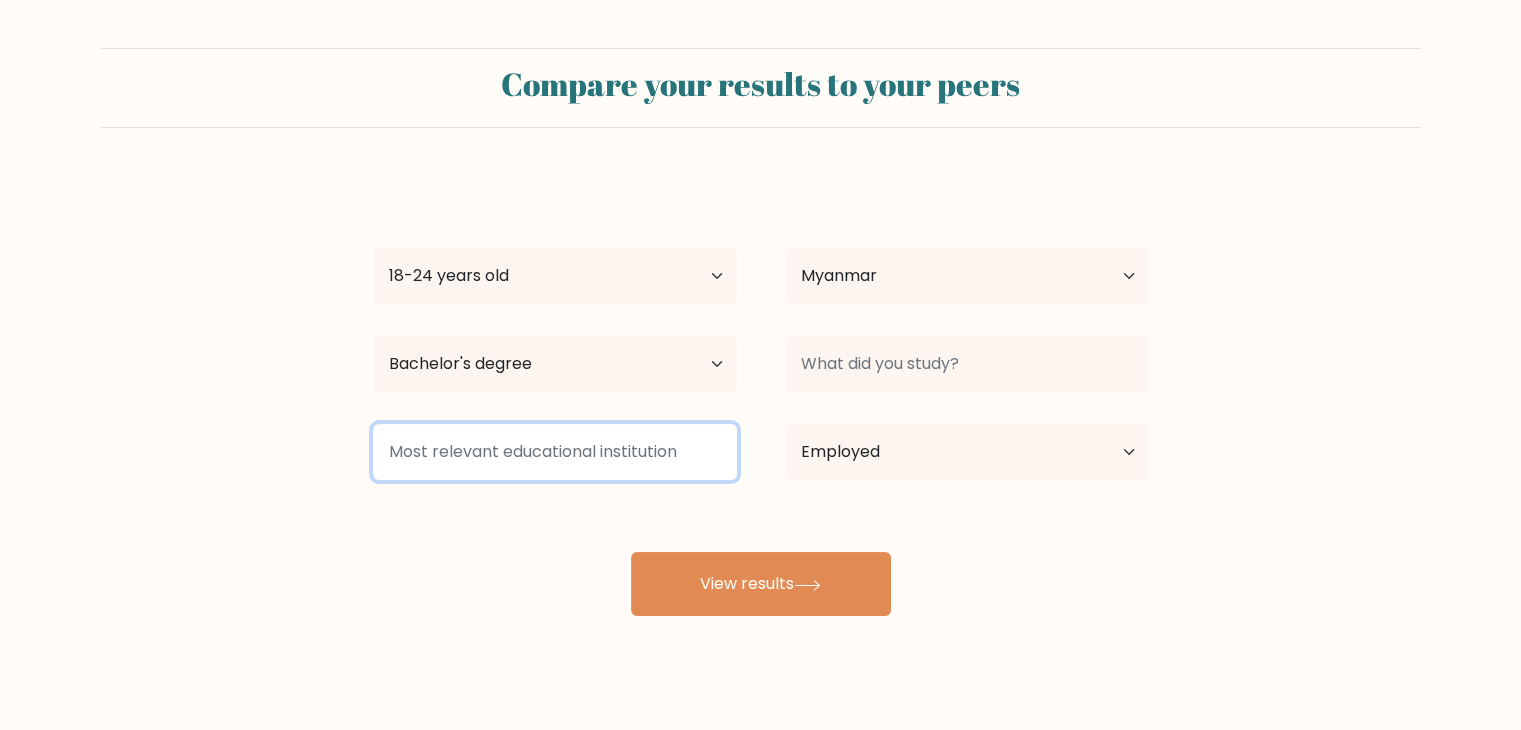 drag, startPoint x: 692, startPoint y: 456, endPoint x: 553, endPoint y: 461, distance: 139.0899 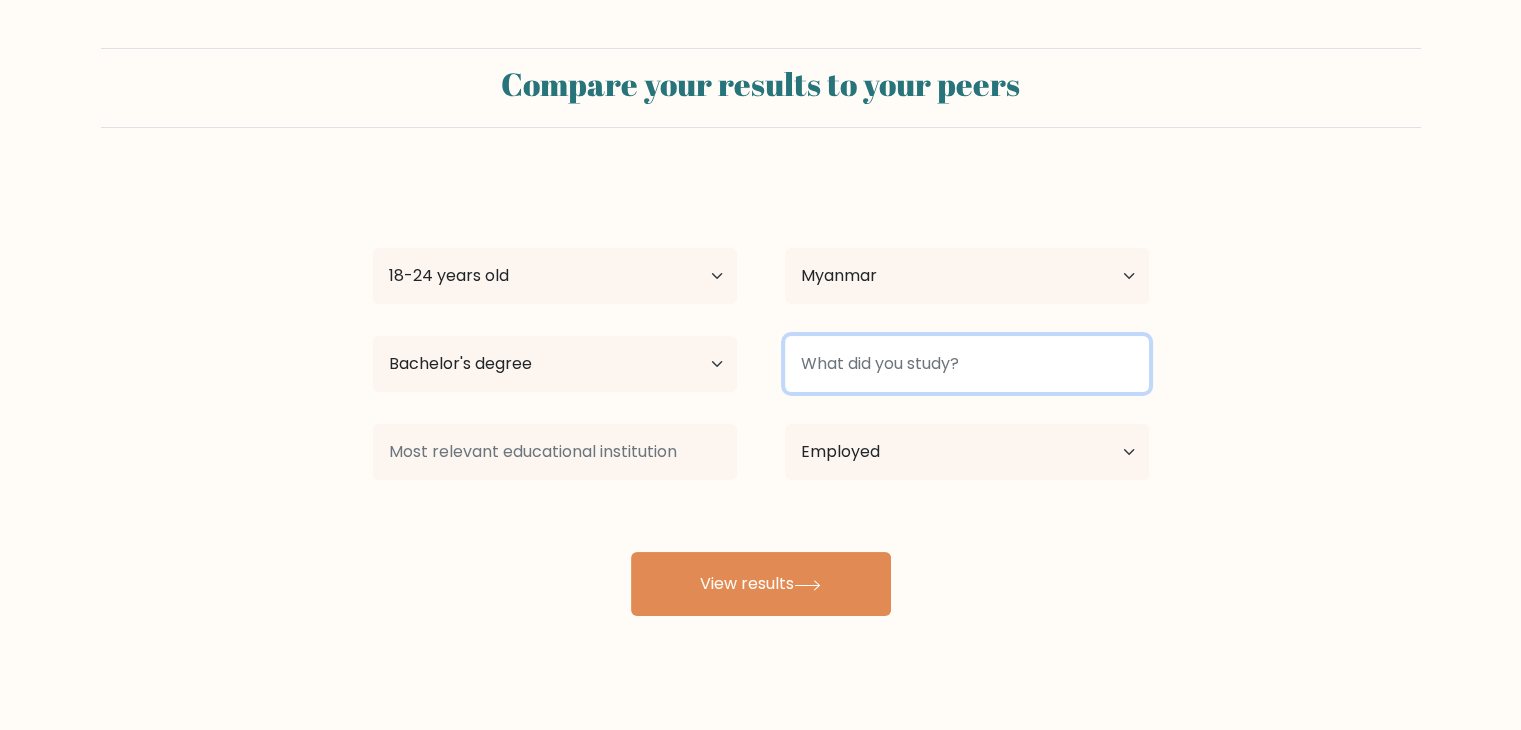 drag, startPoint x: 979, startPoint y: 372, endPoint x: 811, endPoint y: 369, distance: 168.02678 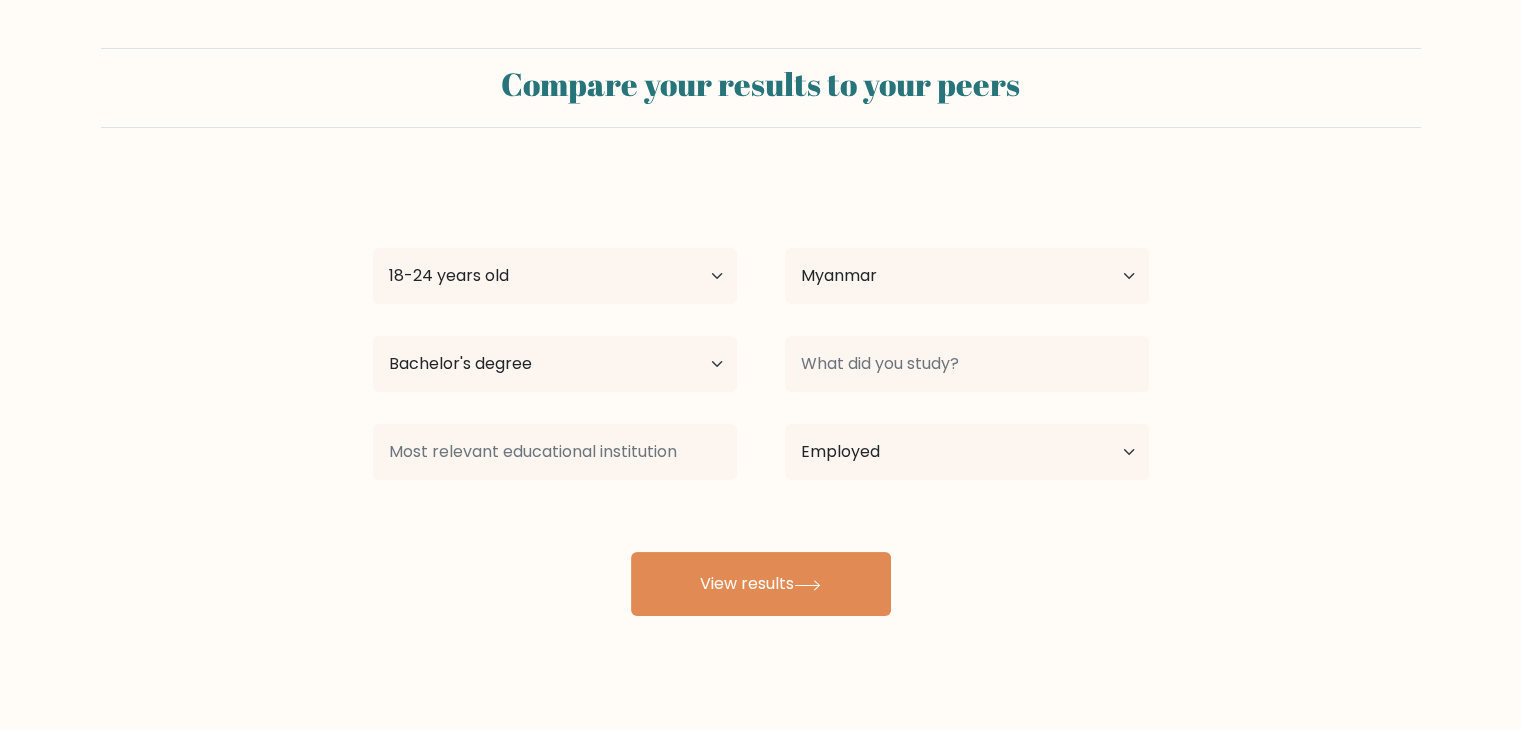click at bounding box center [967, 364] 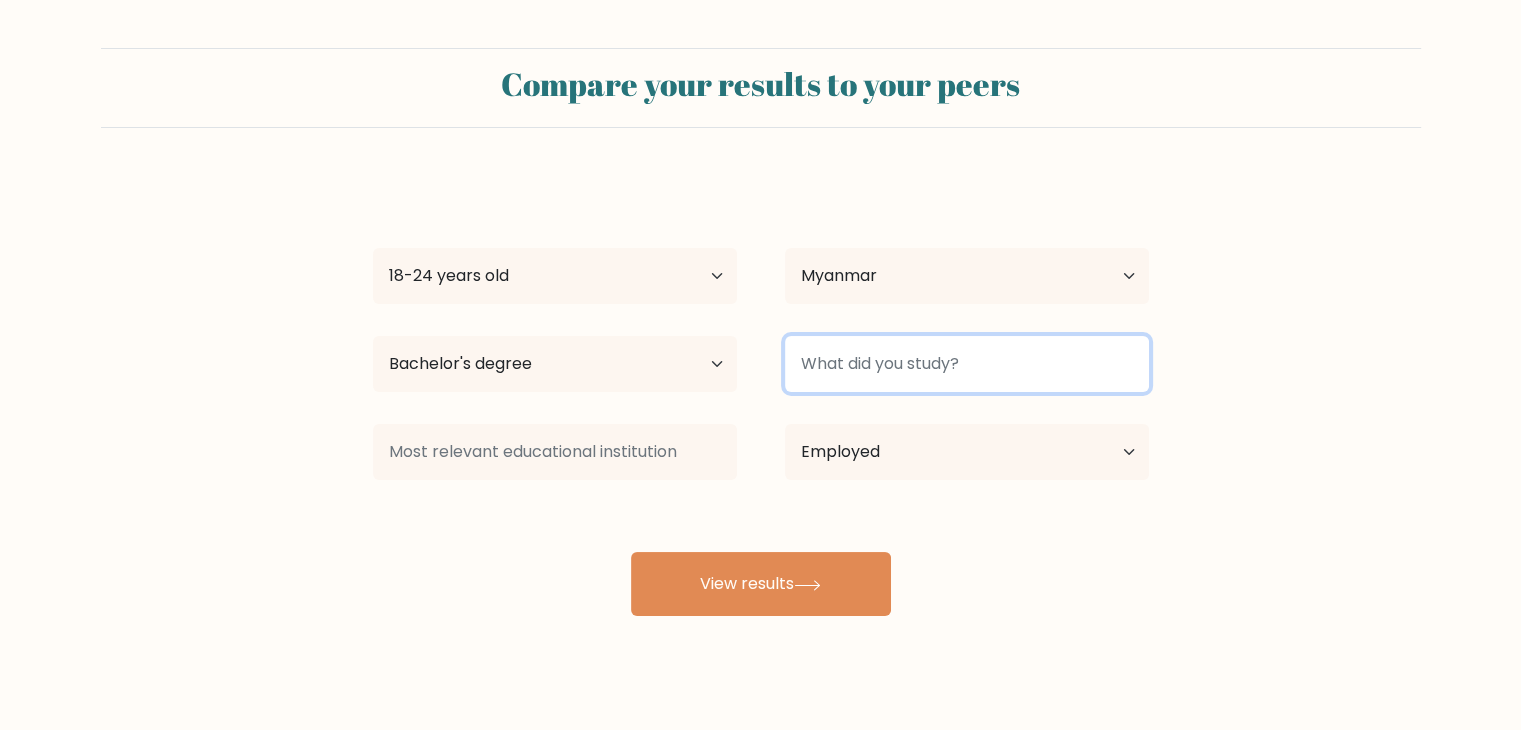 click at bounding box center (967, 364) 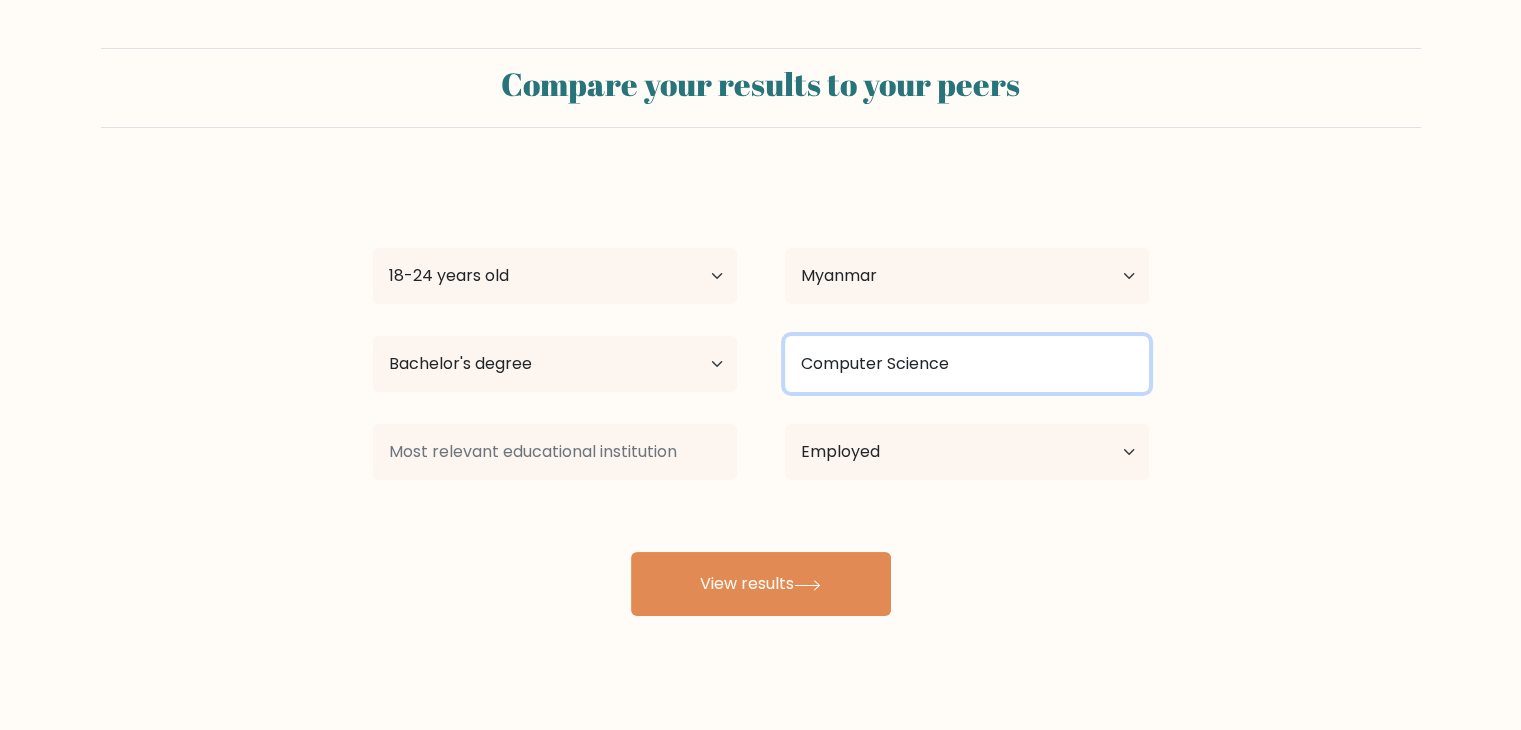 type on "Computer Science" 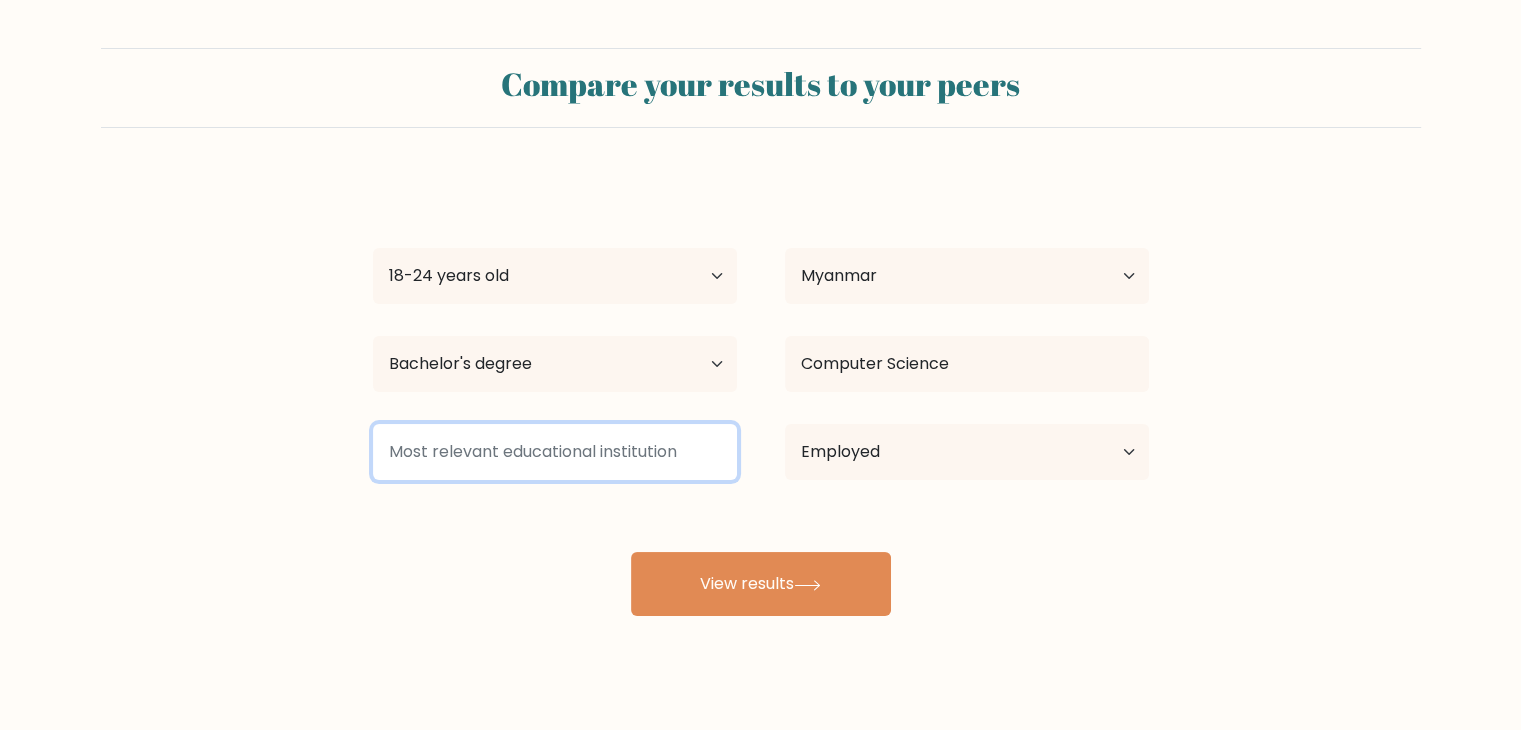 click at bounding box center [555, 452] 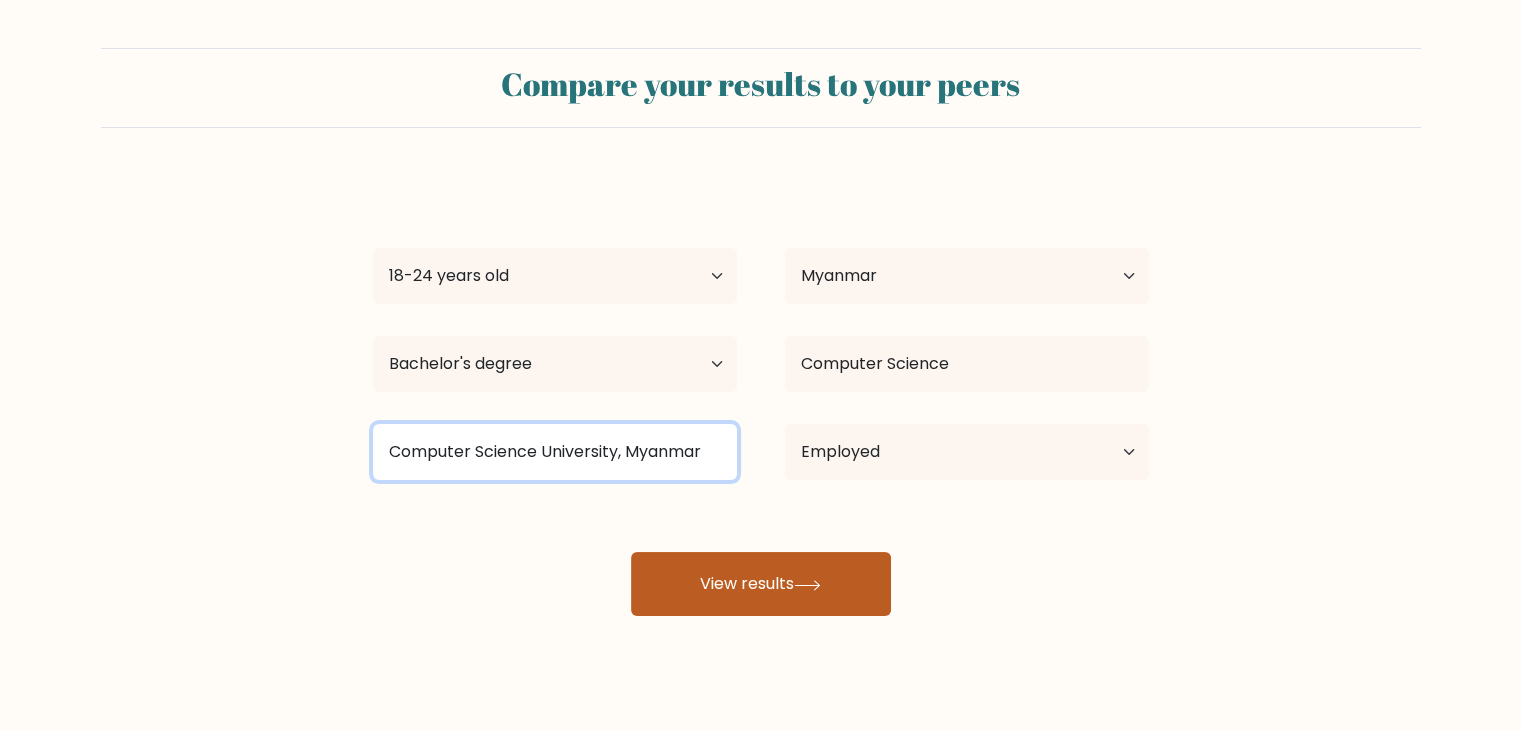 type on "Computer Science University, Myanmar" 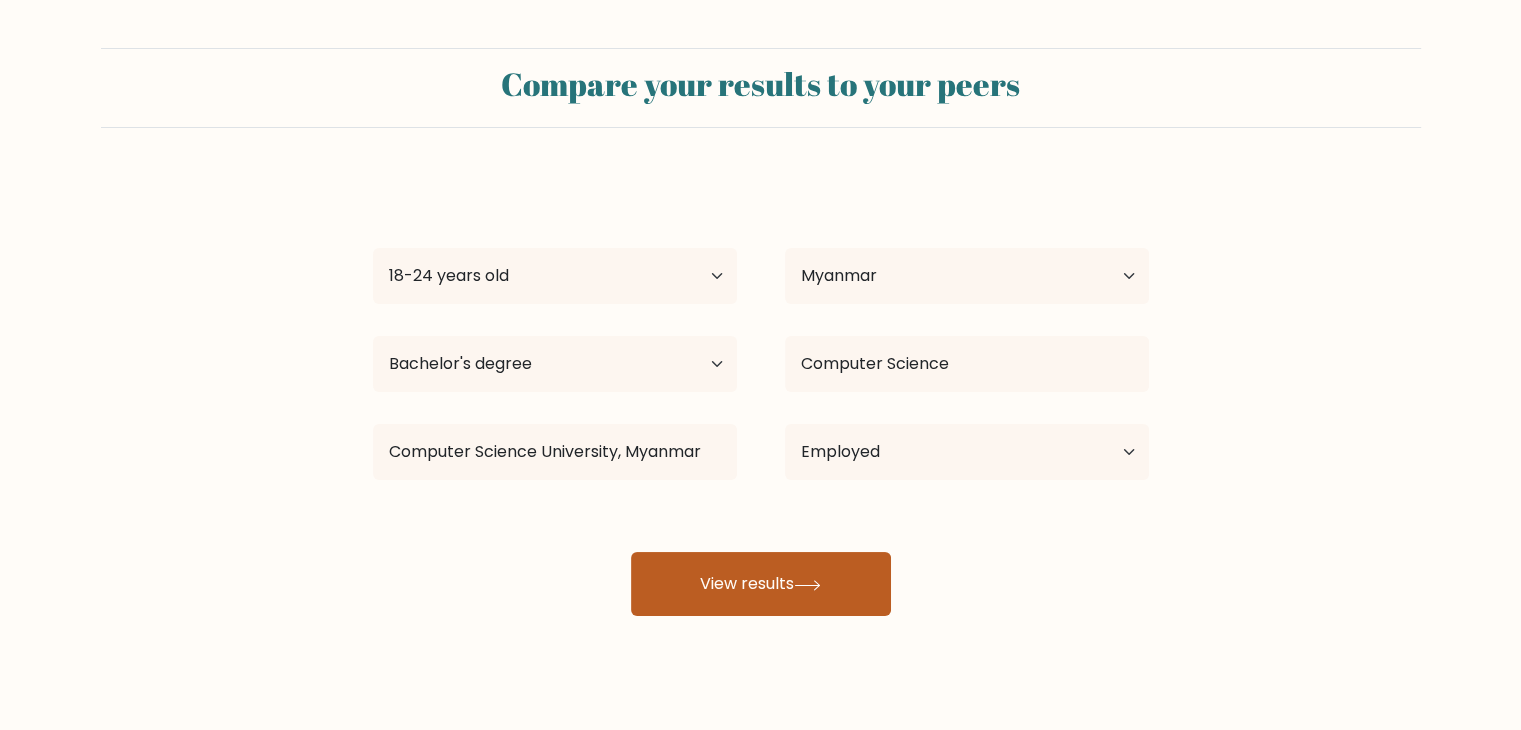 click on "View results" at bounding box center [761, 584] 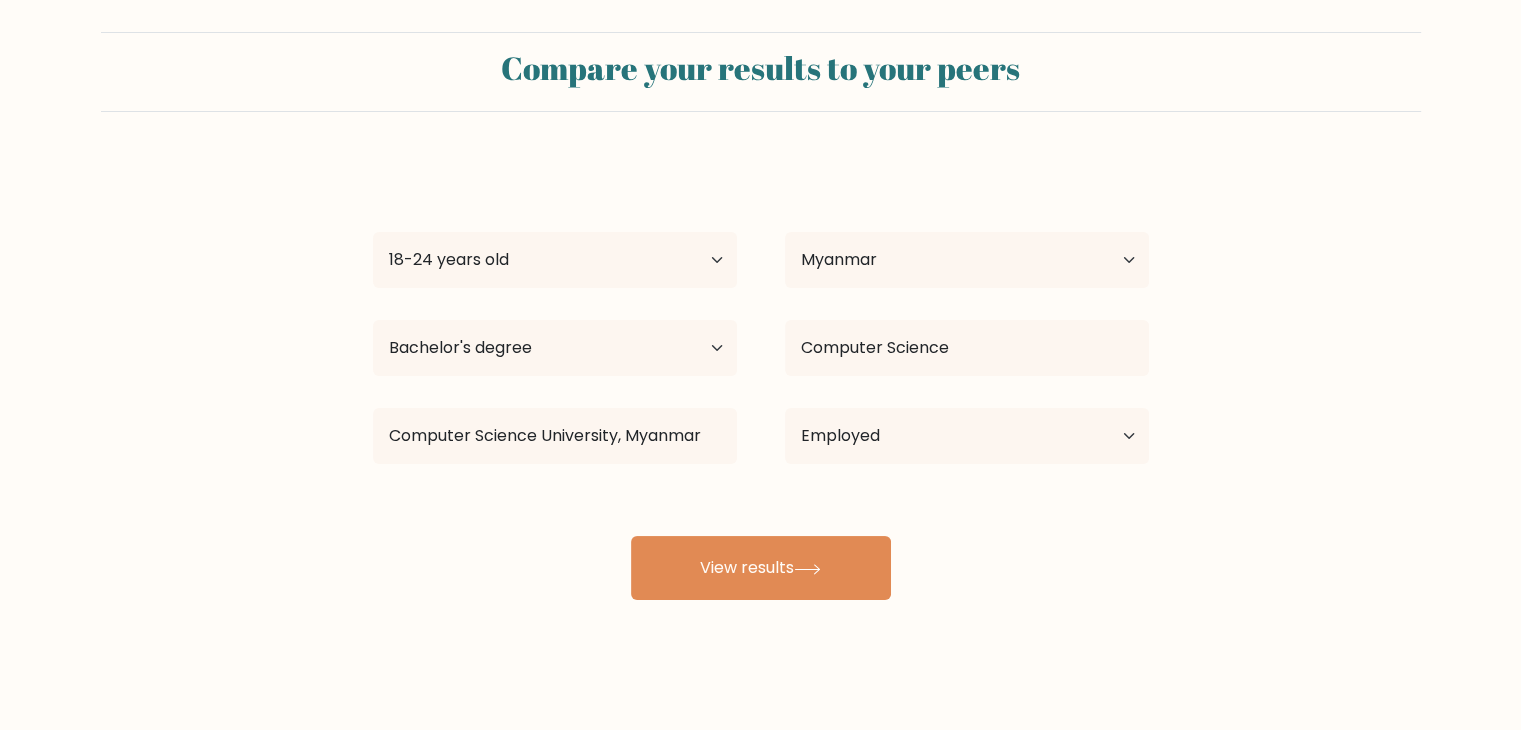 scroll, scrollTop: 28, scrollLeft: 0, axis: vertical 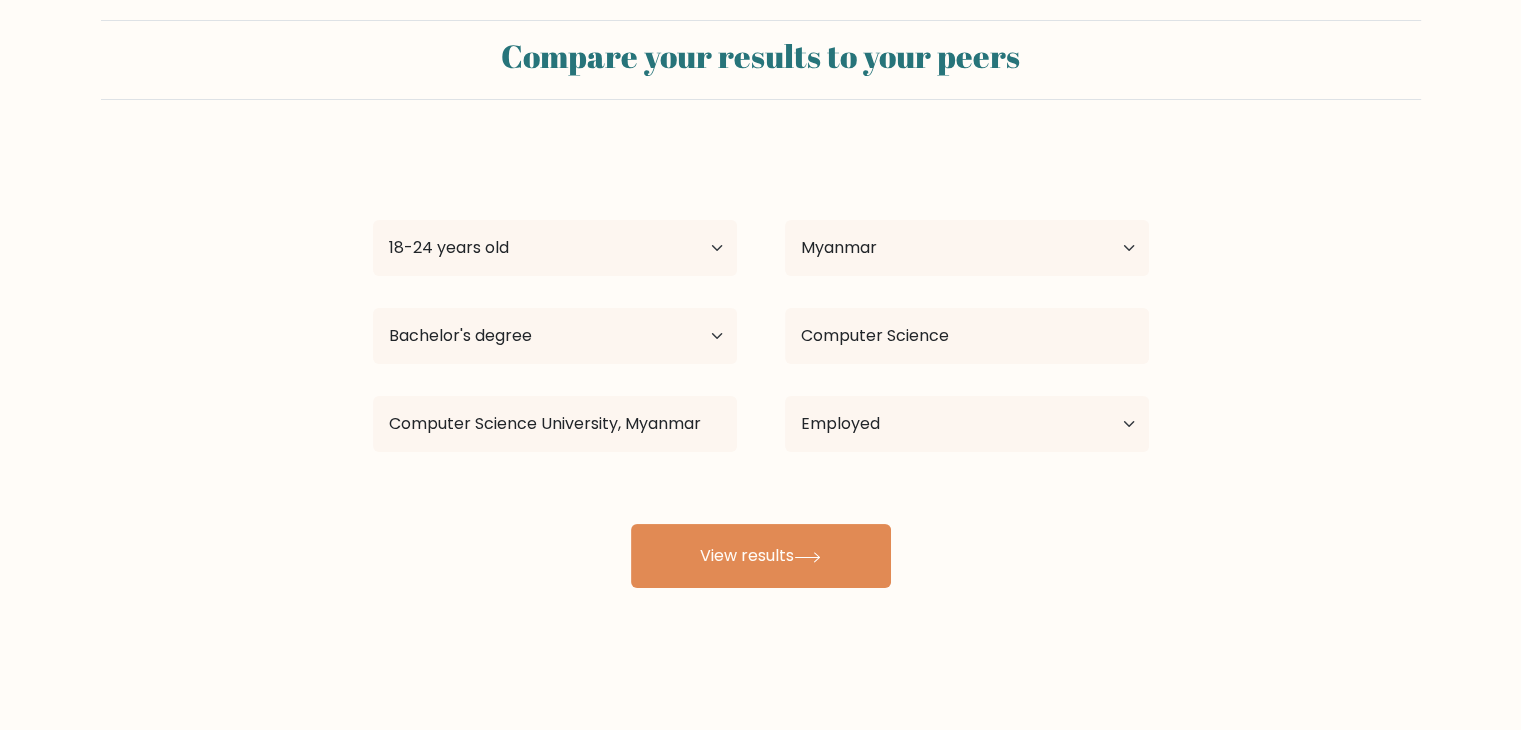 type 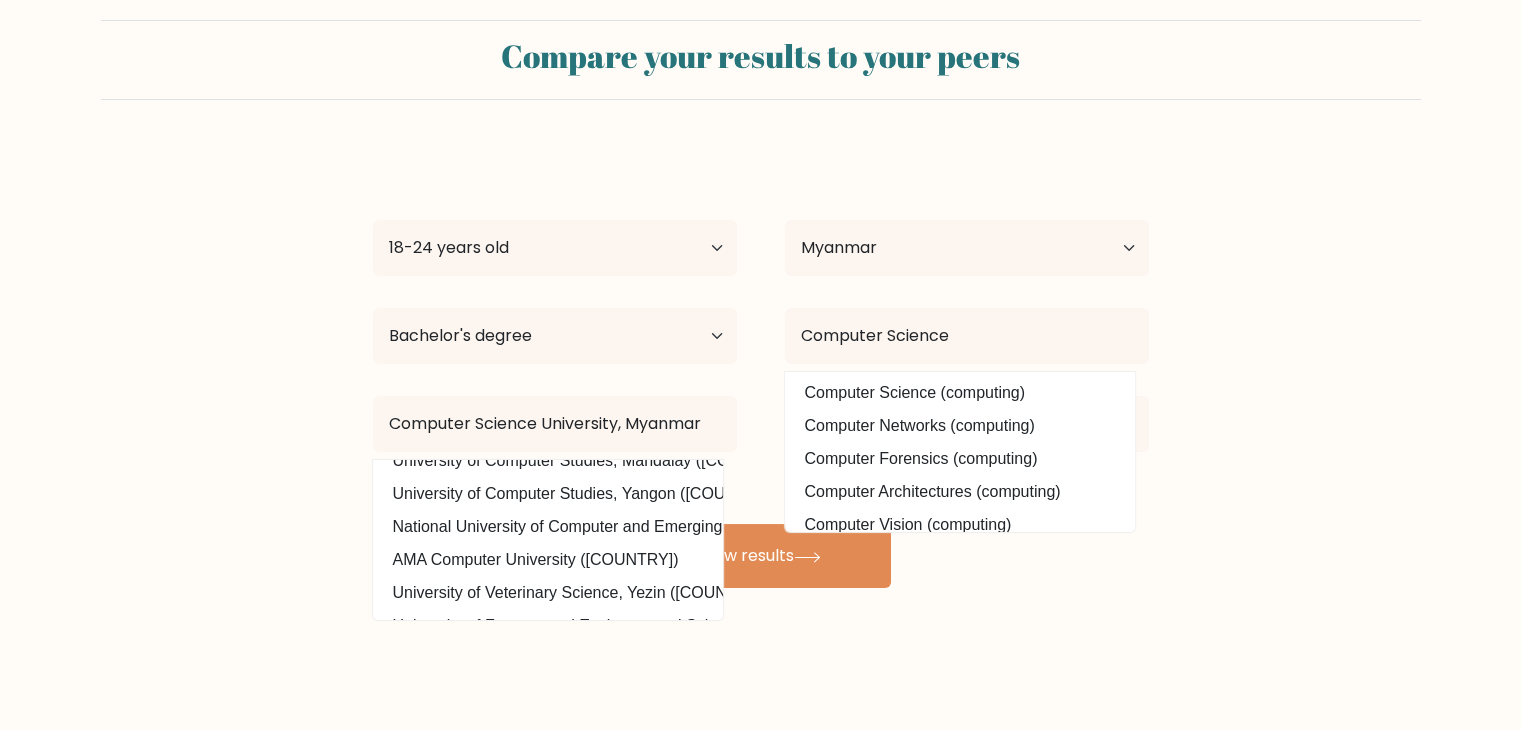 scroll, scrollTop: 0, scrollLeft: 0, axis: both 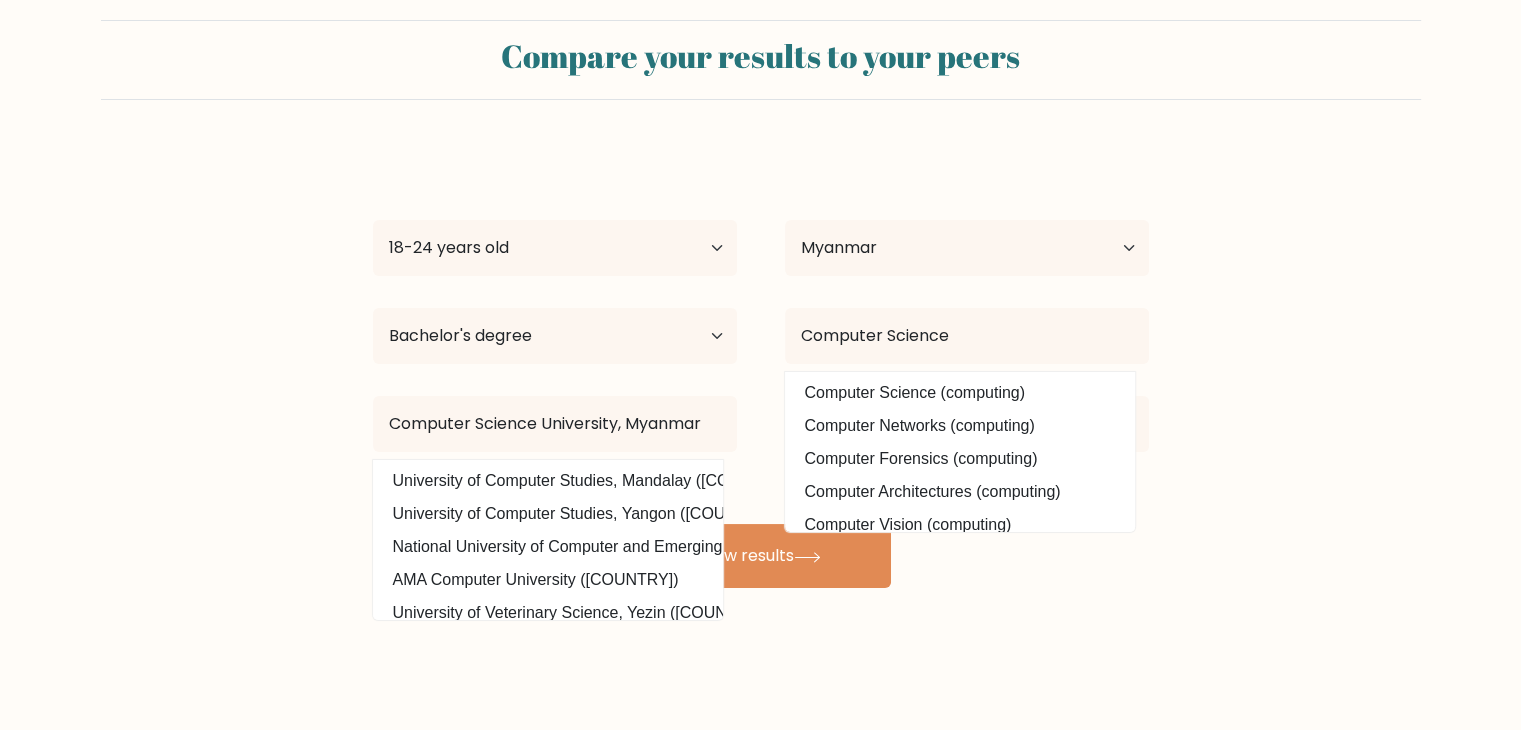 click on "Compare your results to your peers
That
Naing
Age
Under 18 years old
18-24 years old
25-34 years old
35-44 years old
45-54 years old
55-64 years old
65 years old and above
Country
Afghanistan
Albania
Algeria
American Samoa
Andorra
Angola
Anguilla
Antarctica
Antigua and Barbuda
Argentina
Armenia
Aruba Chad" at bounding box center [760, 351] 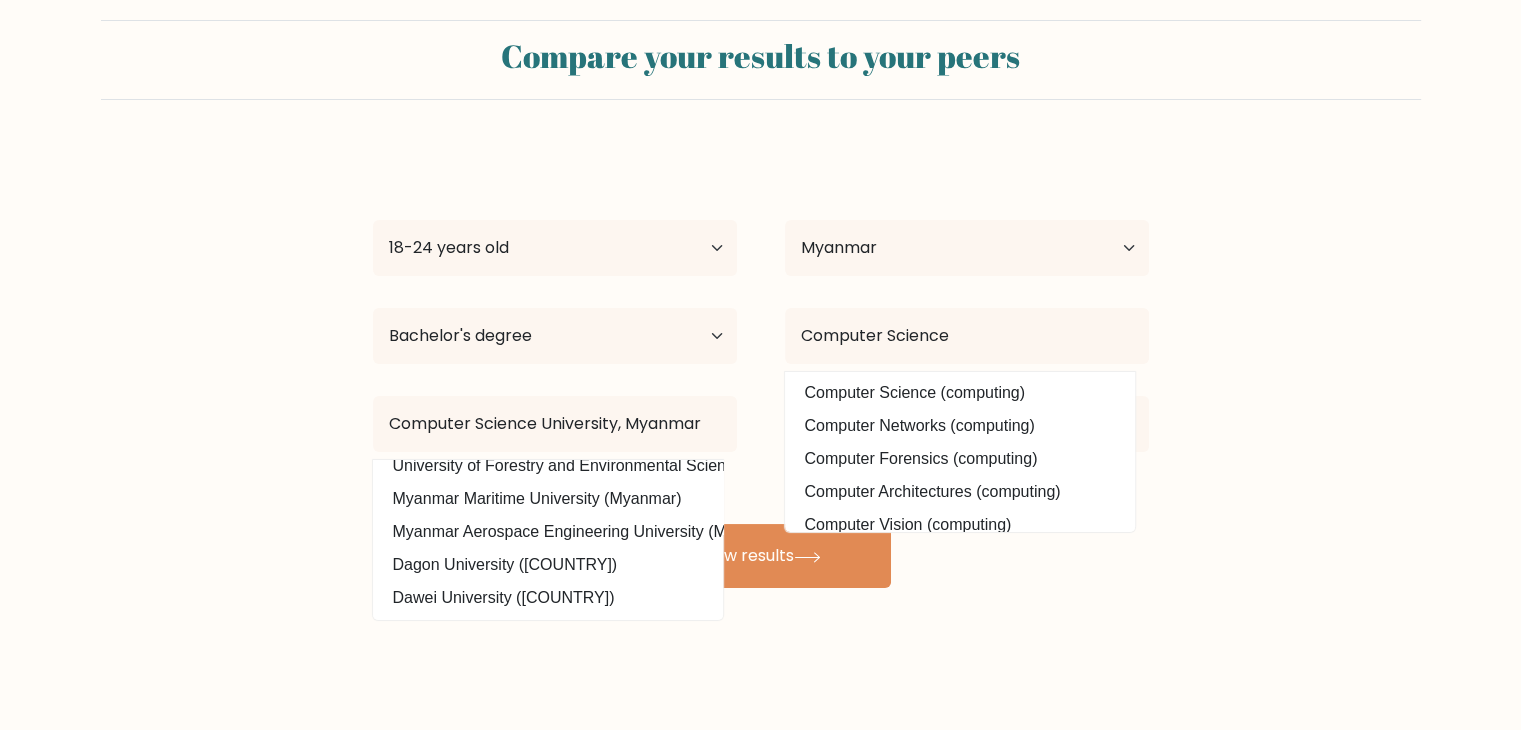 scroll, scrollTop: 195, scrollLeft: 0, axis: vertical 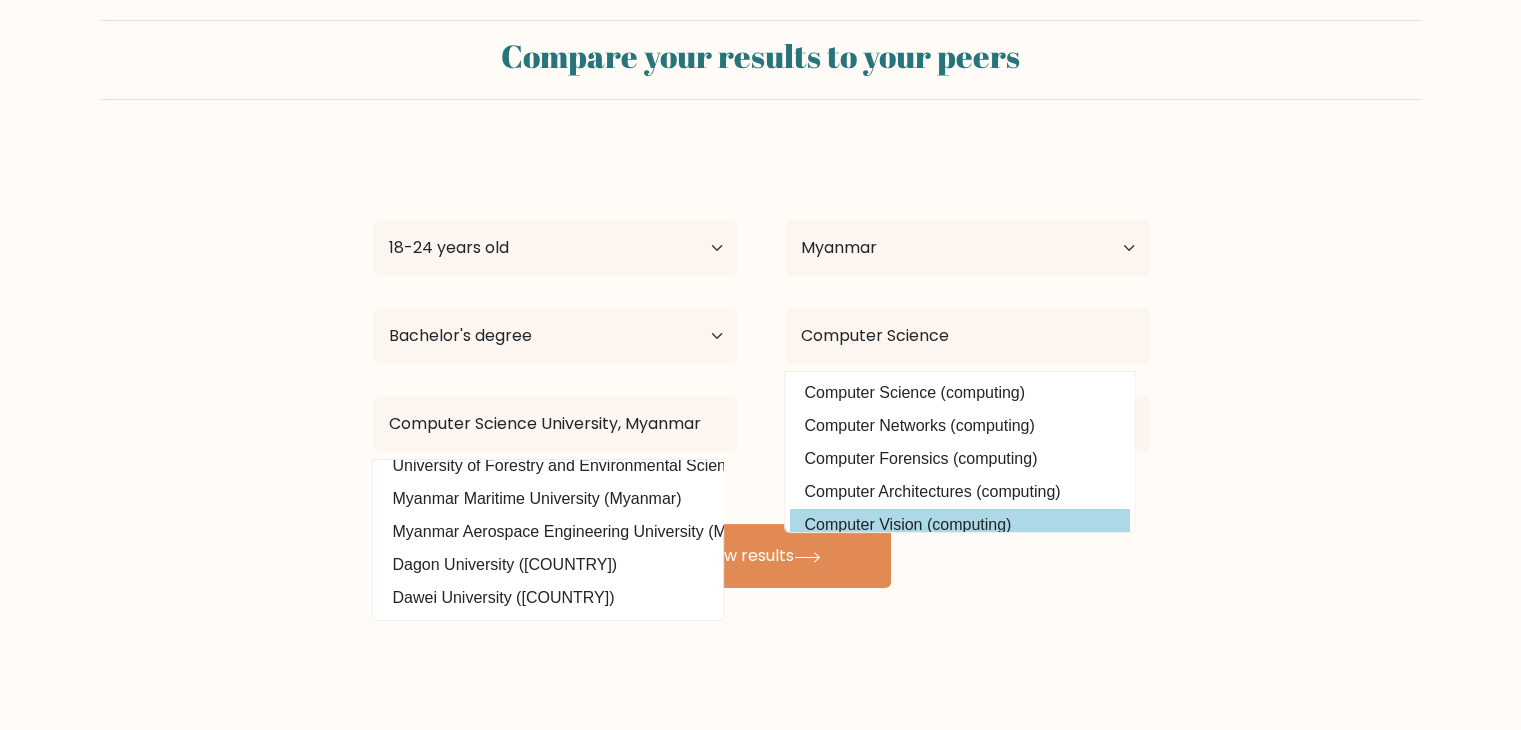 click on "Computer Science (computing)
Computer Networks (computing)
Computer Forensics (computing)
Computer Architectures (computing)
Computer Vision (computing)
Computer Games (computing)
Human-Computer Interaction (computing)
Computer Games Graphics (computing)
Computer Games Programming (computing)
Computer Games Design (computing)" at bounding box center (960, 452) 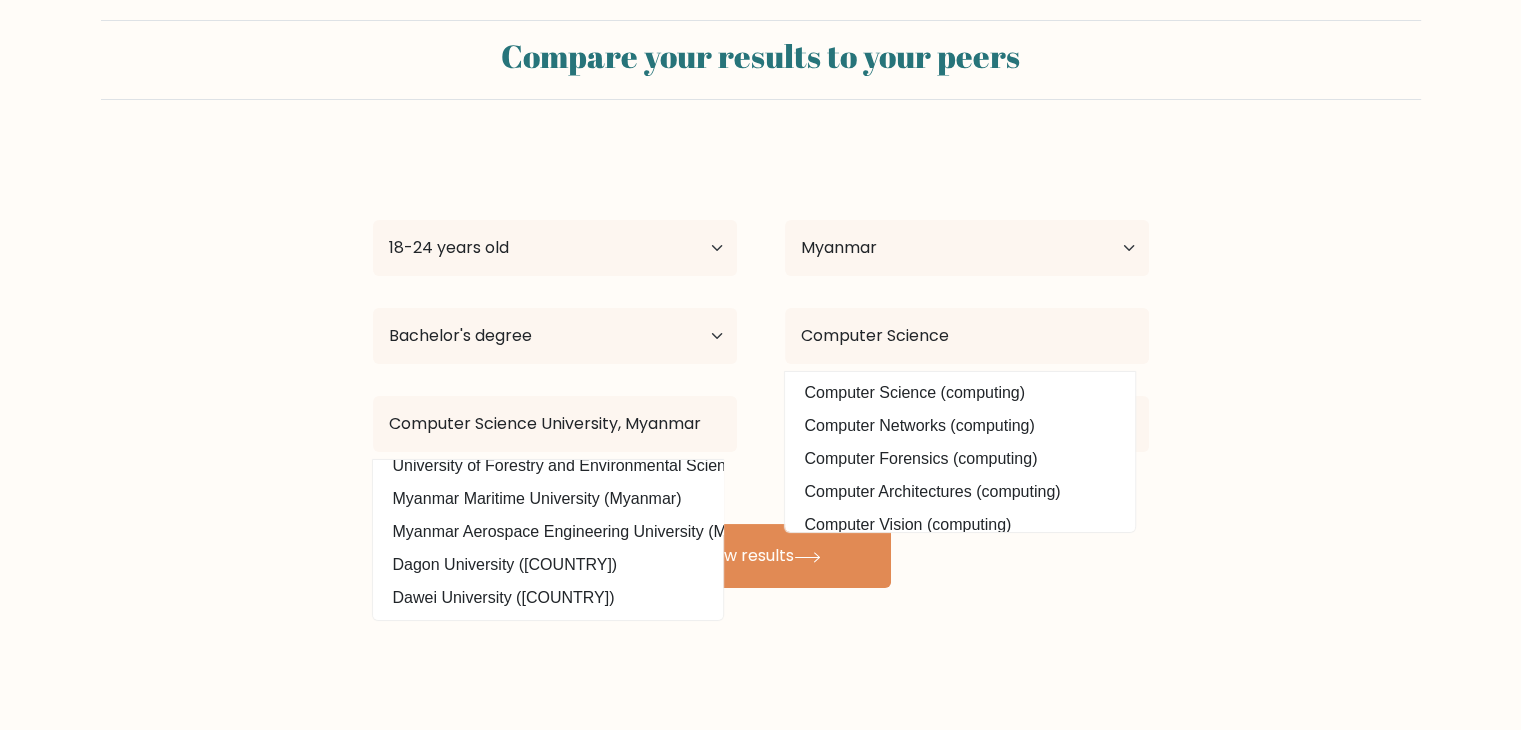 scroll, scrollTop: 42, scrollLeft: 0, axis: vertical 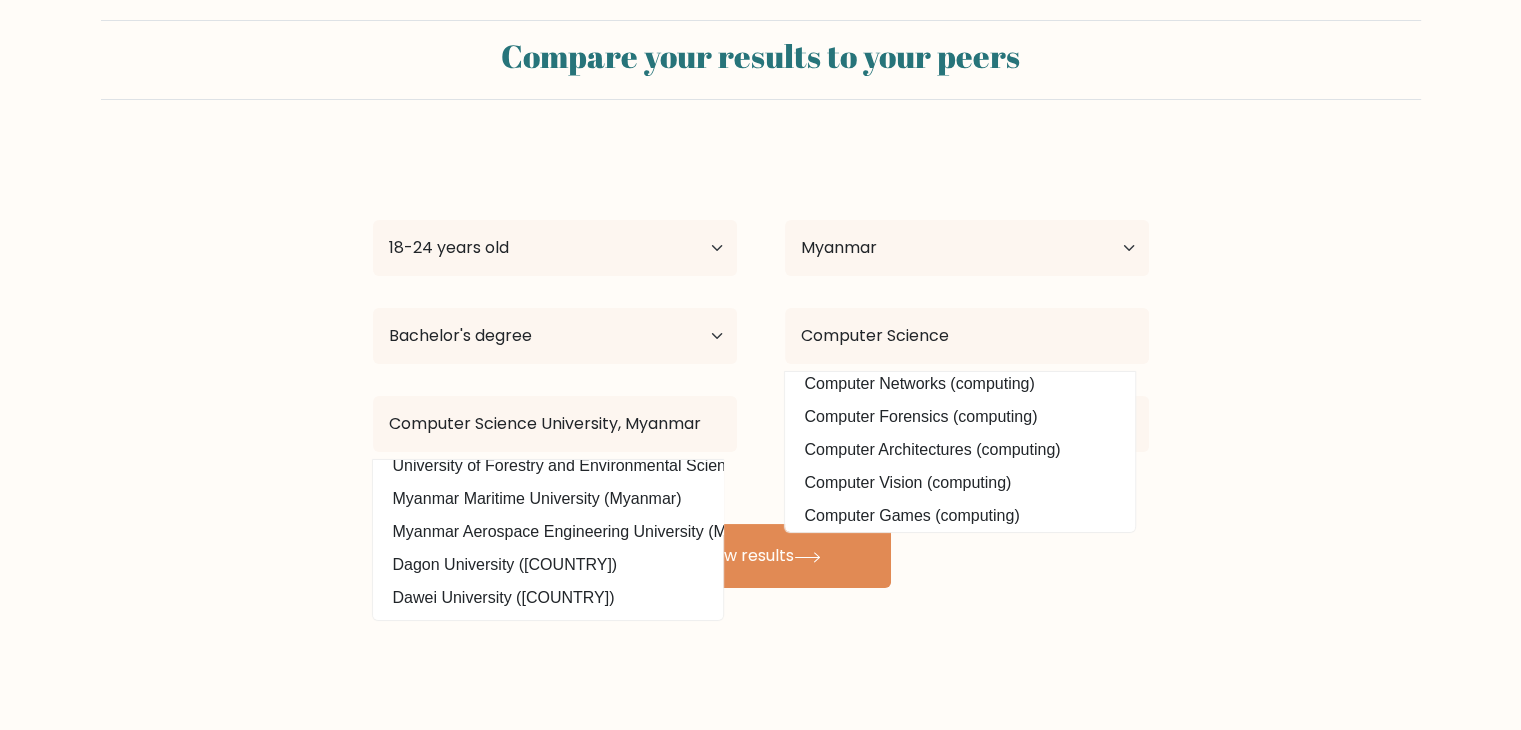 drag, startPoint x: 1429, startPoint y: 382, endPoint x: 1420, endPoint y: 387, distance: 10.29563 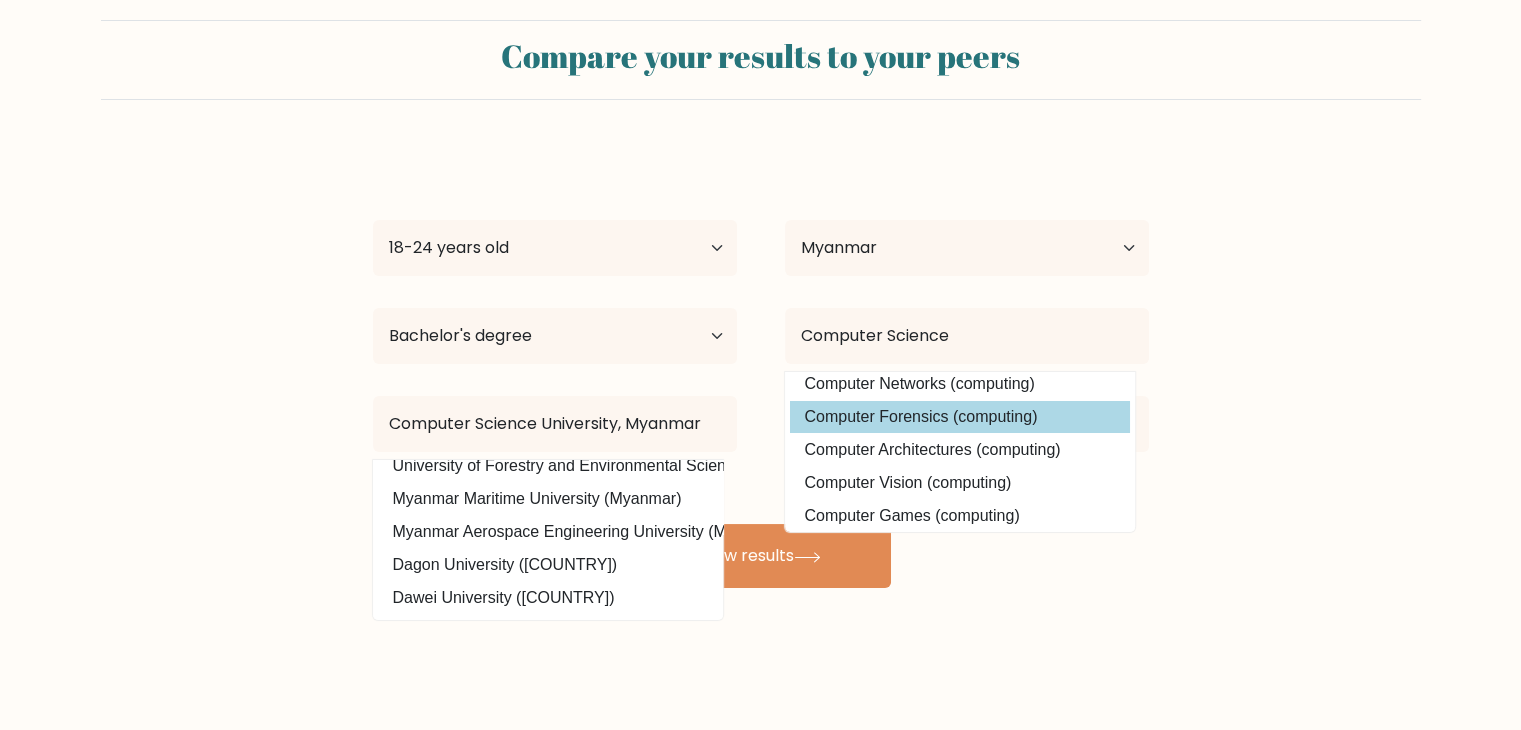 scroll, scrollTop: 0, scrollLeft: 0, axis: both 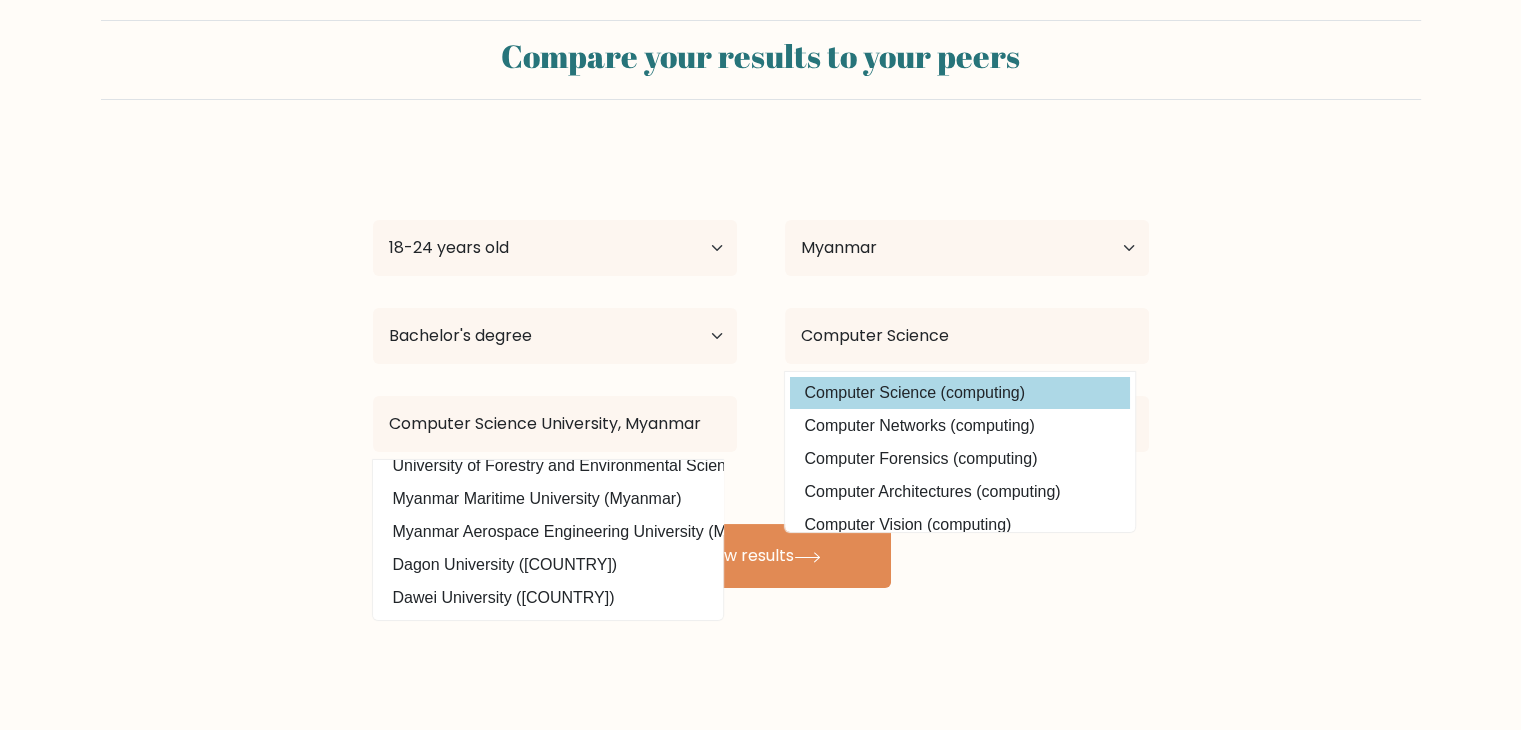 click on "Computer Science (computing)" at bounding box center (960, 393) 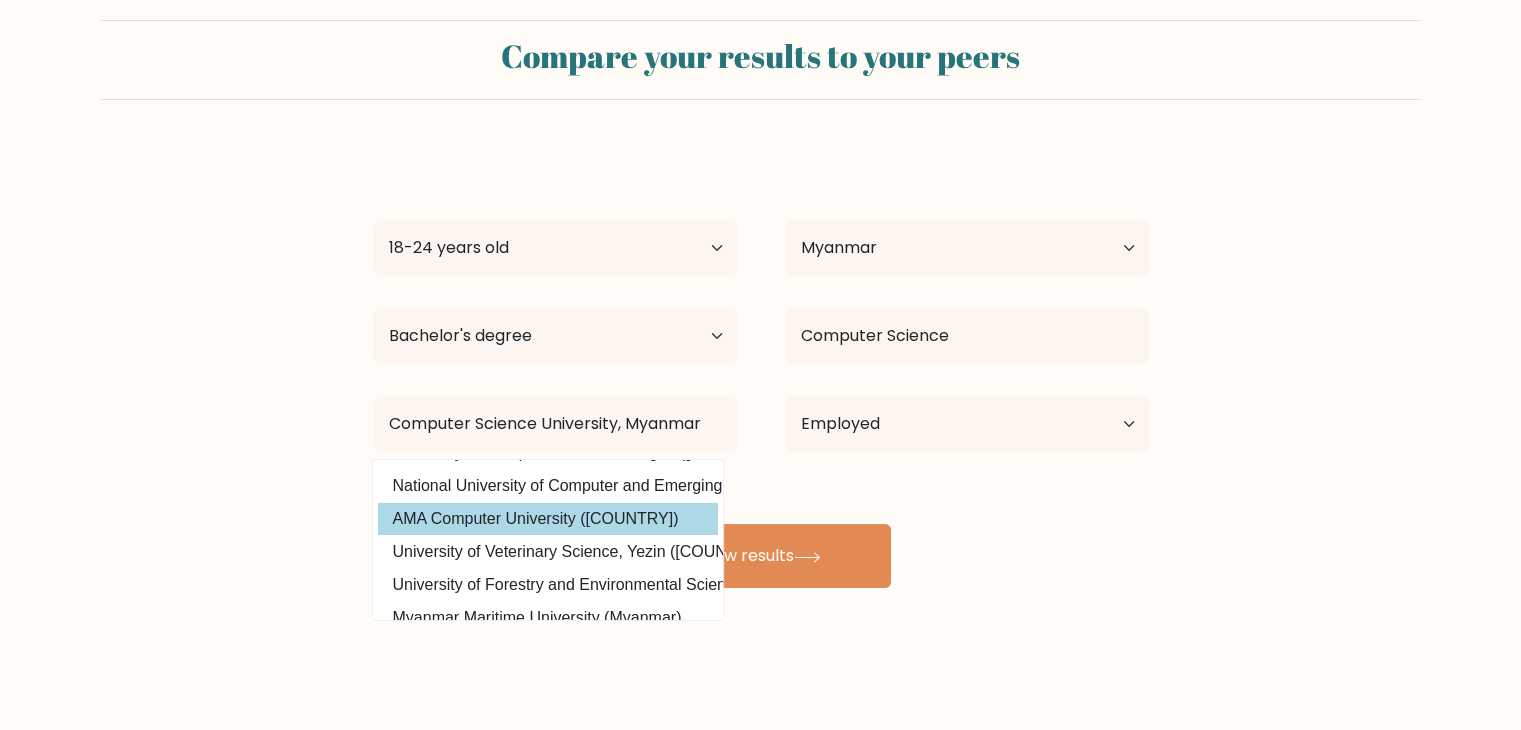 scroll, scrollTop: 0, scrollLeft: 0, axis: both 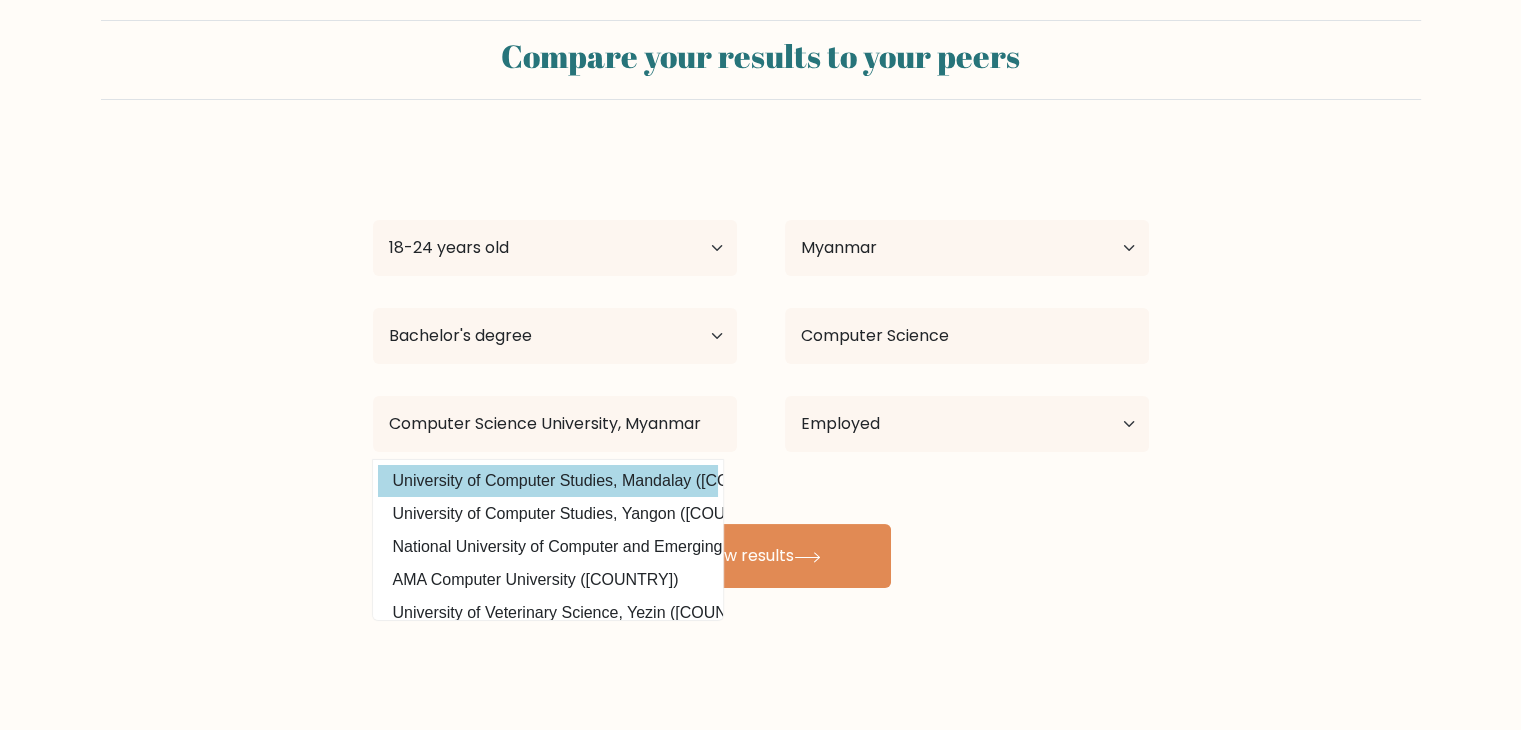 click on "University of Computer Studies, Mandalay (Myanmar)" at bounding box center [548, 481] 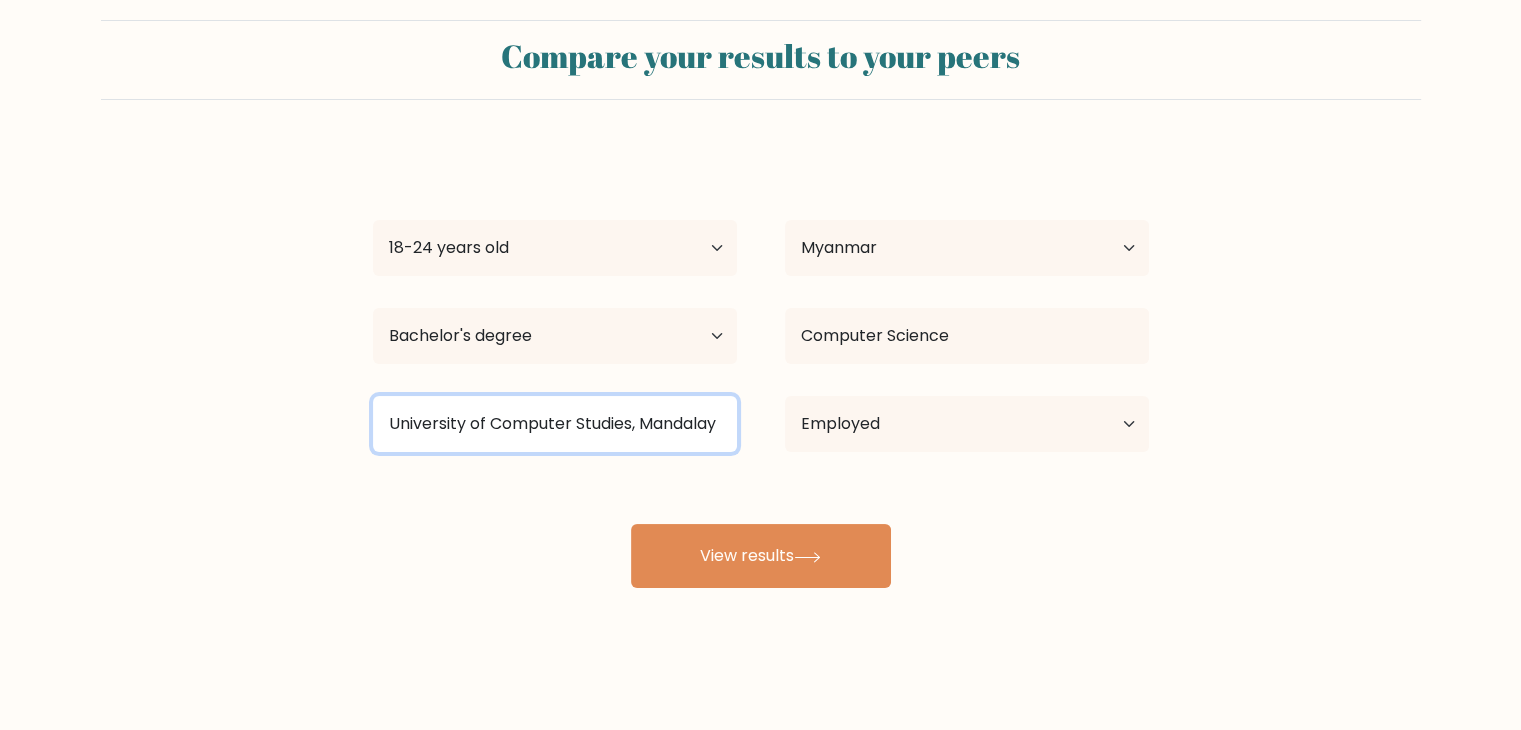 click on "University of Computer Studies, Mandalay" at bounding box center (555, 424) 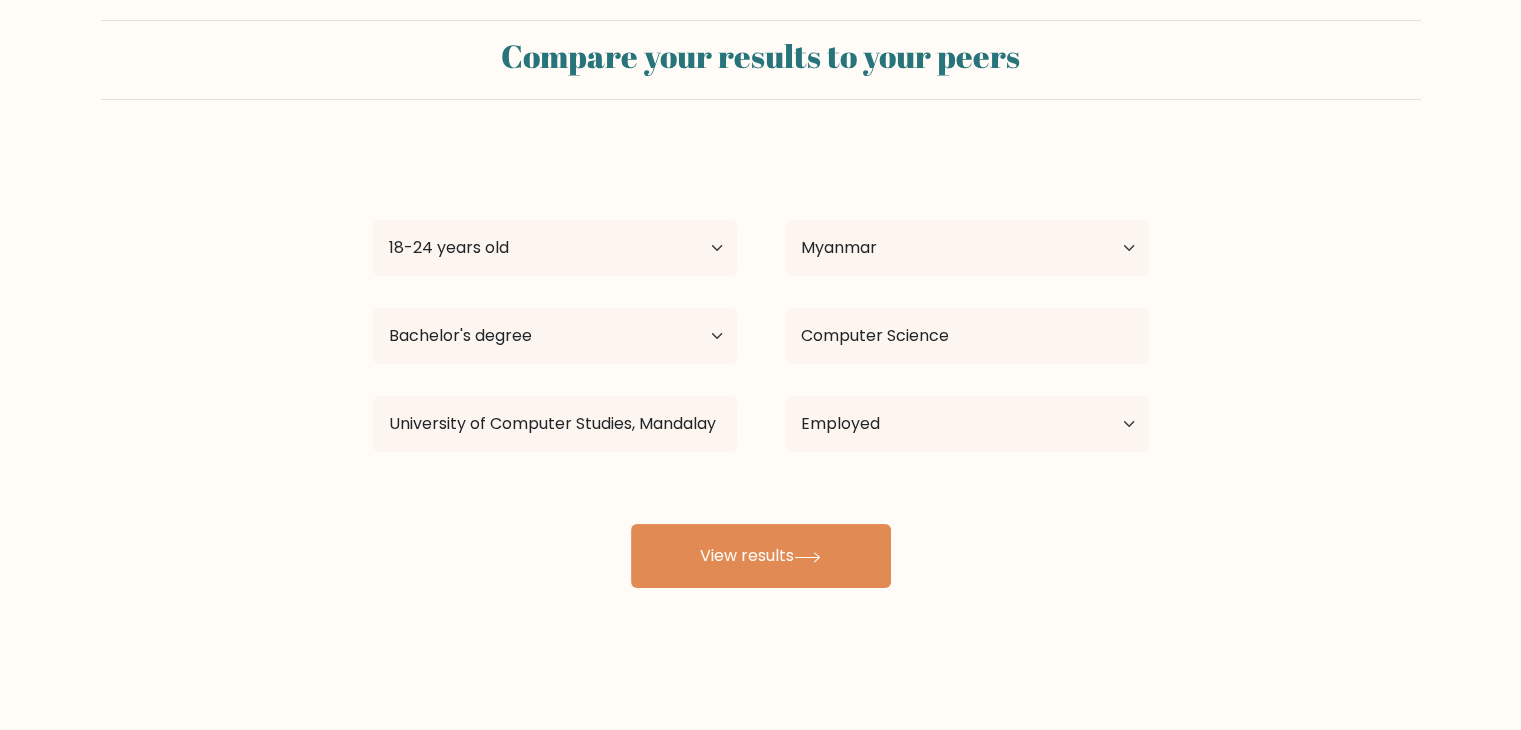click on "University of Computer Studies, Mandalay" at bounding box center (555, 424) 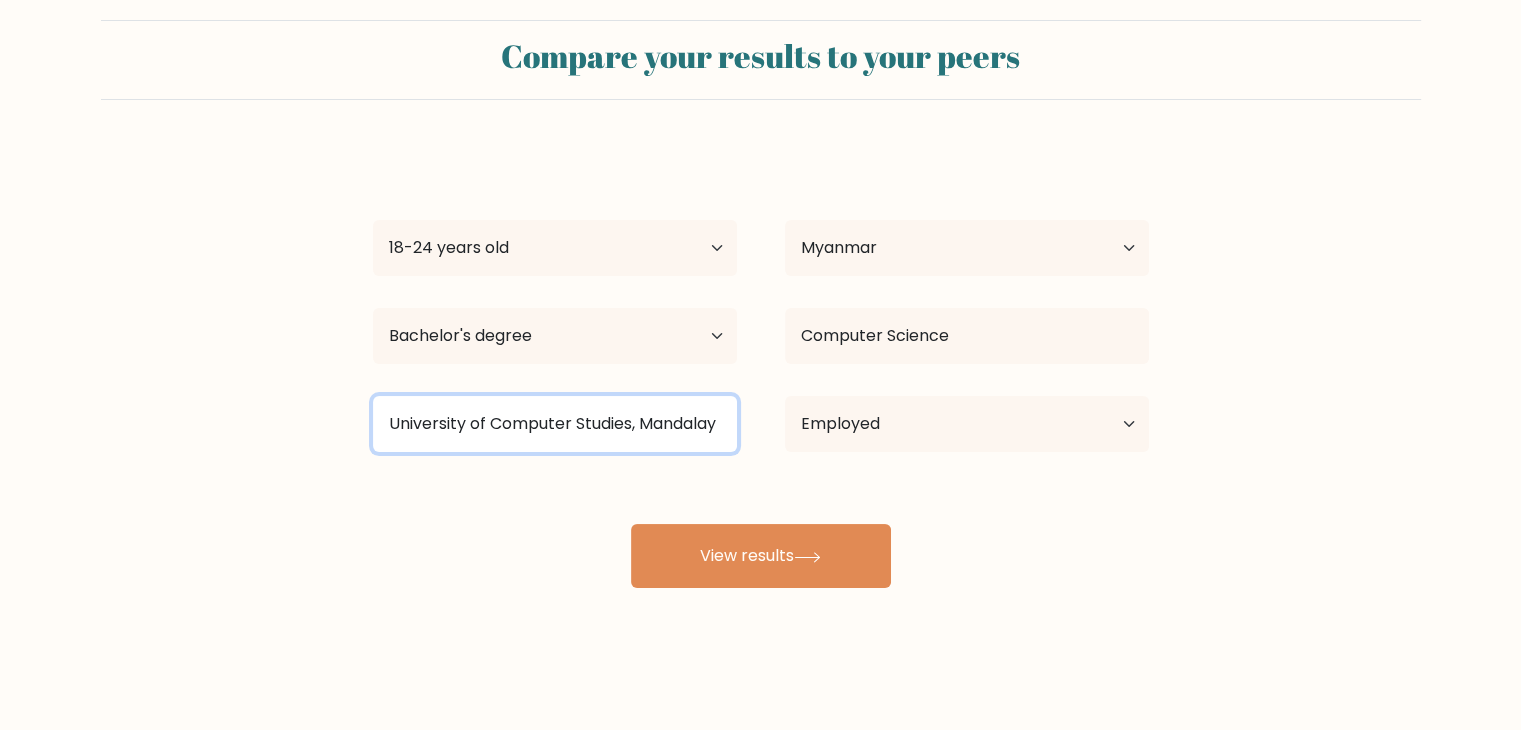 click on "University of Computer Studies, Mandalay" at bounding box center (555, 424) 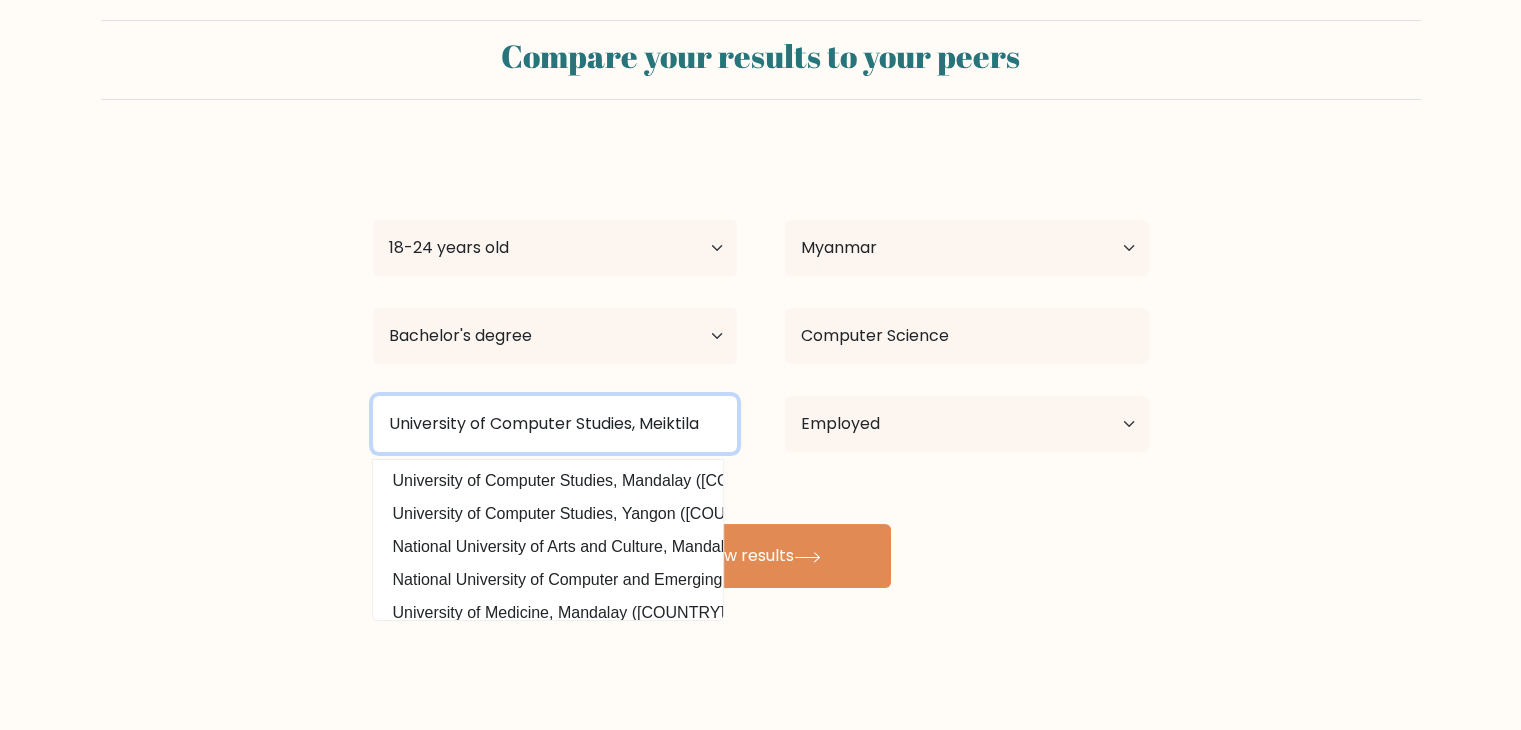 type on "University of Computer Studies, Meiktila" 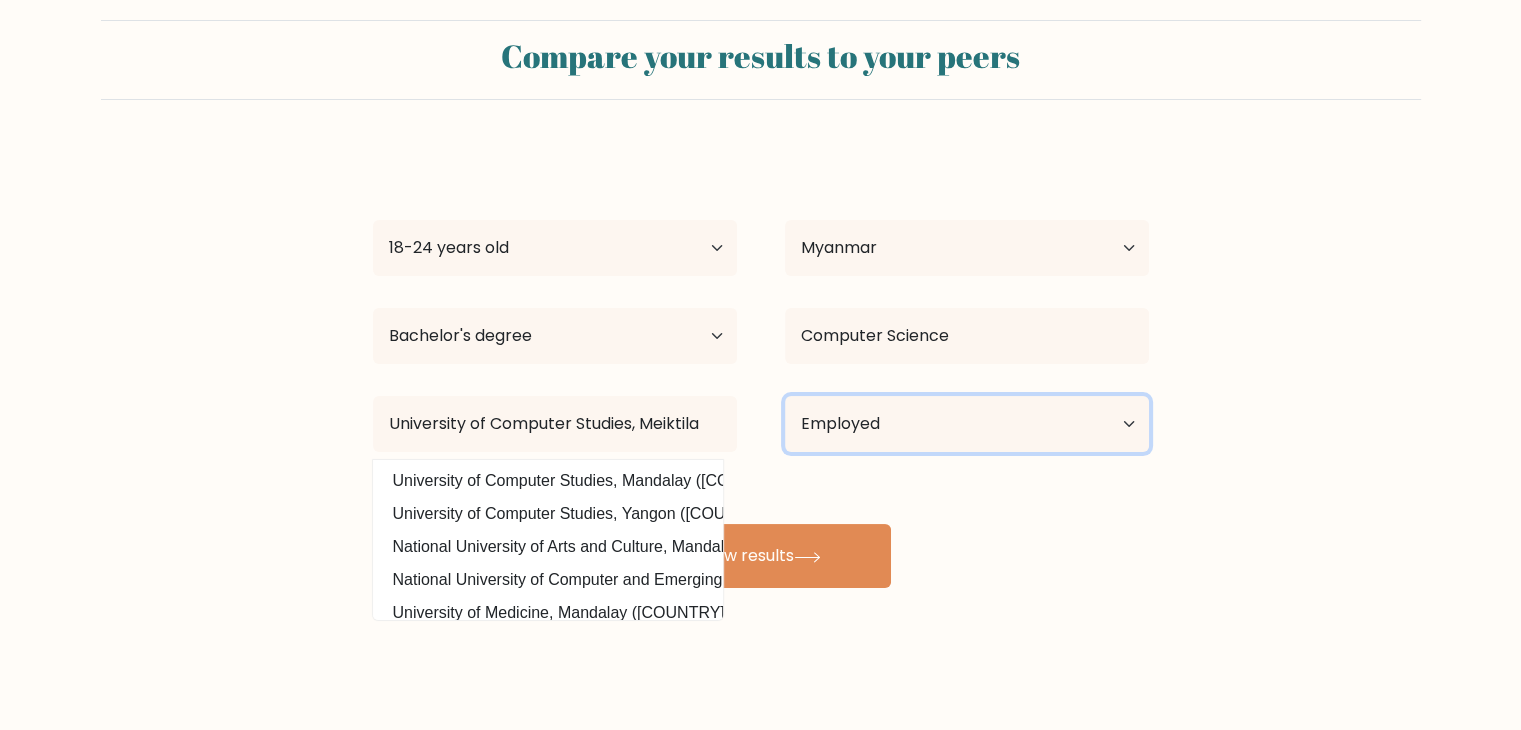 click on "Current employment status
Employed
Student
Retired
Other / prefer not to answer" at bounding box center [967, 424] 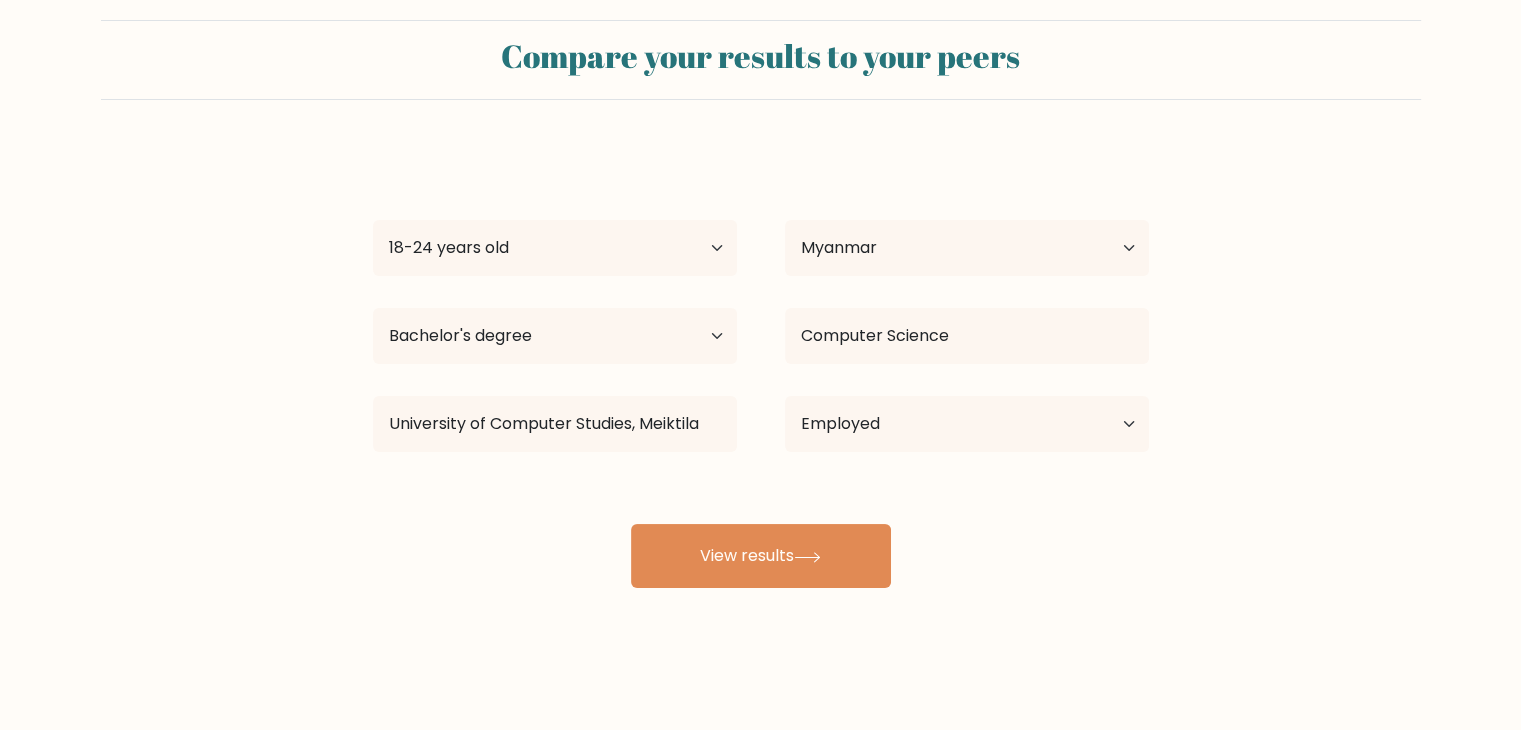 click on "University of Computer Studies, Meiktila
University of Computer Studies, Mandalay (Myanmar)
University of Computer Studies, Yangon (Myanmar)
National University of Arts and Culture, Mandalay (Myanmar)
National University of Computer and Emerging Sciences (Pakistan)
University of Medicine, Mandalay (Myanmar)
University of Nursing, Mandalay (Myanmar)
University of Pharmacy, Mandalay (Myanmar)
Mandalay University of Foreign Languages (Myanmar)
University of Dental Medicine, Mandalay (Myanmar)
University of Medical Technology, Mandalay (Myanmar)" at bounding box center (555, 424) 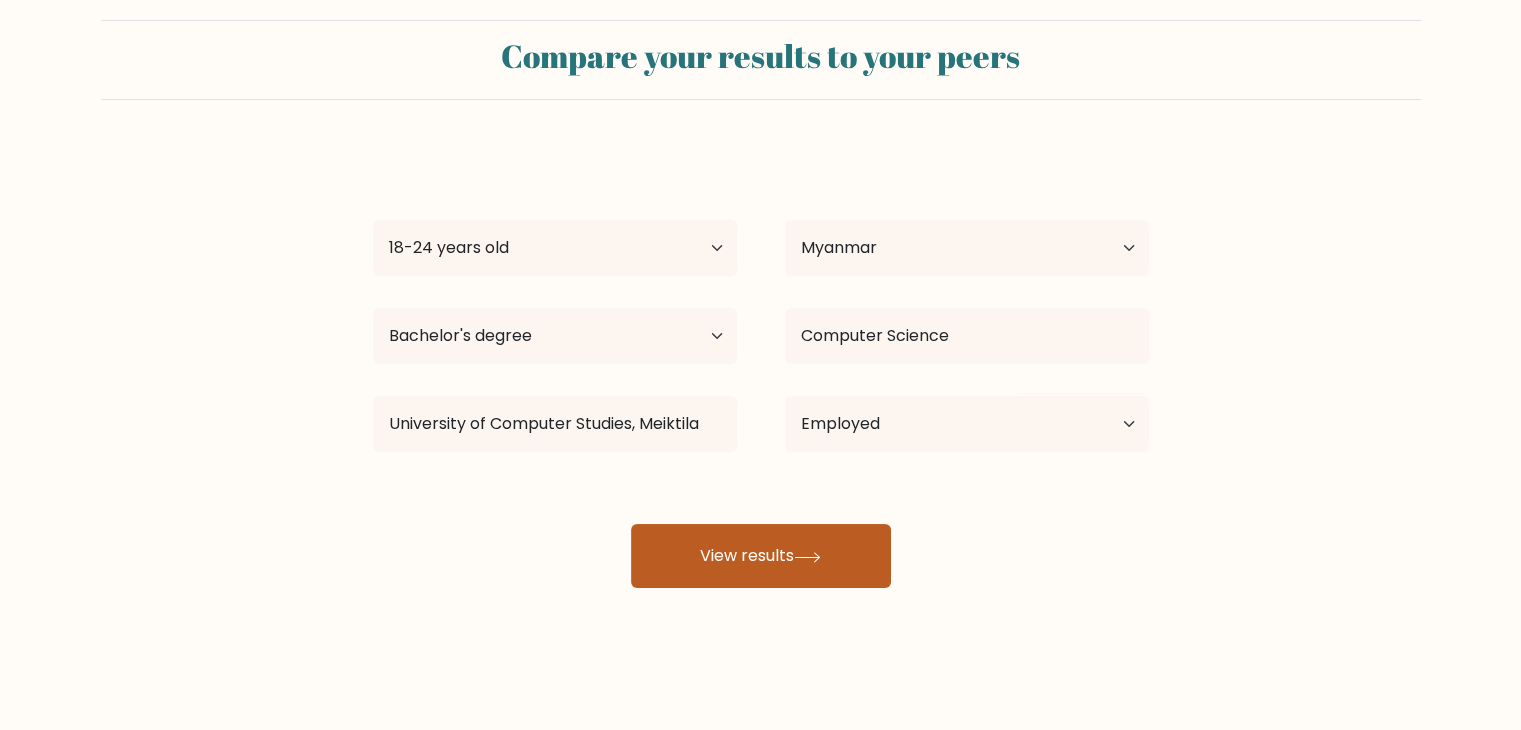 click on "View results" at bounding box center [761, 556] 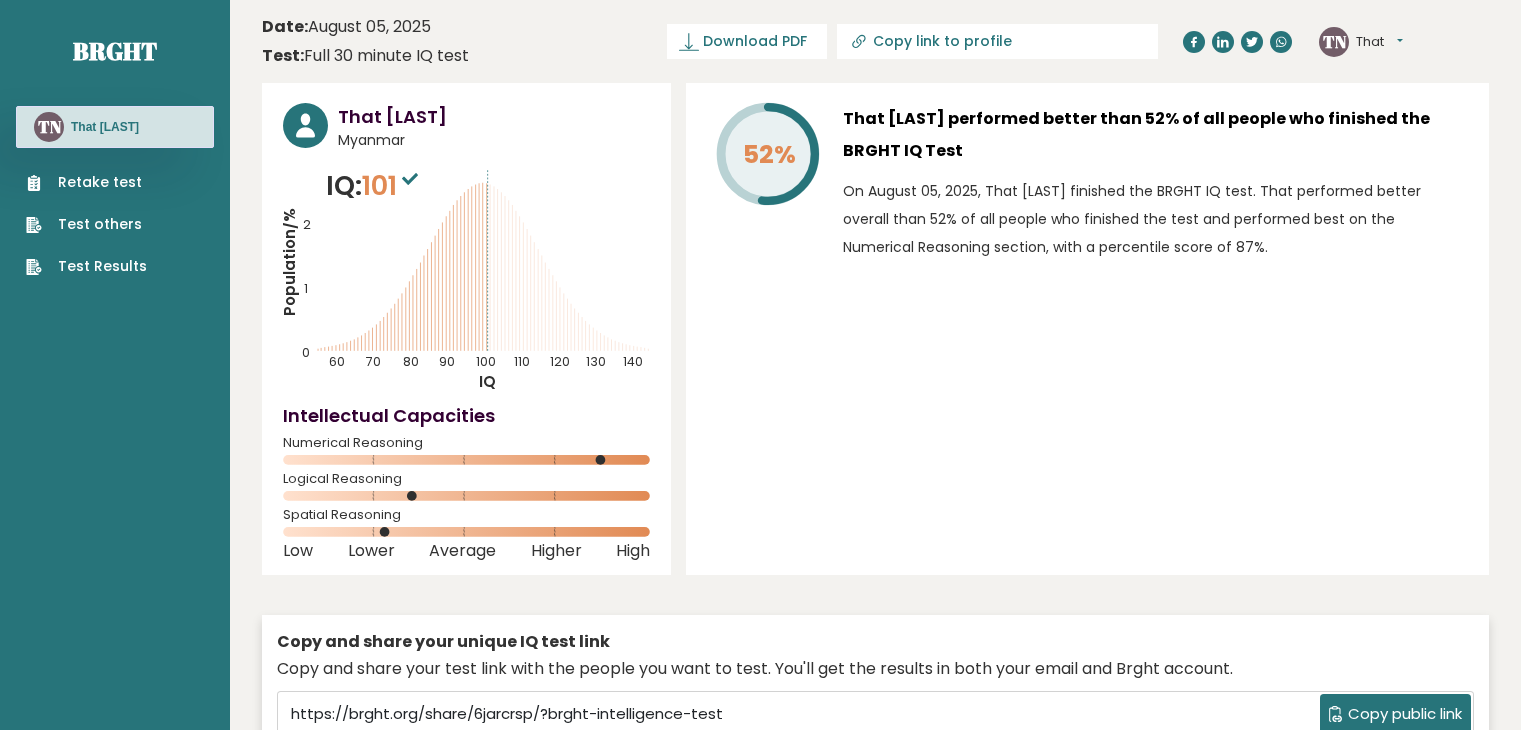 scroll, scrollTop: 0, scrollLeft: 0, axis: both 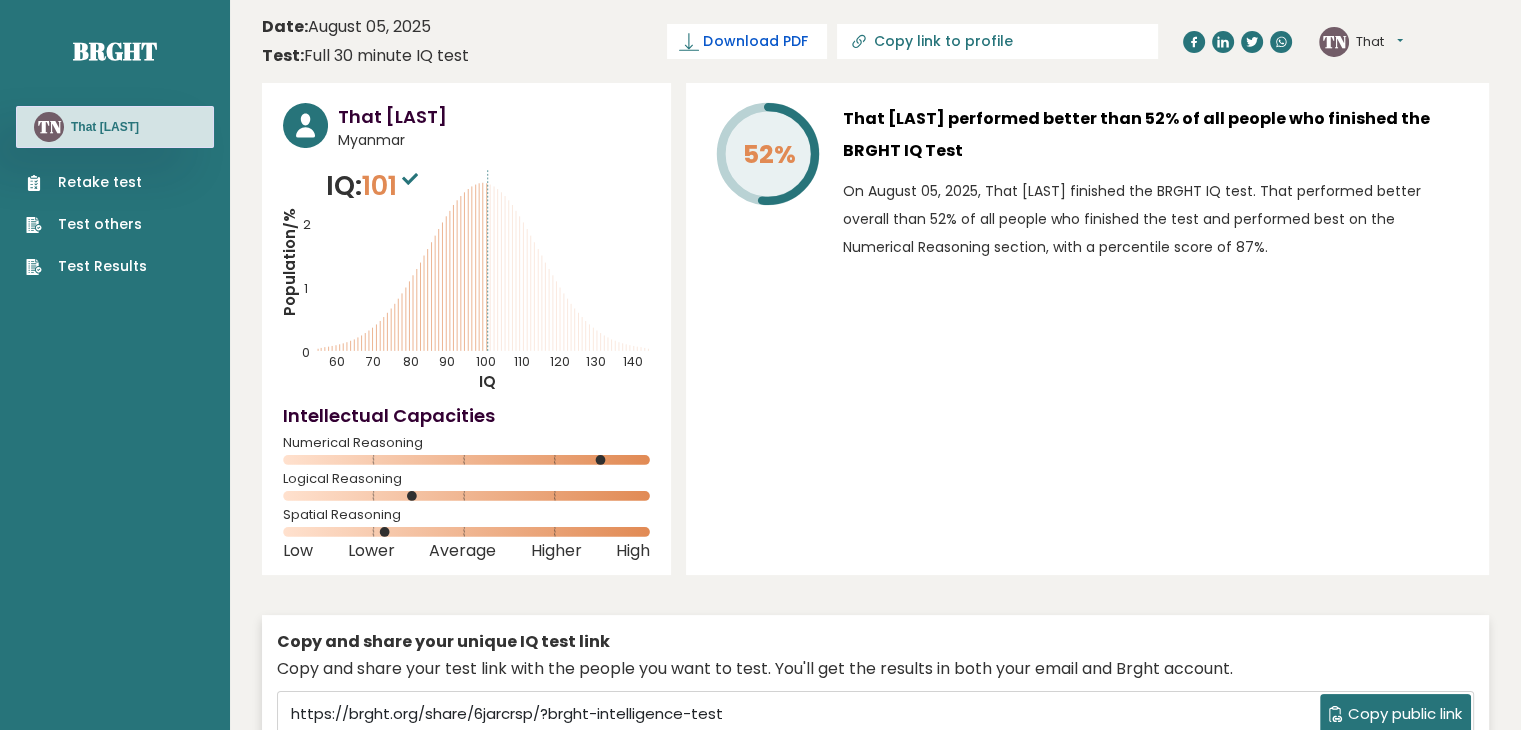 click on "Download PDF" at bounding box center (755, 41) 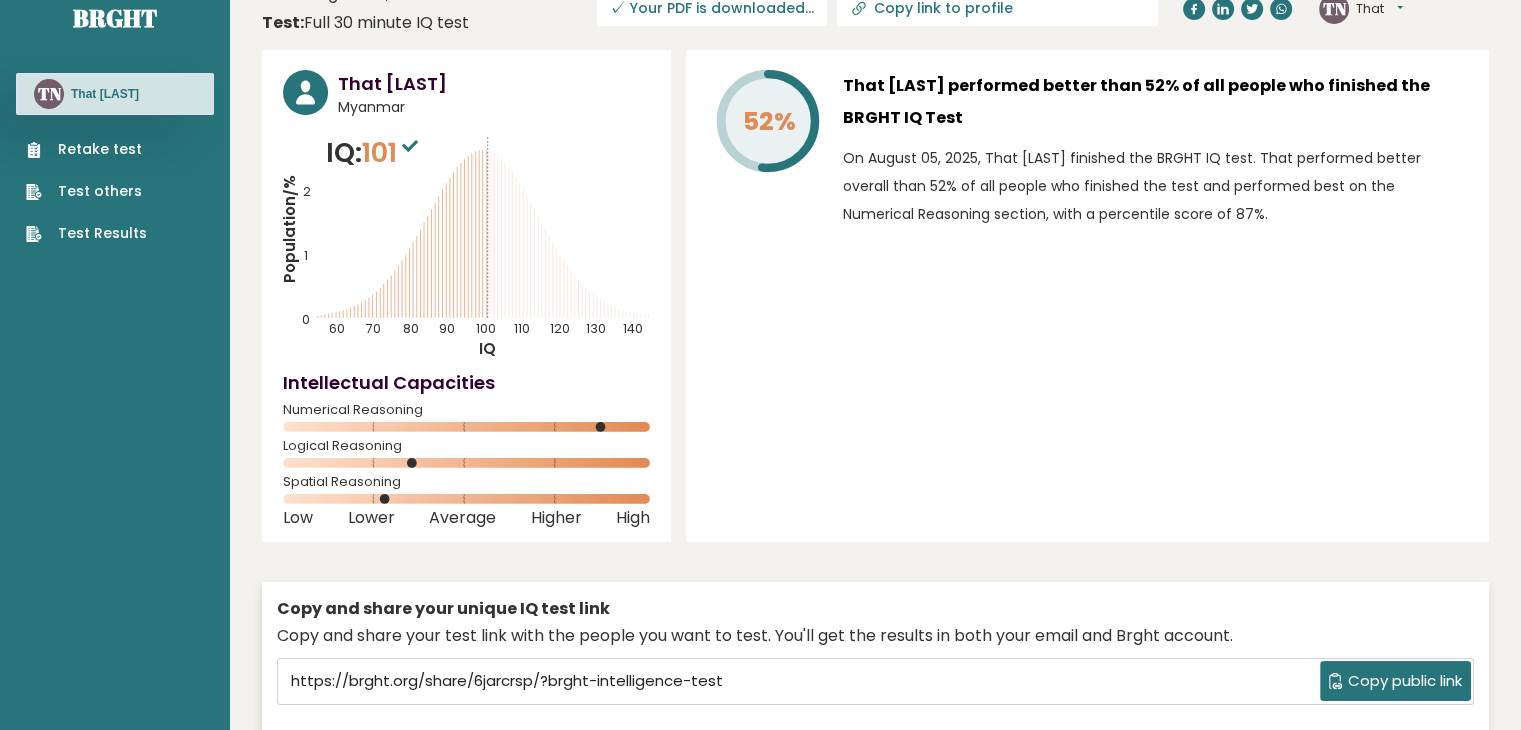 scroll, scrollTop: 0, scrollLeft: 0, axis: both 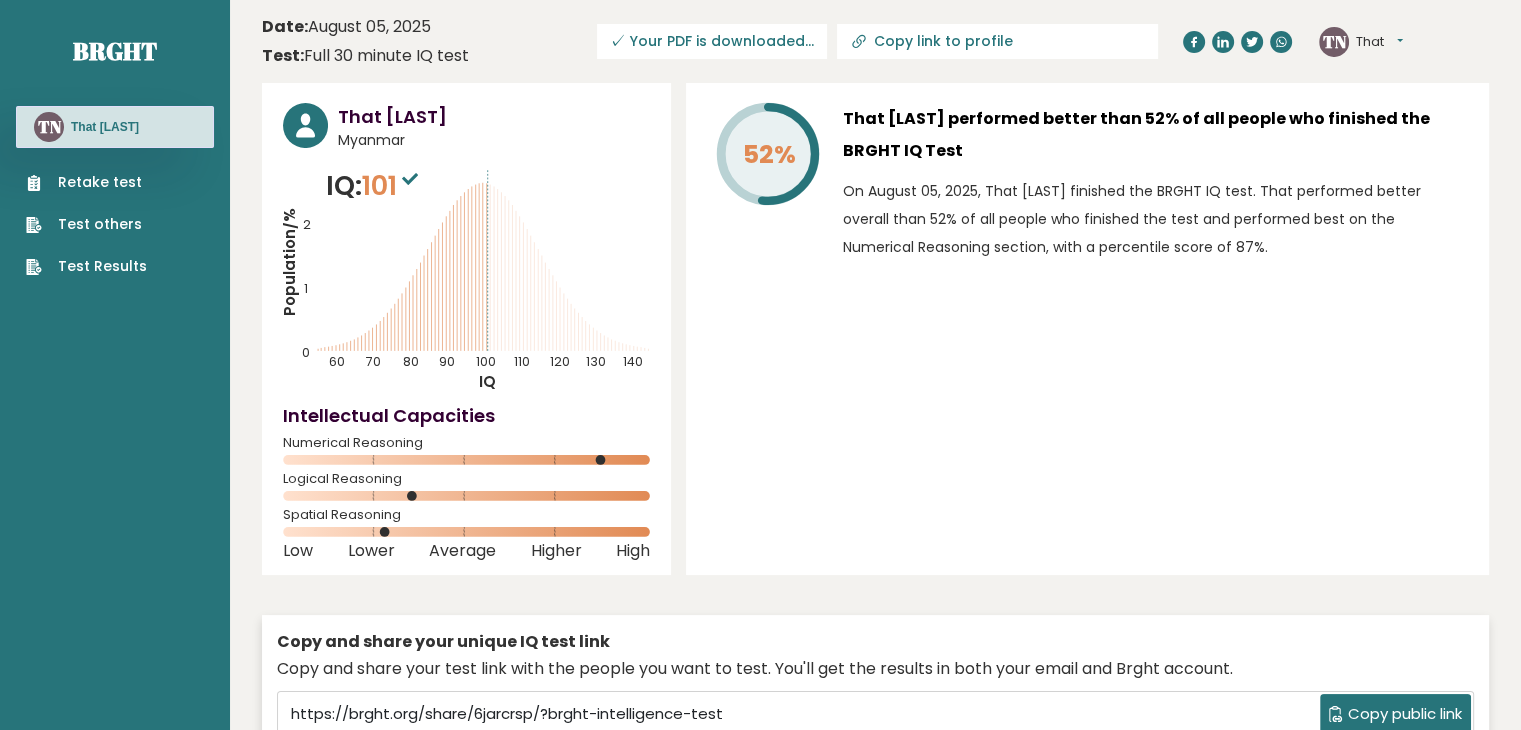 click on "Retake test" at bounding box center [86, 182] 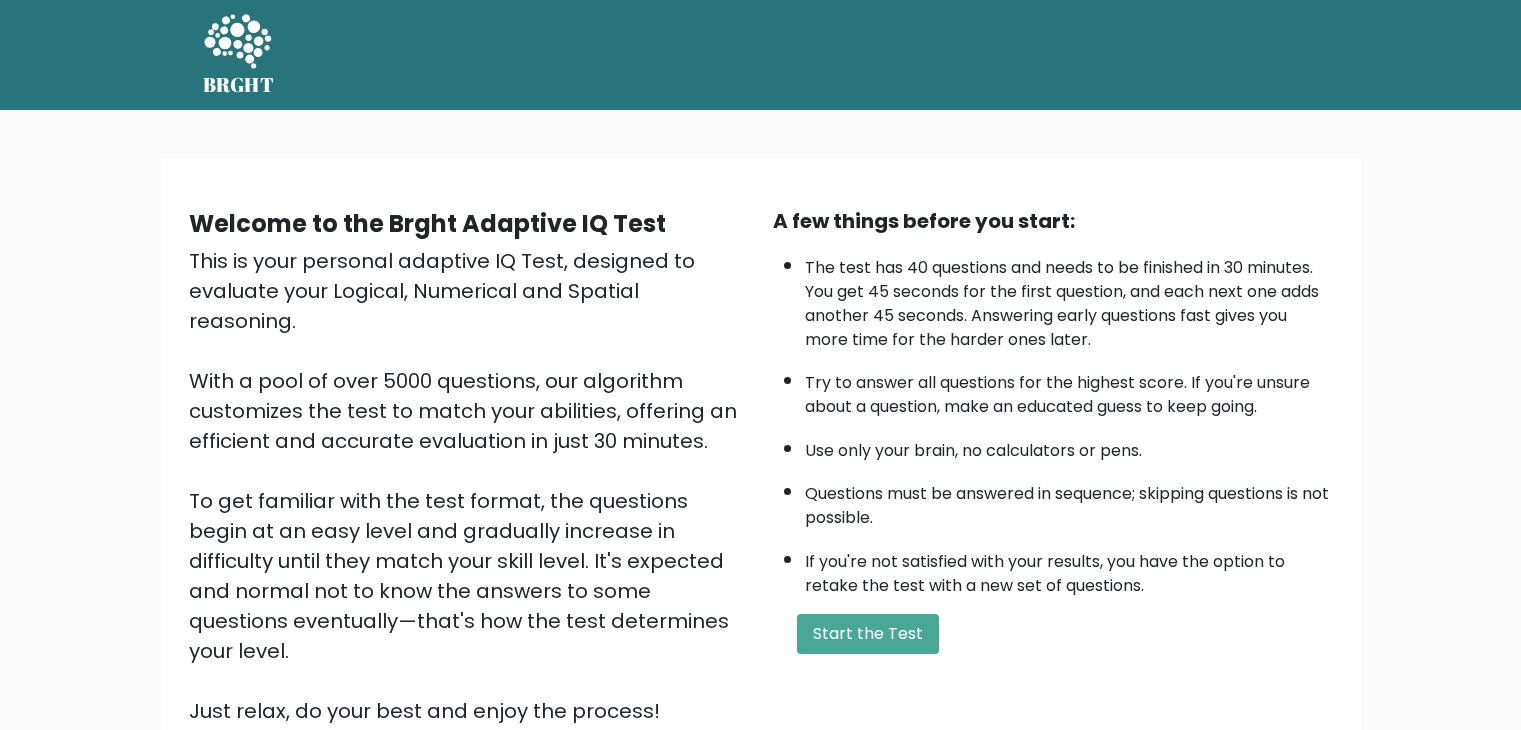 scroll, scrollTop: 0, scrollLeft: 0, axis: both 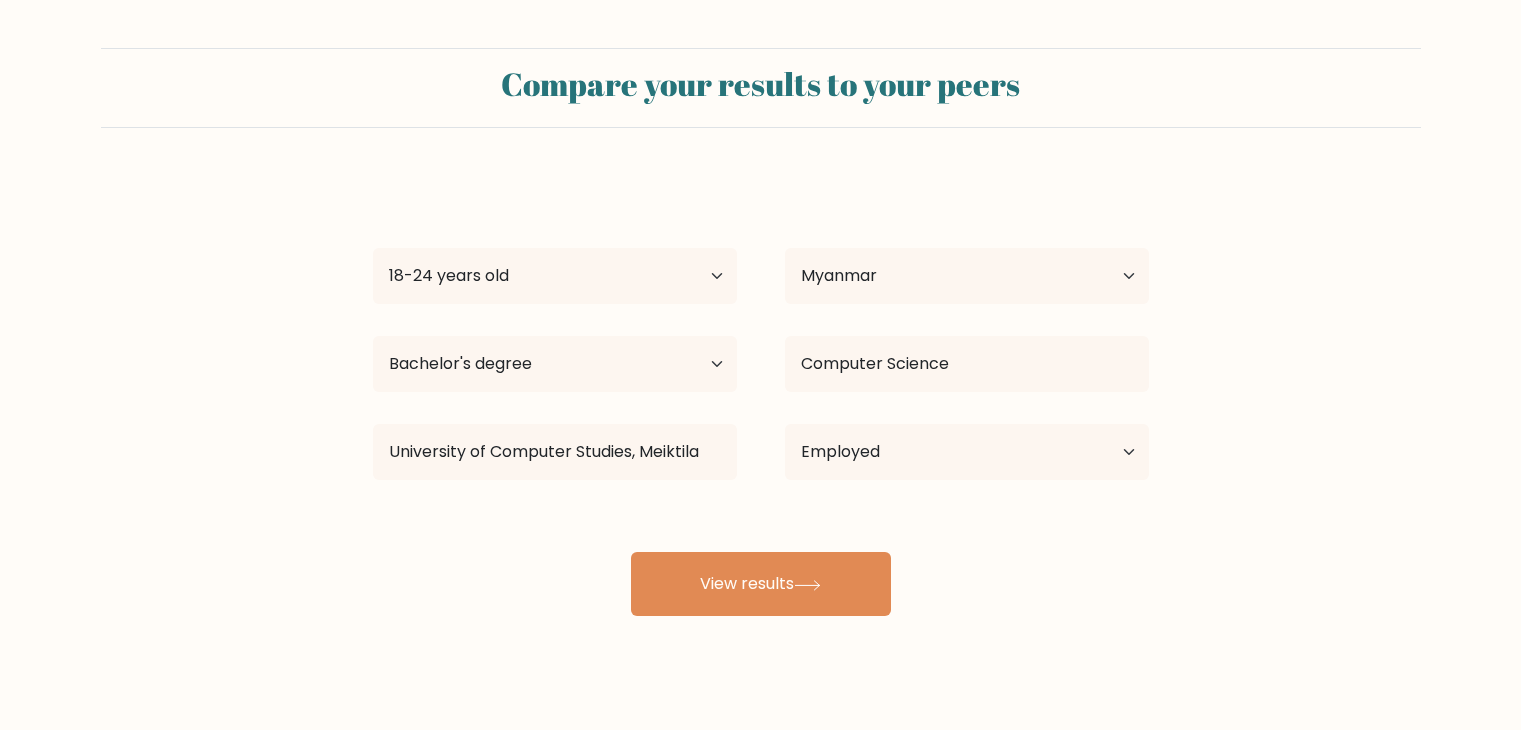 select on "18_24" 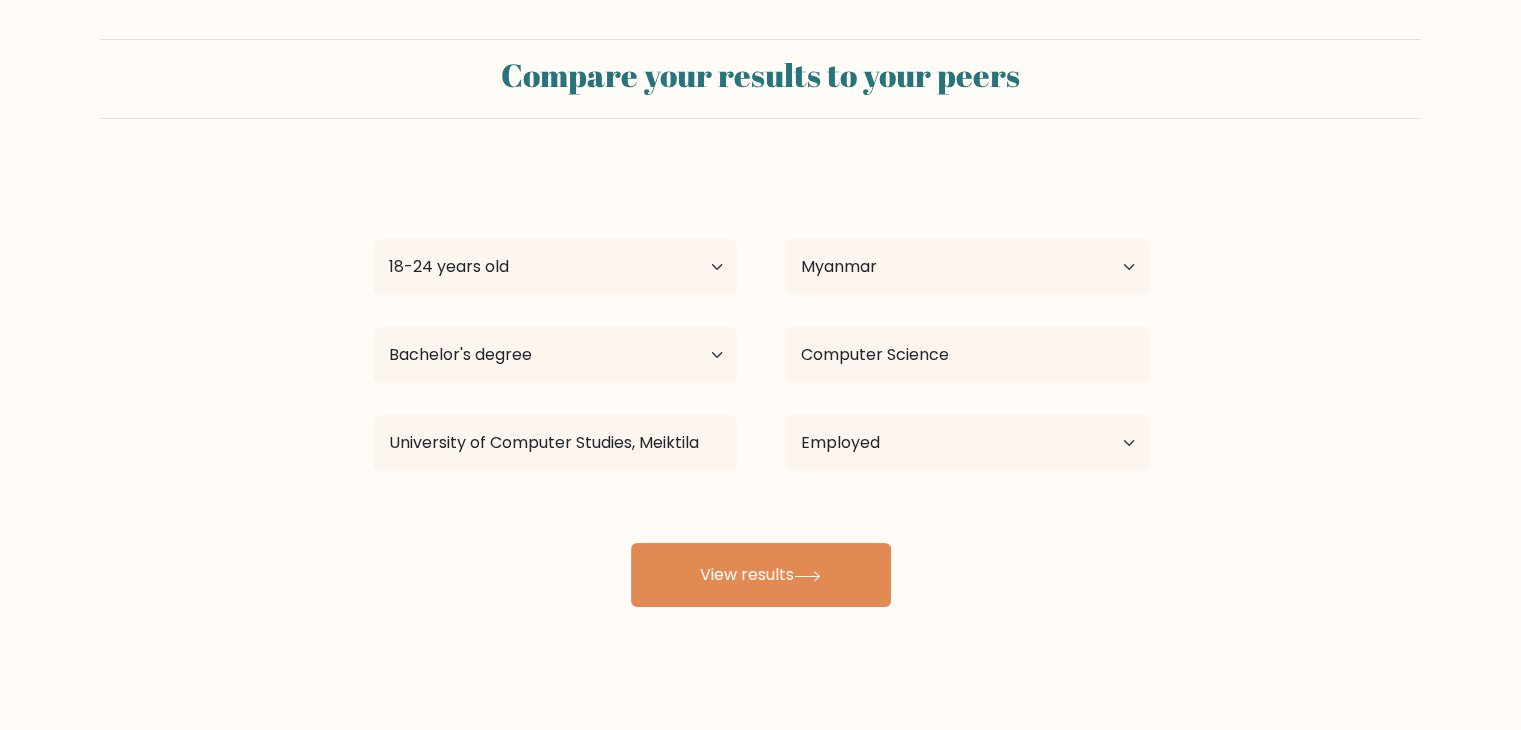 scroll, scrollTop: 0, scrollLeft: 0, axis: both 